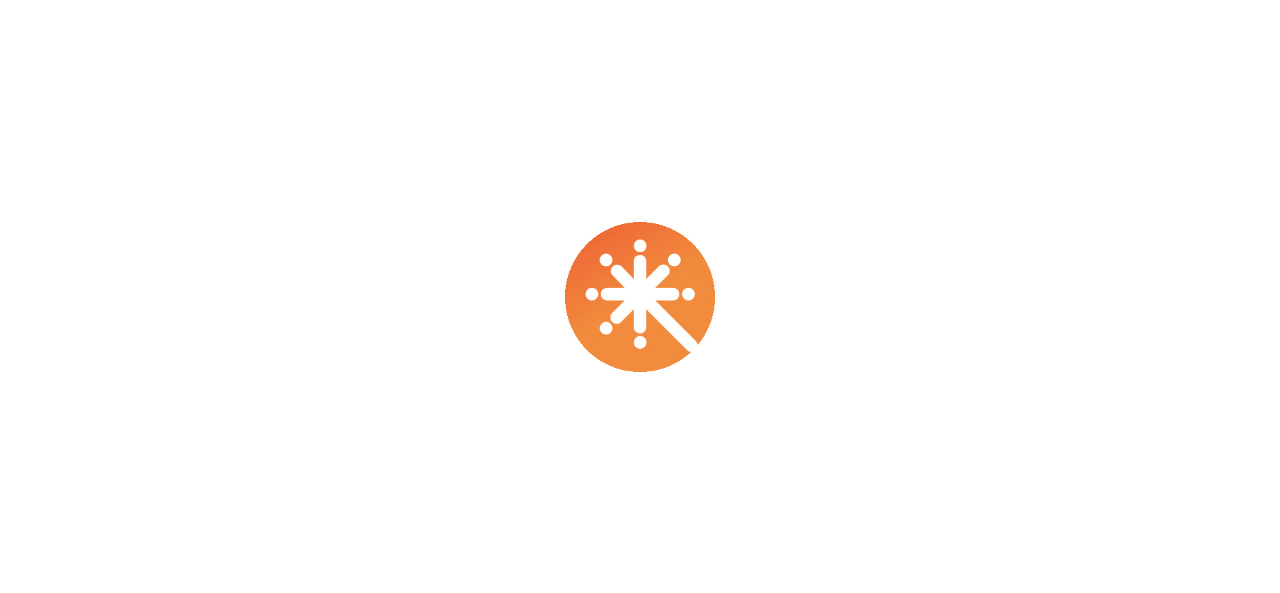 scroll, scrollTop: 0, scrollLeft: 0, axis: both 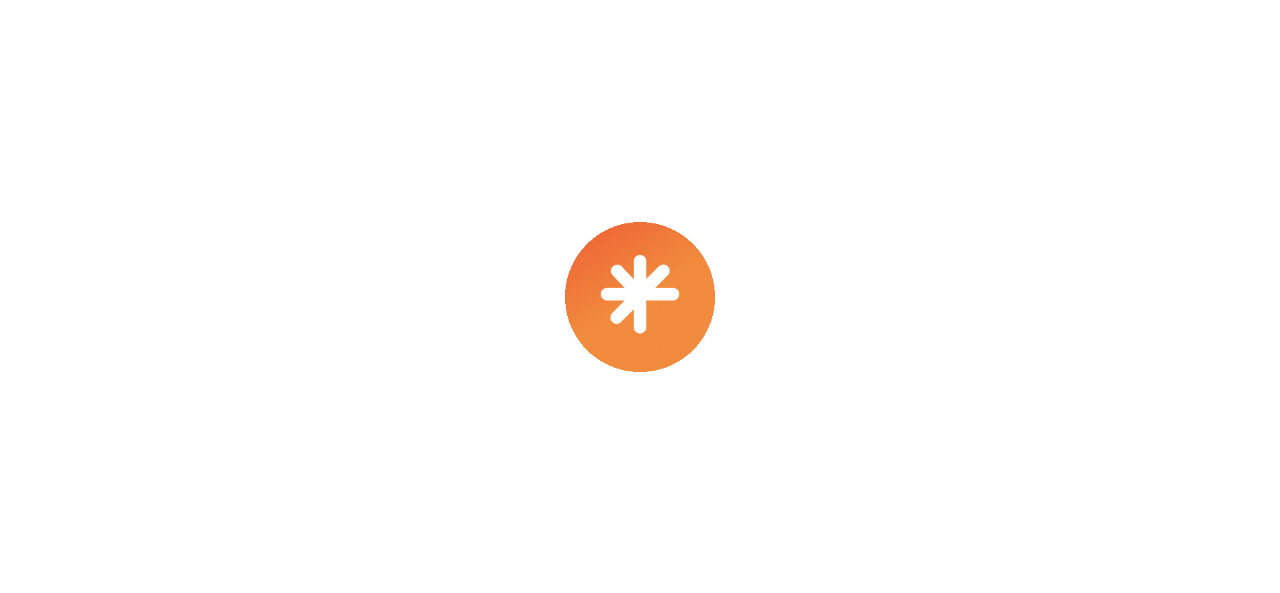 select on "****" 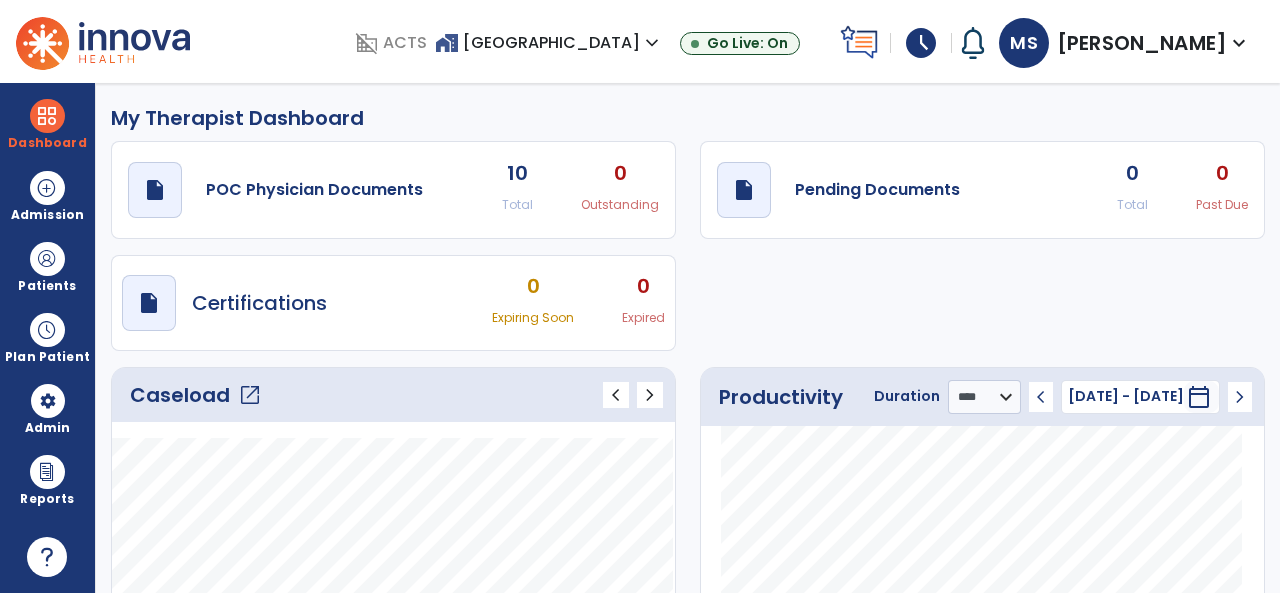 click on "schedule" at bounding box center (921, 43) 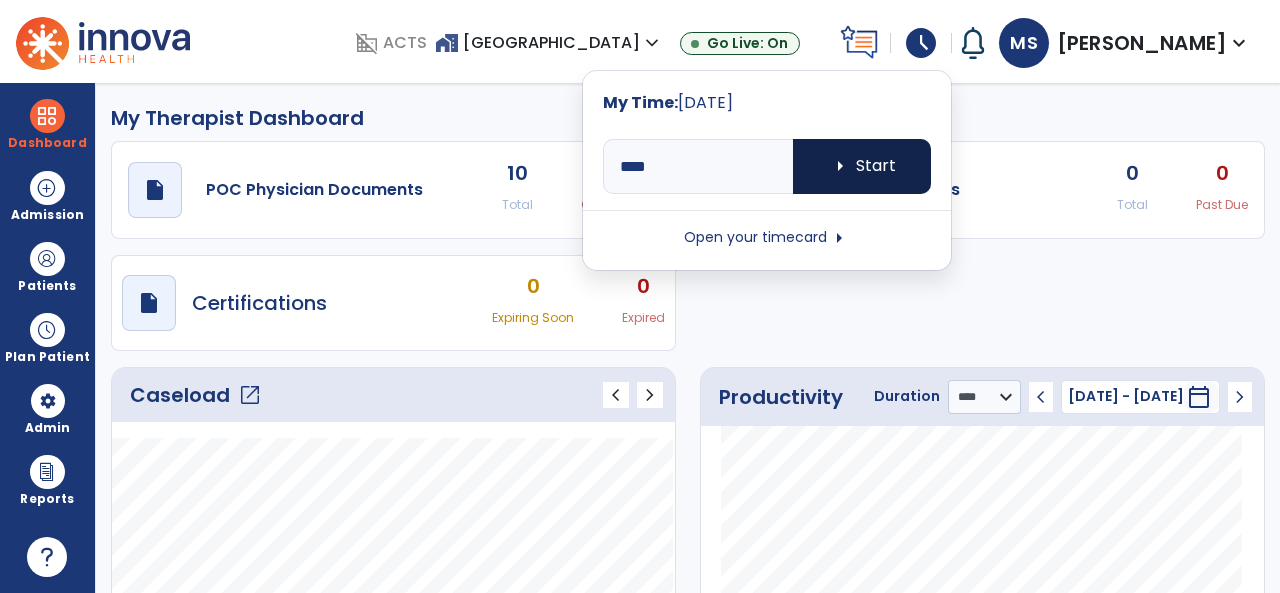 click on "arrow_right  Start" at bounding box center (862, 166) 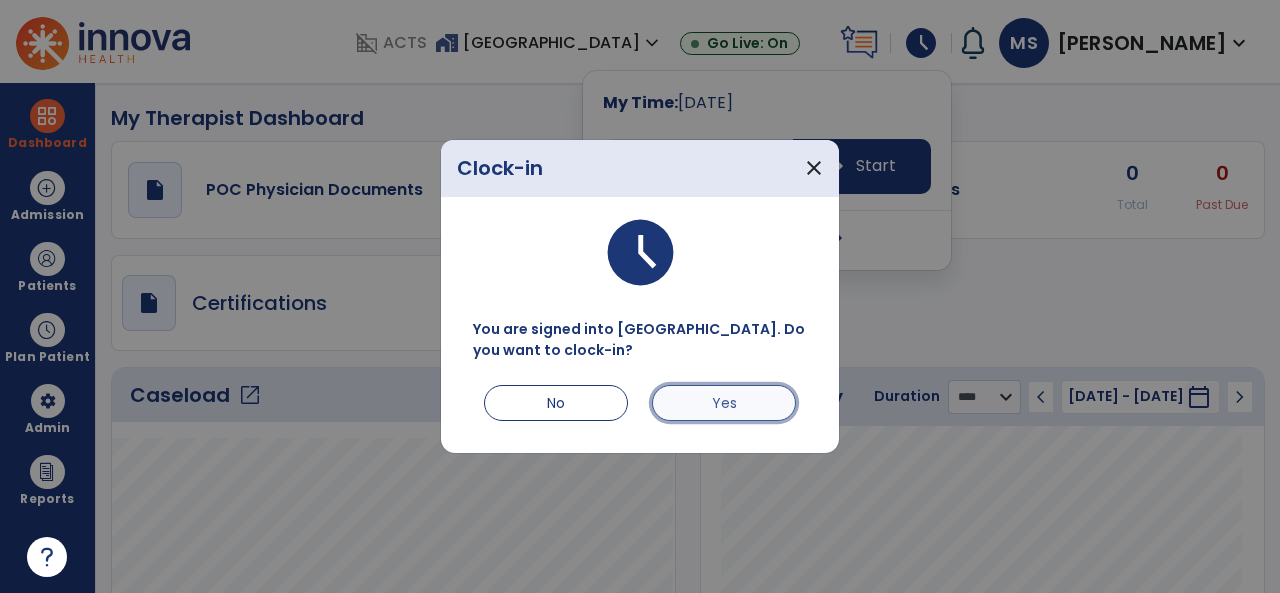 click on "Yes" at bounding box center (724, 403) 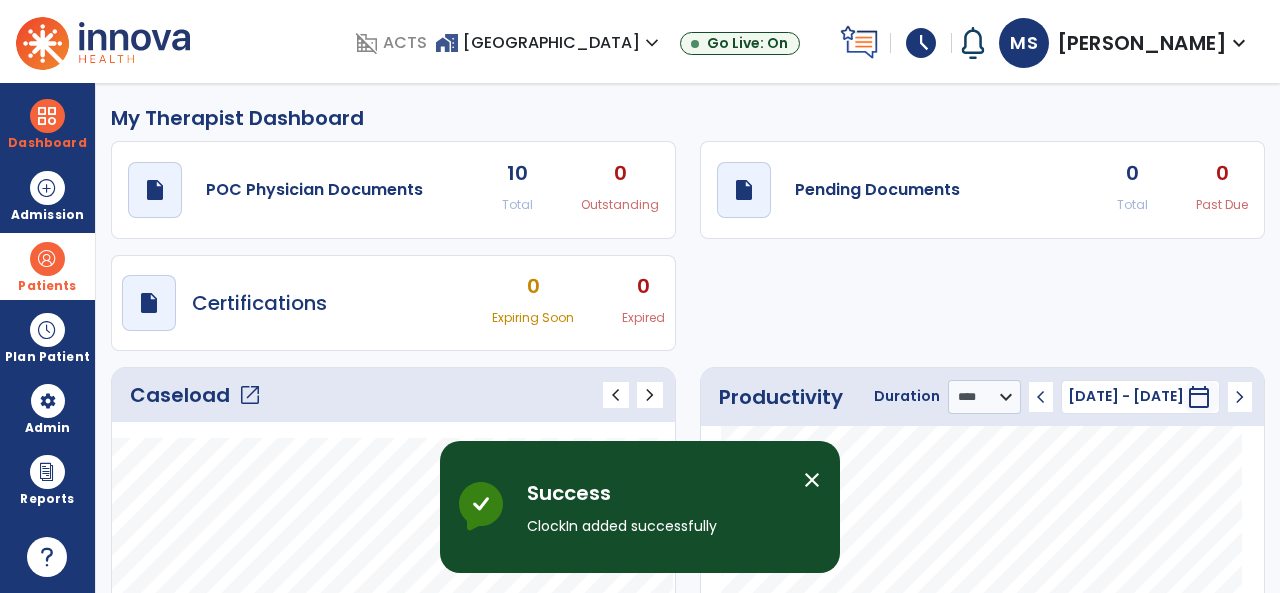 click at bounding box center (47, 259) 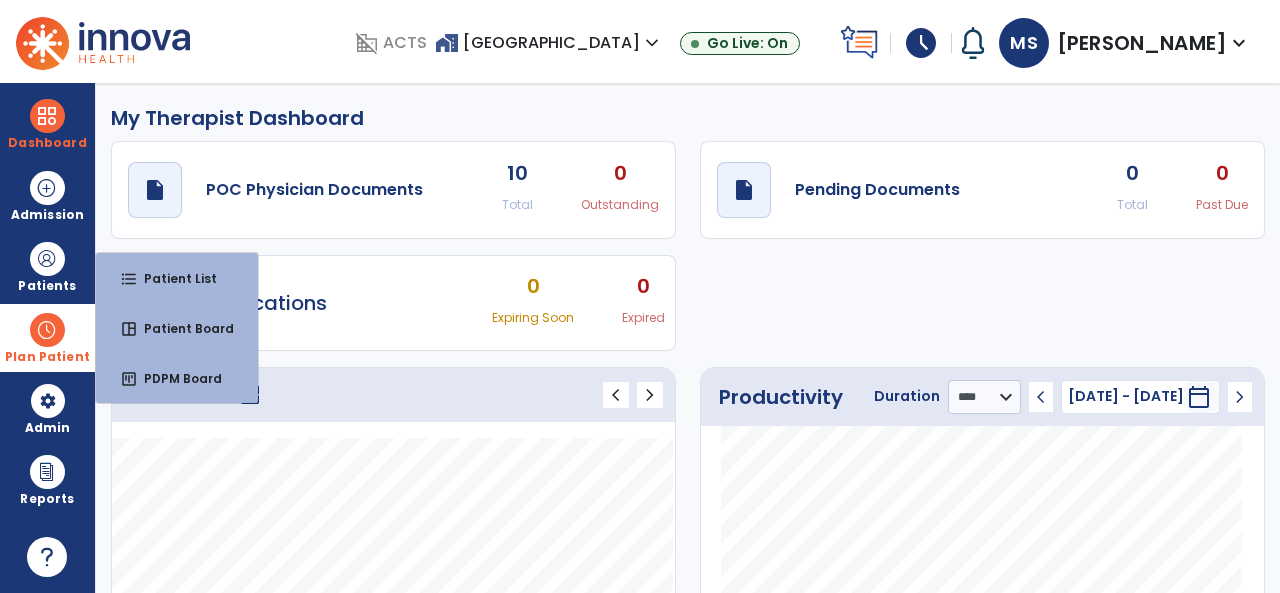 click at bounding box center (47, 330) 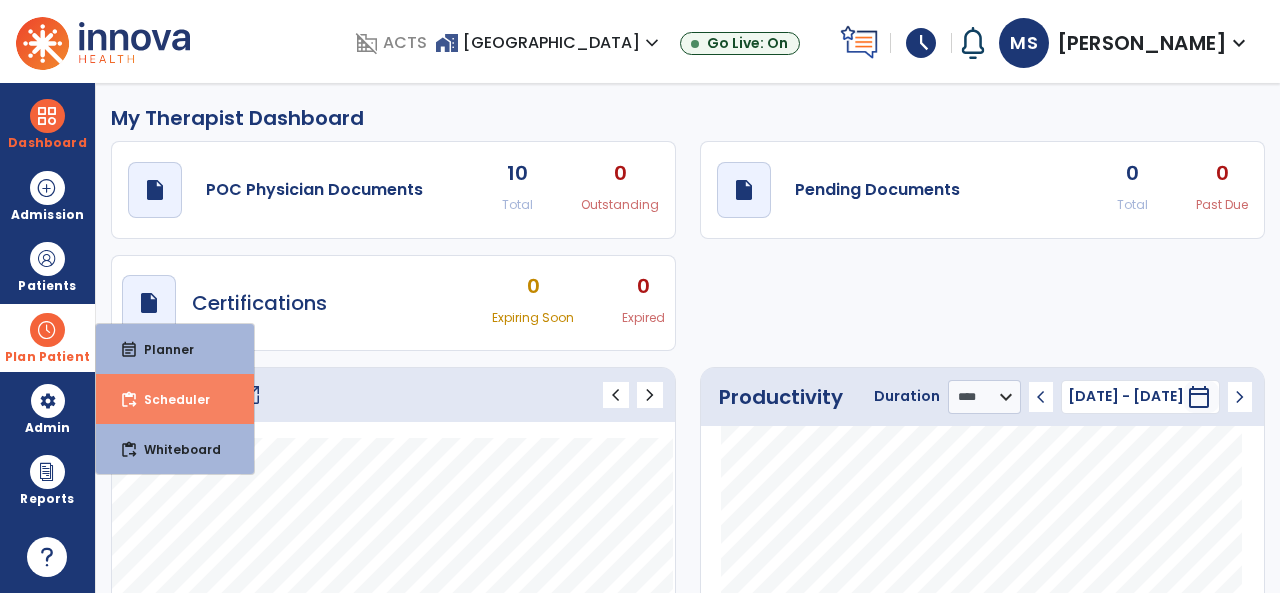 click on "Scheduler" at bounding box center (169, 399) 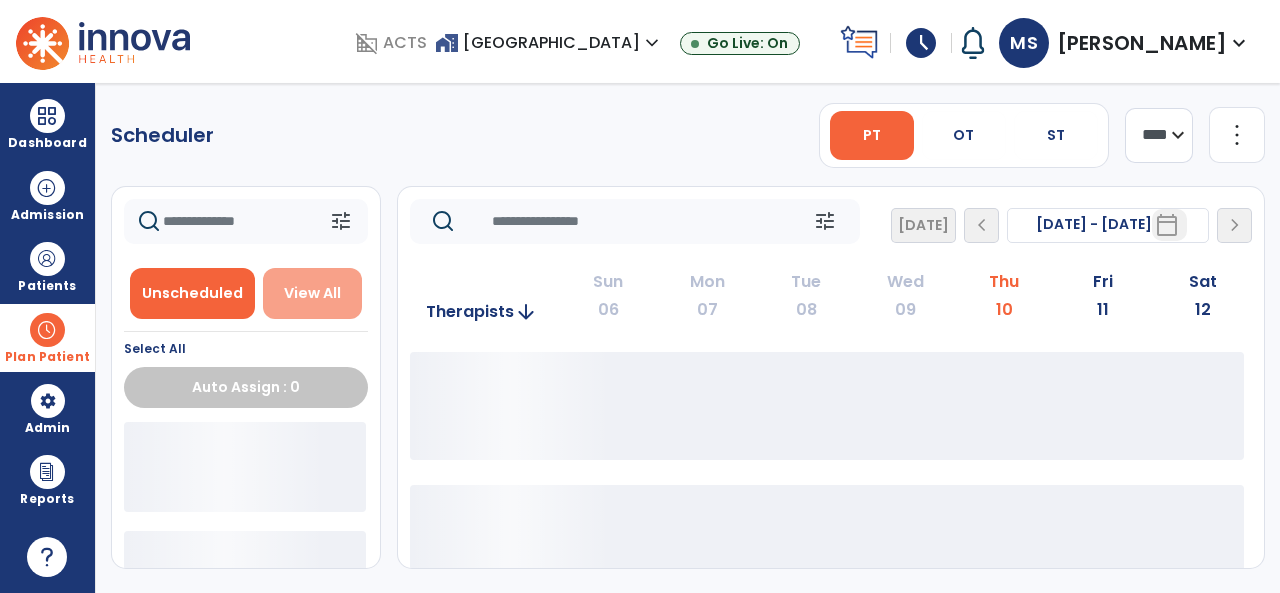 click on "View All" at bounding box center [312, 293] 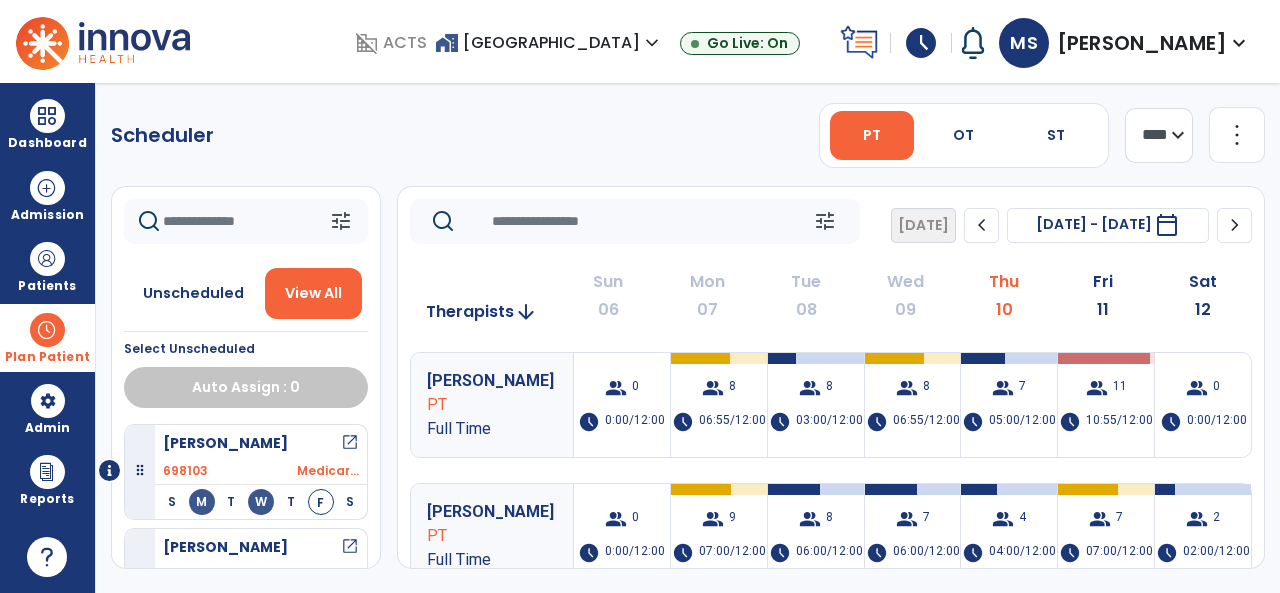 click 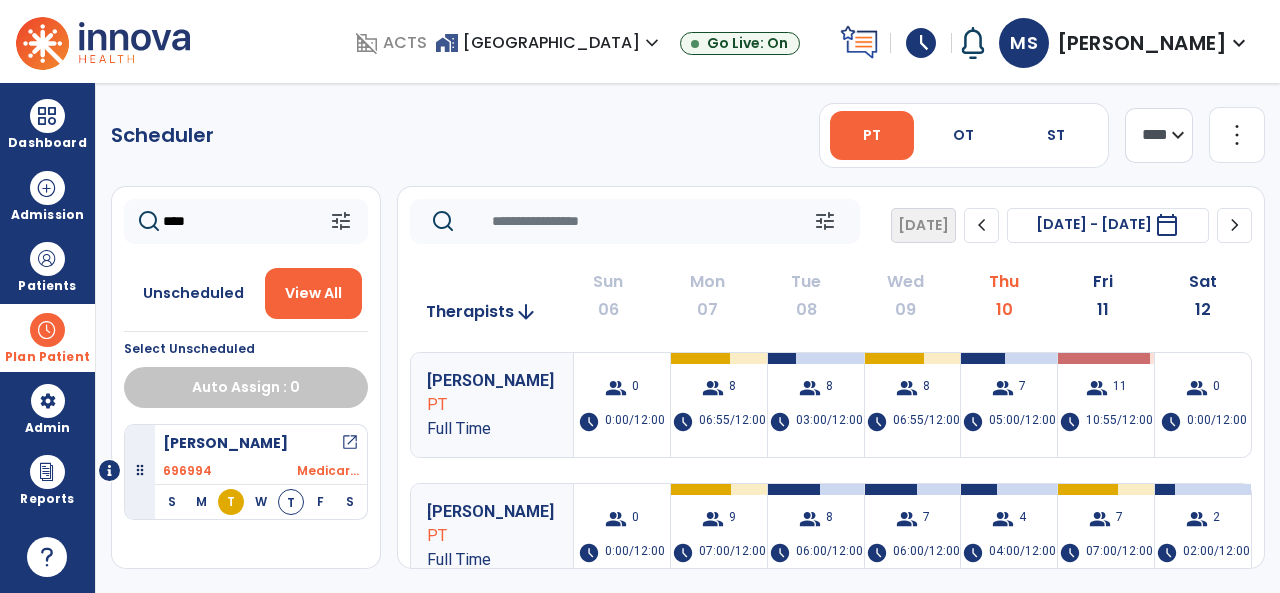 type on "****" 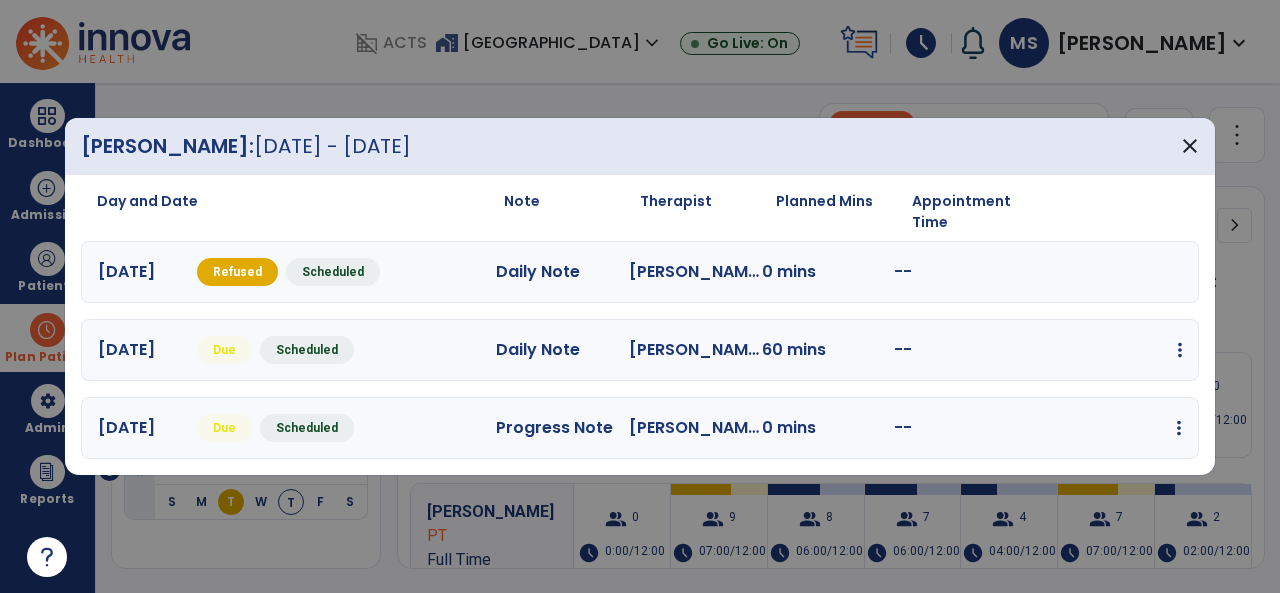 click at bounding box center (1180, 350) 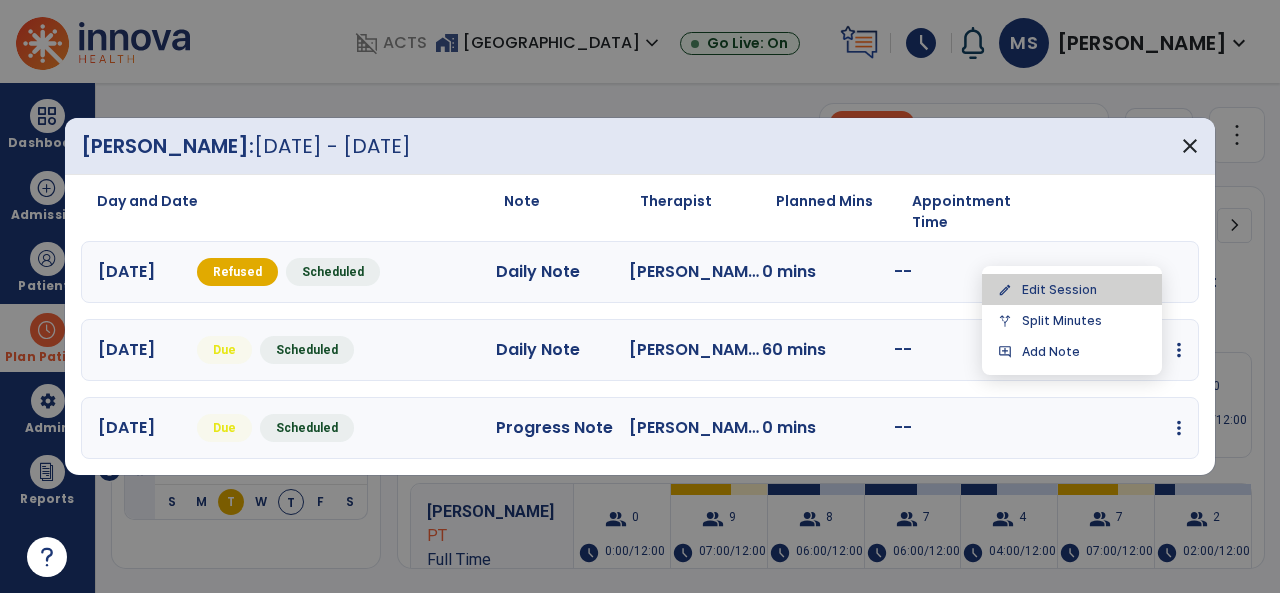 click on "edit   Edit Session" at bounding box center (1072, 289) 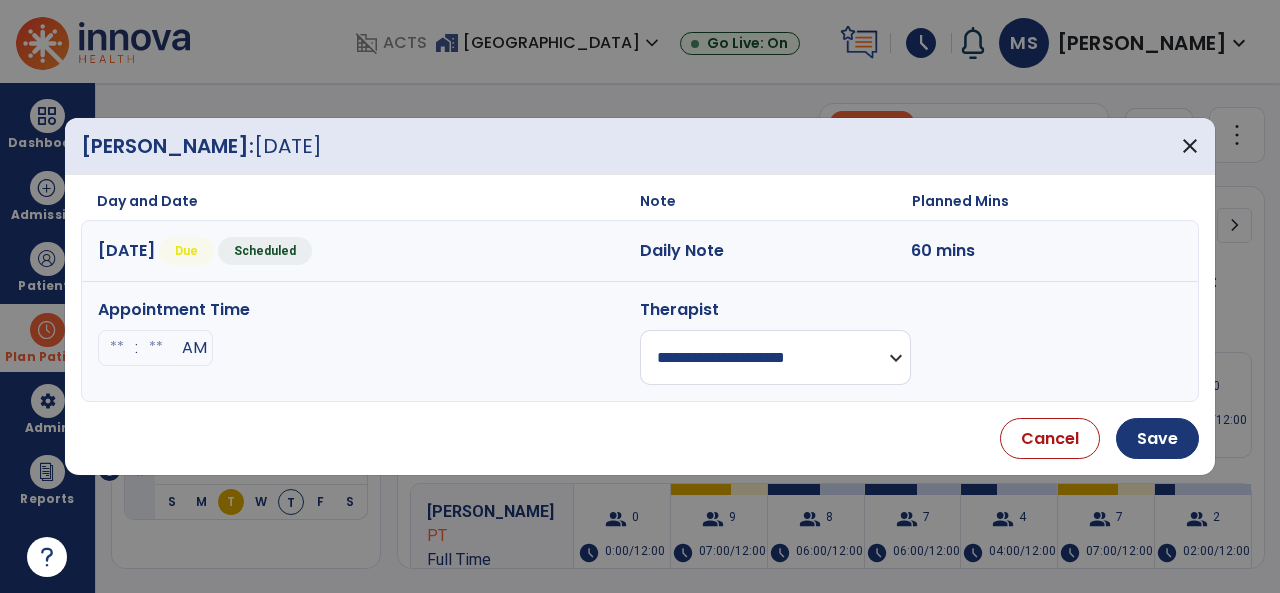 click on "**********" at bounding box center (775, 357) 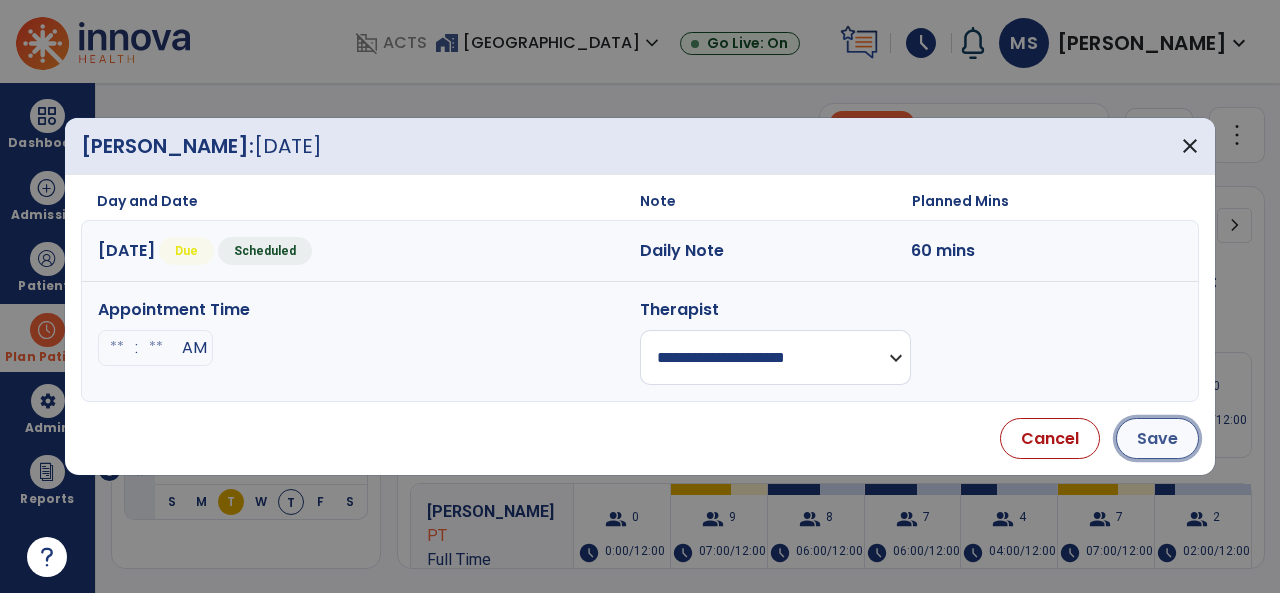 click on "Save" at bounding box center (1157, 438) 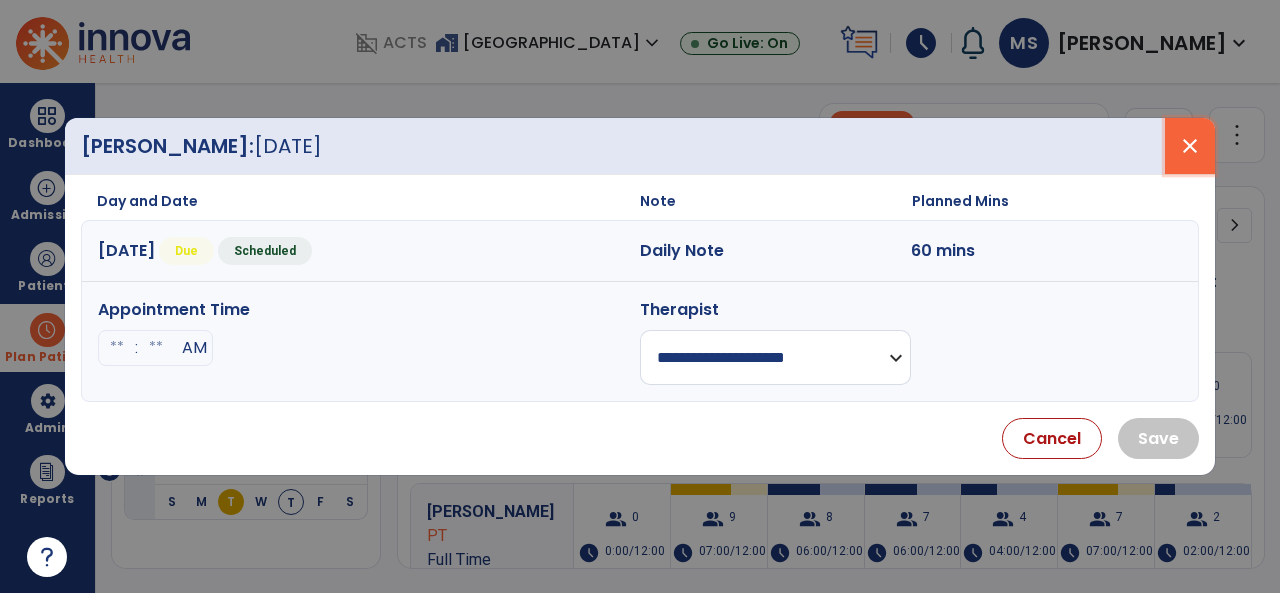 click on "close" at bounding box center [1190, 146] 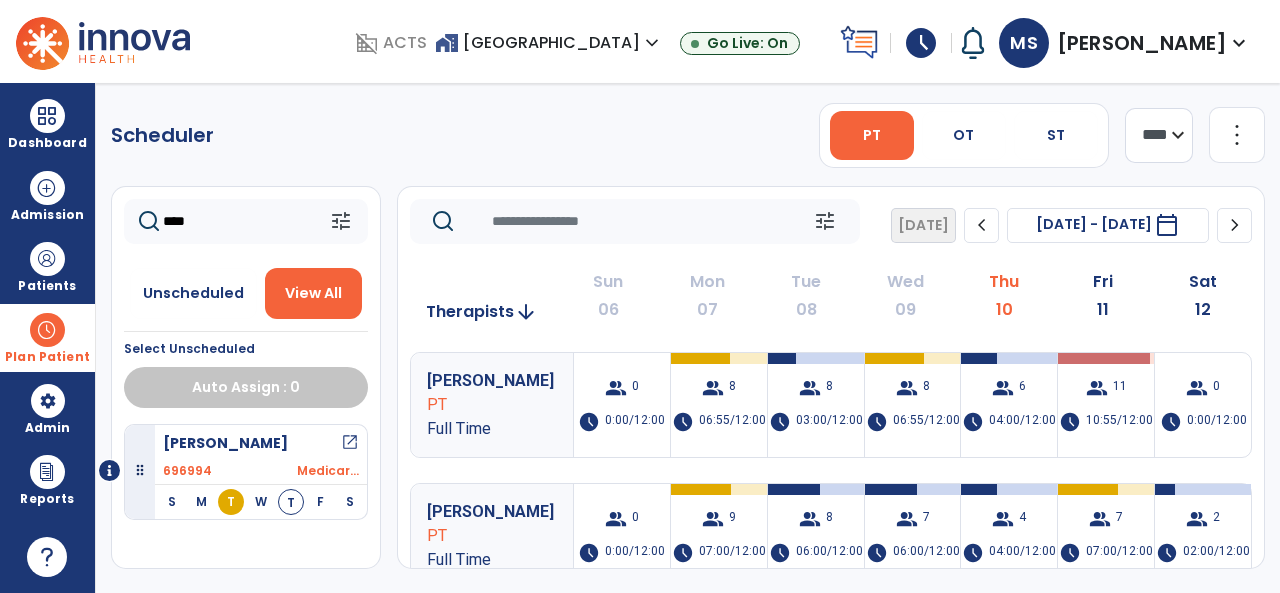 click on "****" 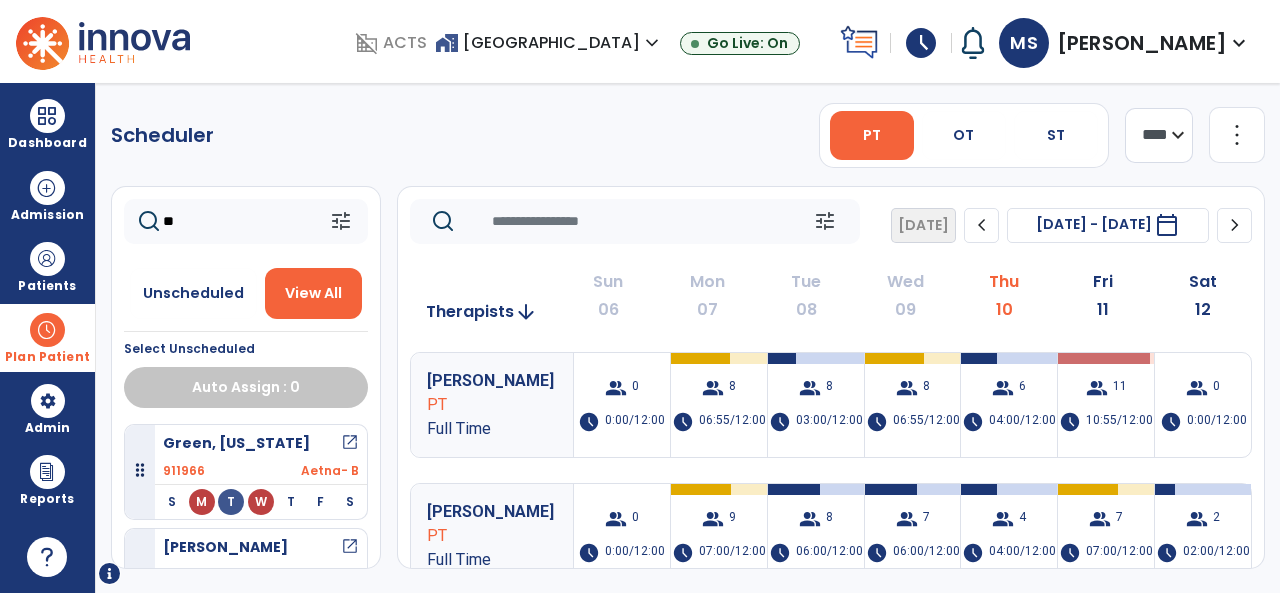 type on "*" 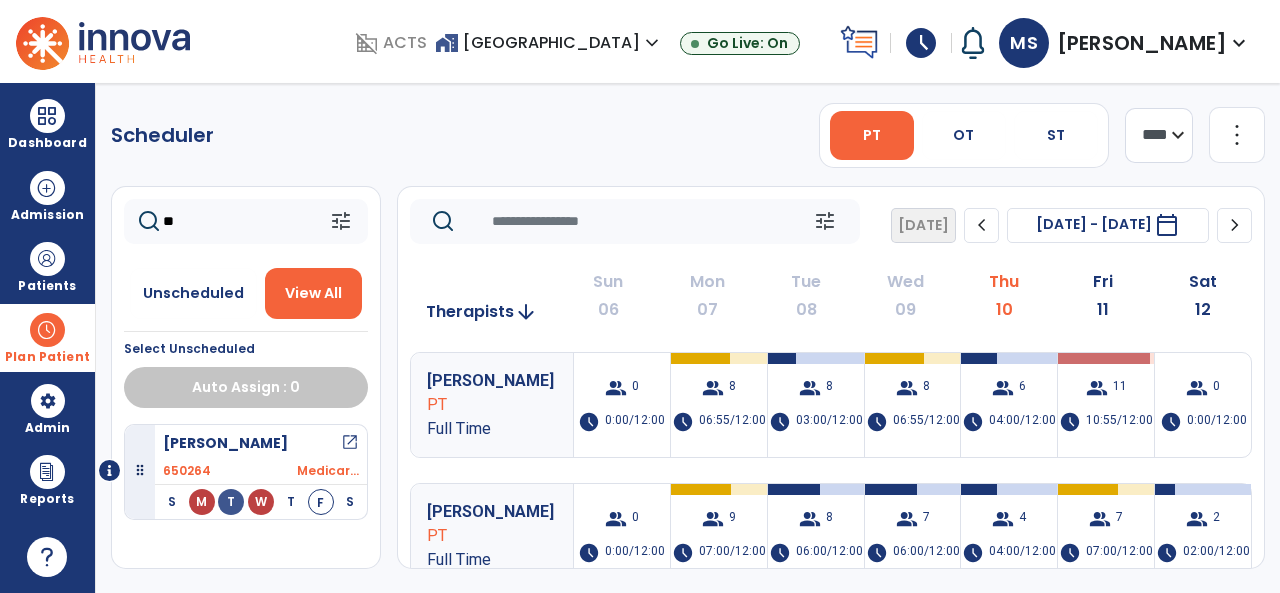 click on "open_in_new" at bounding box center (350, 443) 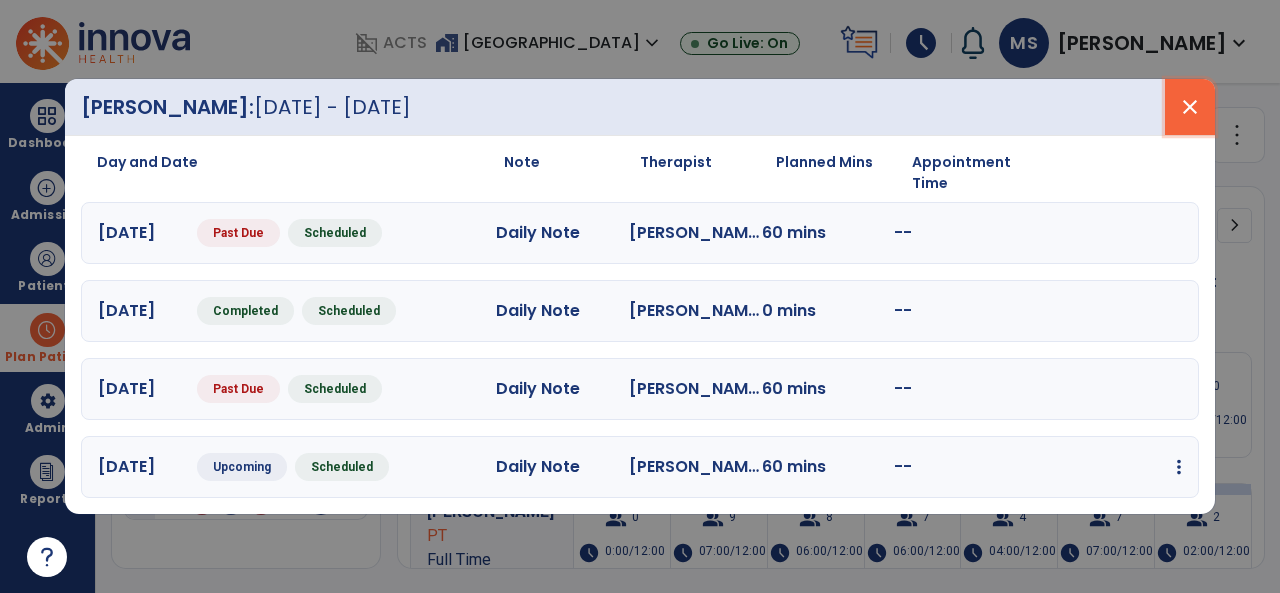 click on "close" at bounding box center (1190, 107) 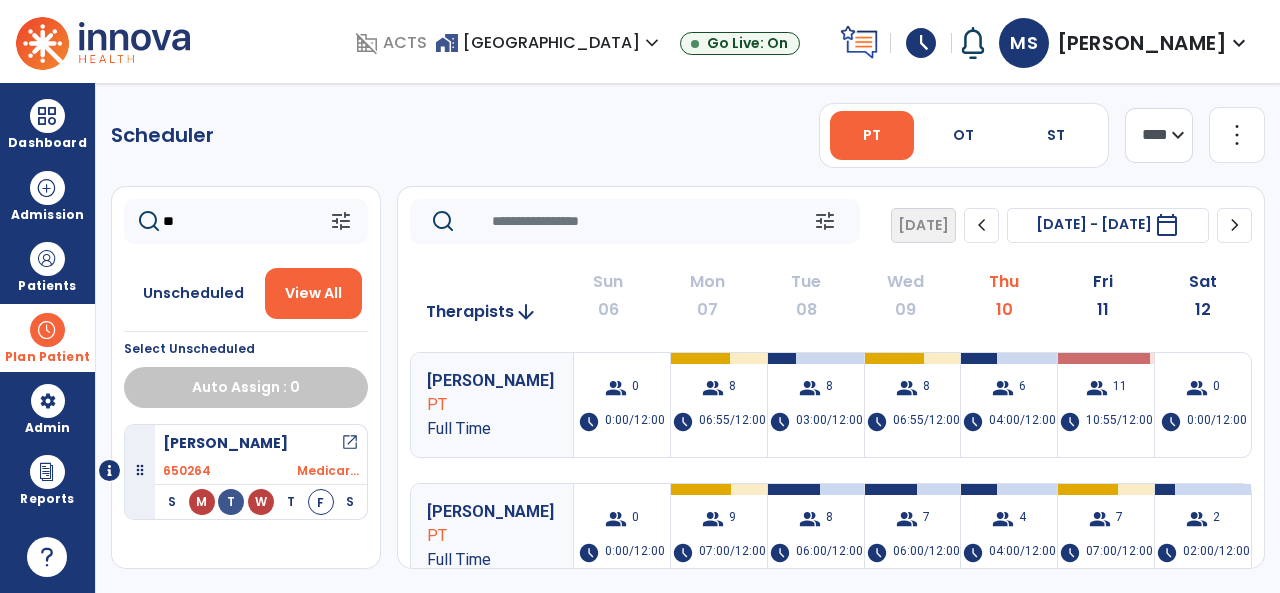 click on "**" 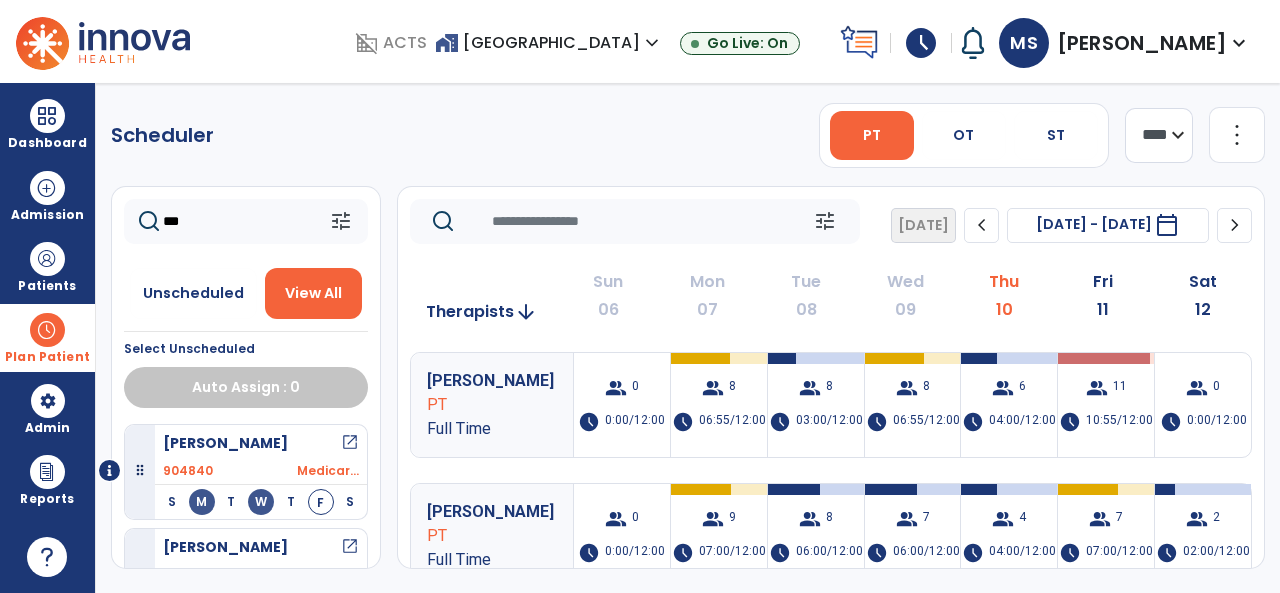 click on "open_in_new" at bounding box center (350, 547) 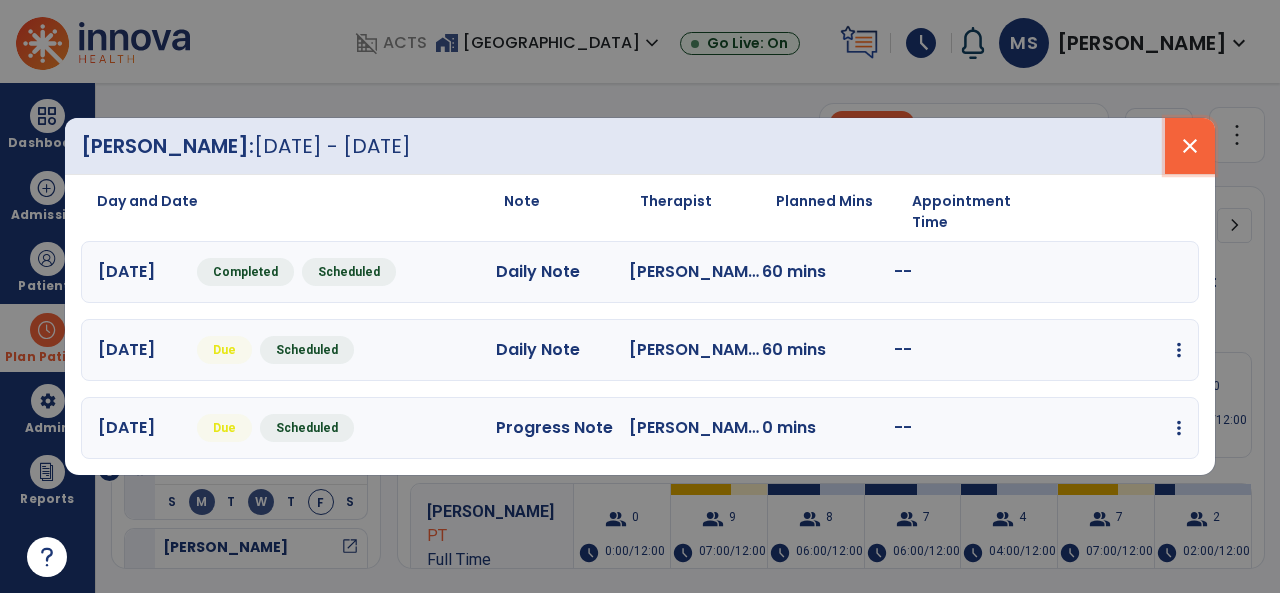 click on "close" at bounding box center [1190, 146] 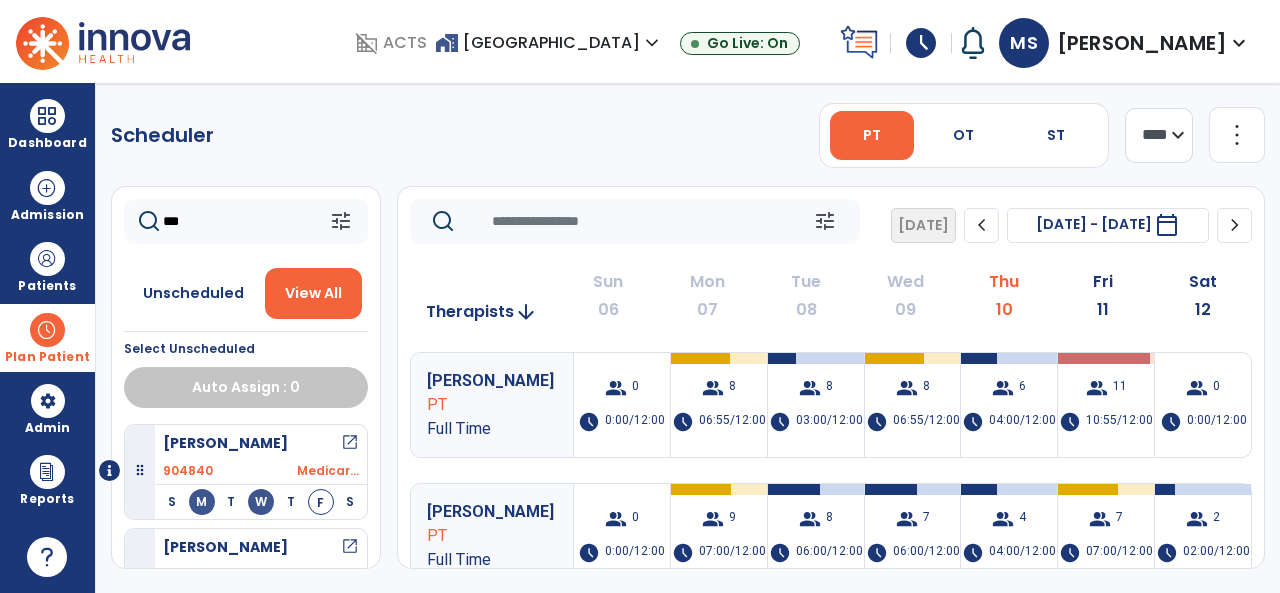 click on "***" 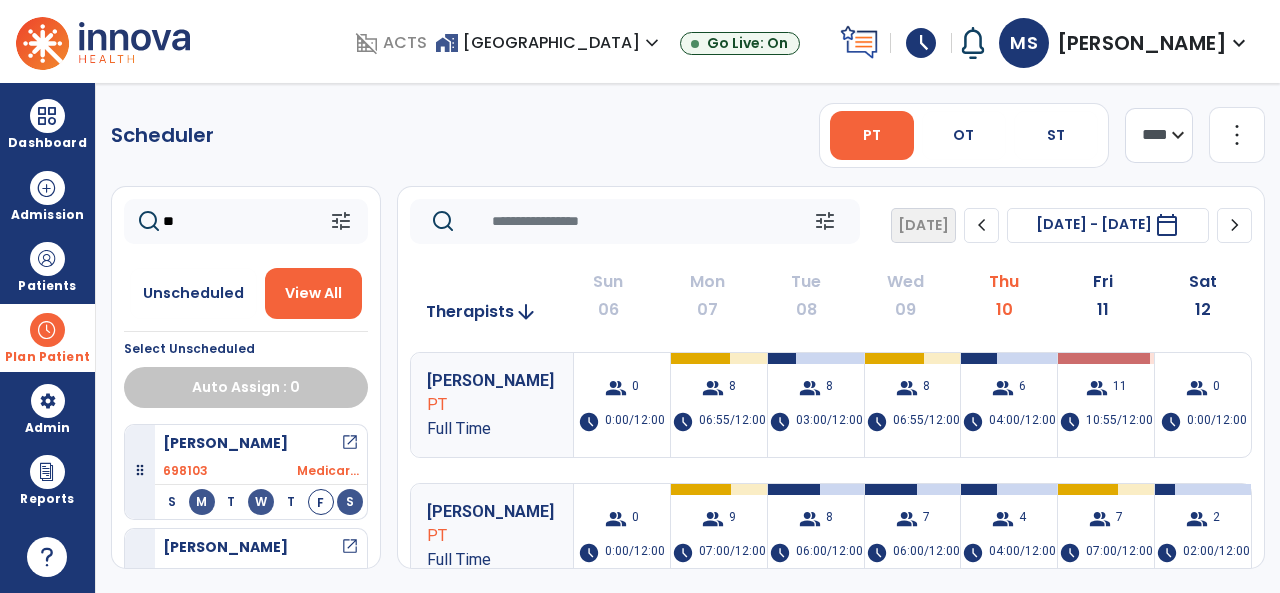 type on "*" 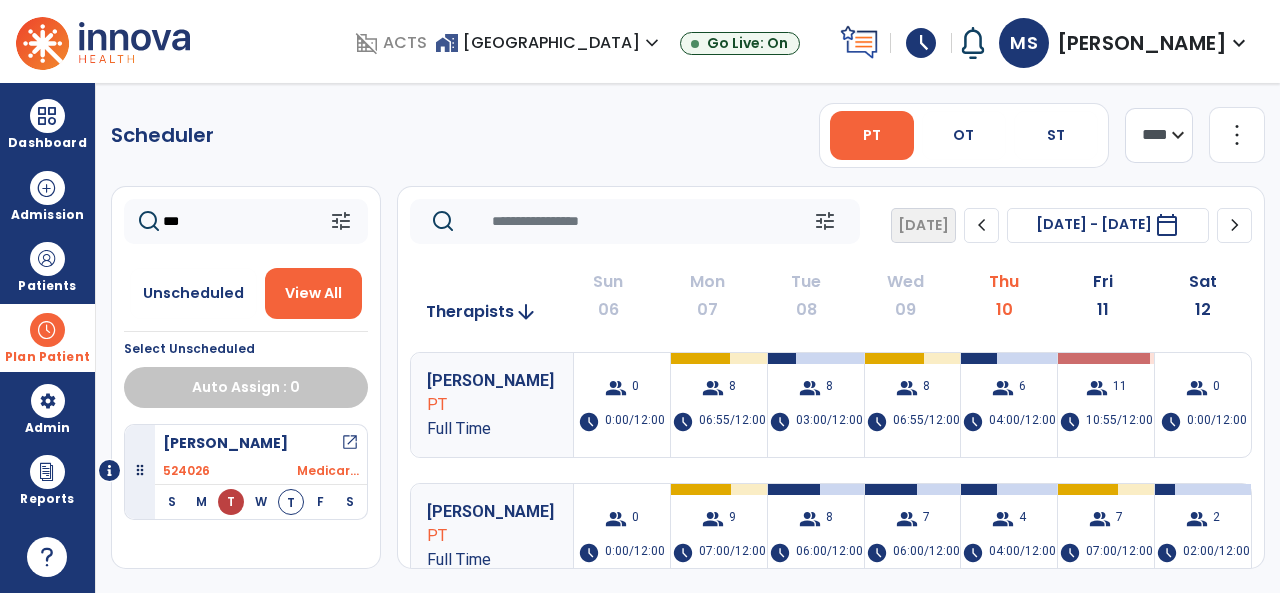 type on "***" 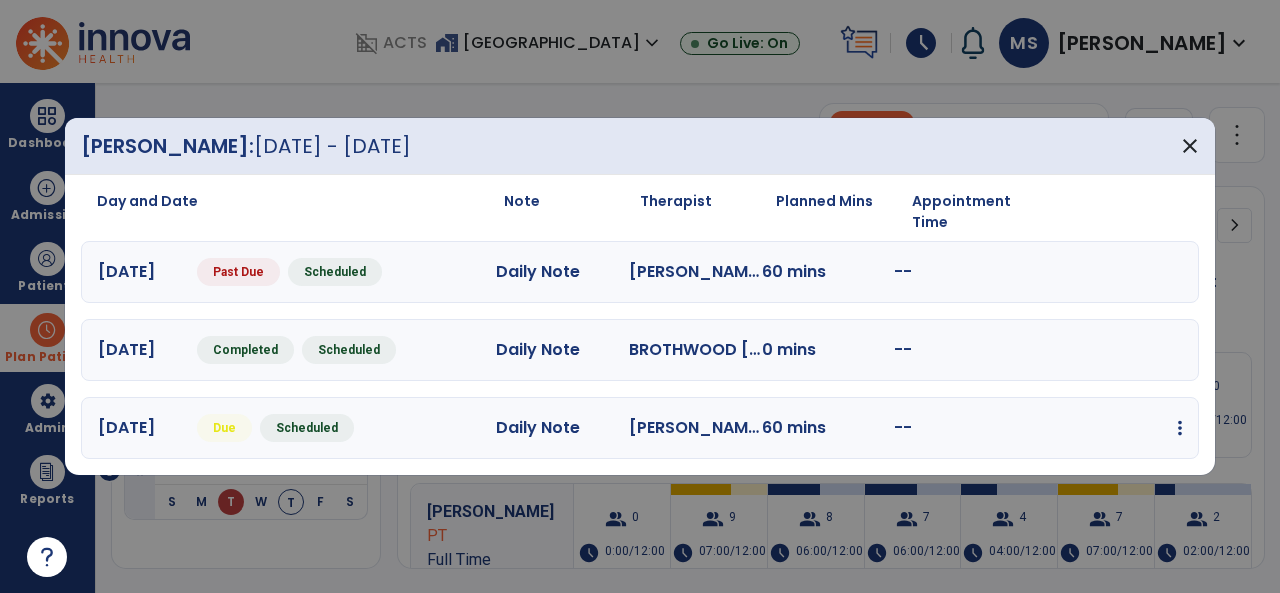 click at bounding box center [1180, 428] 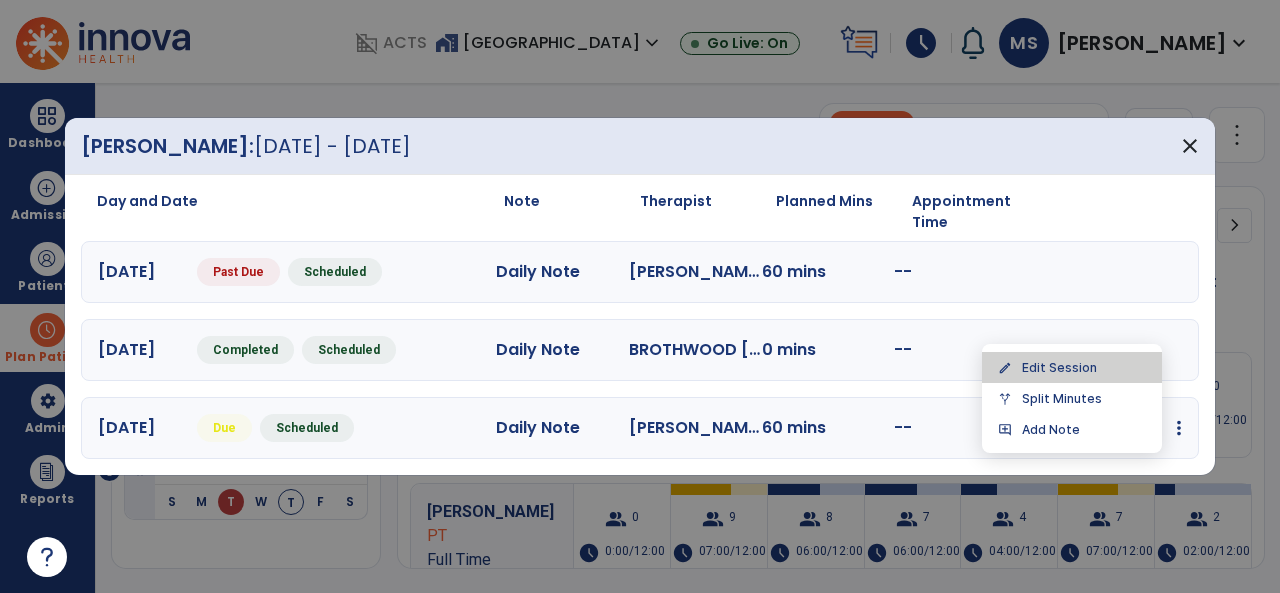 click on "edit   Edit Session" at bounding box center [1072, 367] 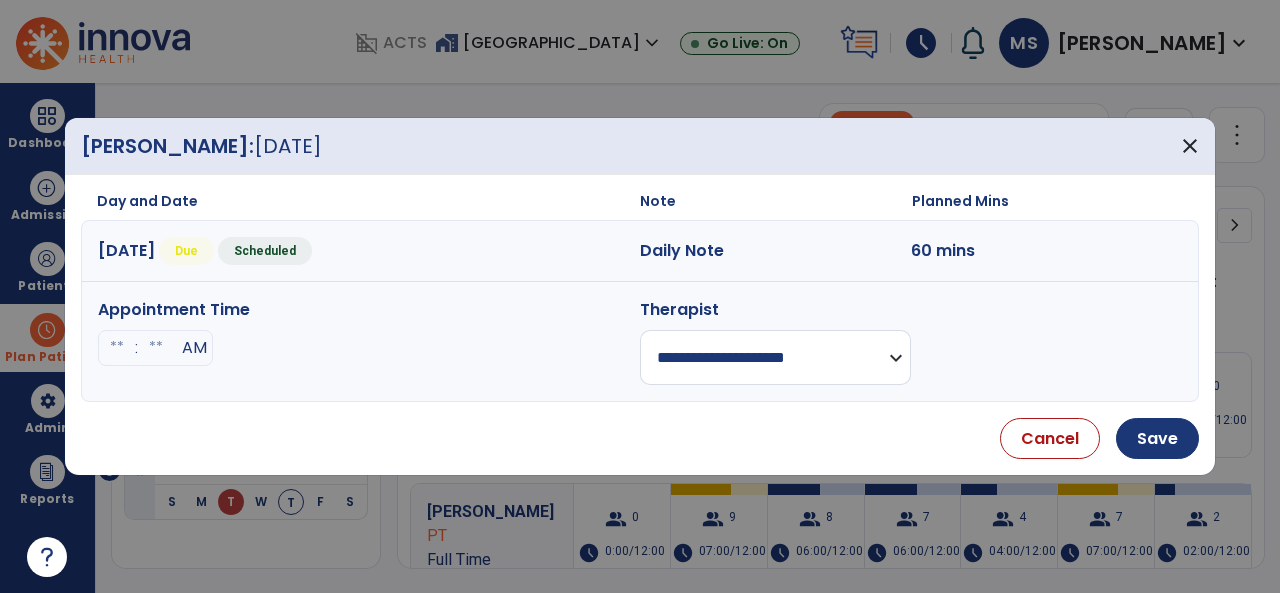 click on "**********" at bounding box center (775, 357) 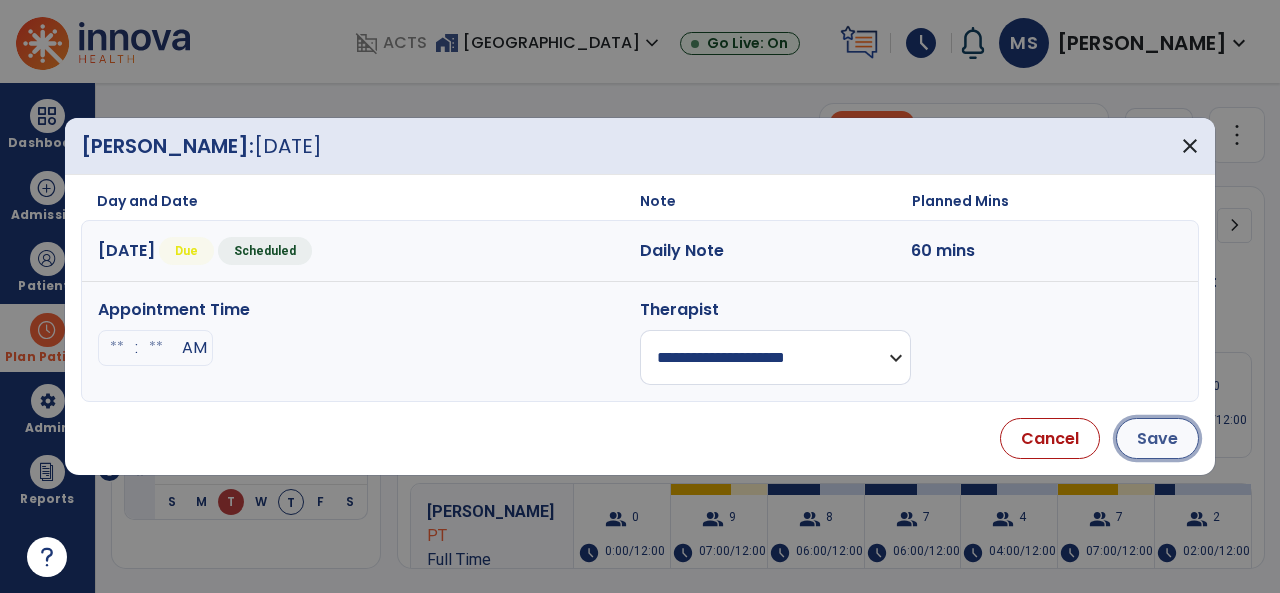 click on "Save" at bounding box center (1157, 438) 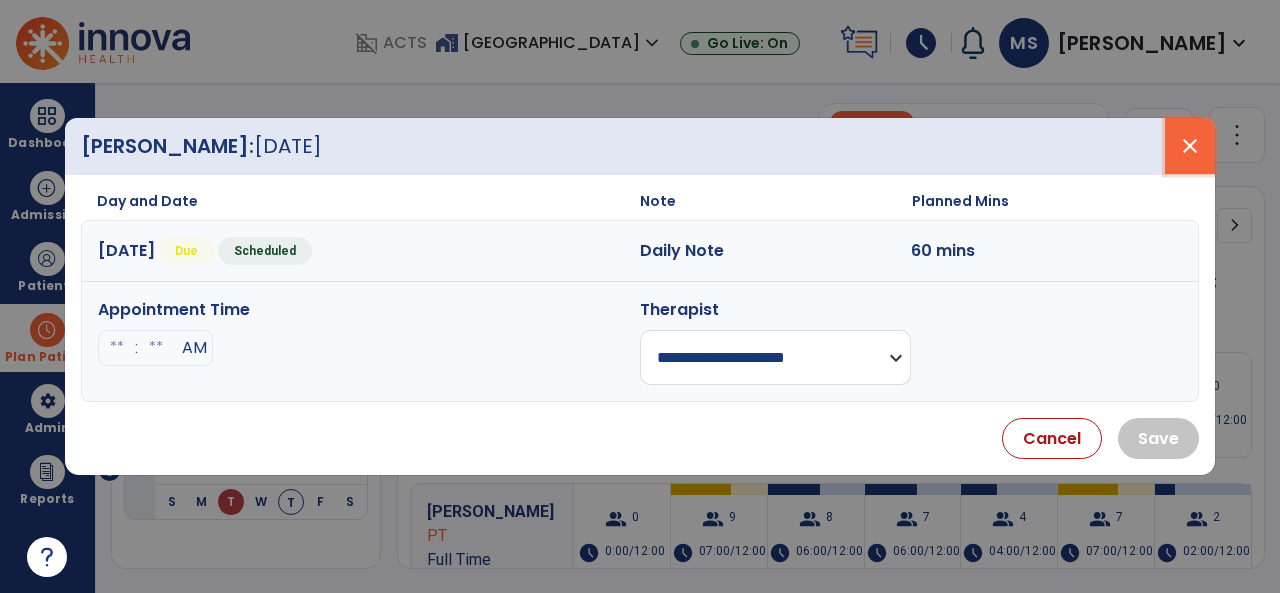 click on "close" at bounding box center (1190, 146) 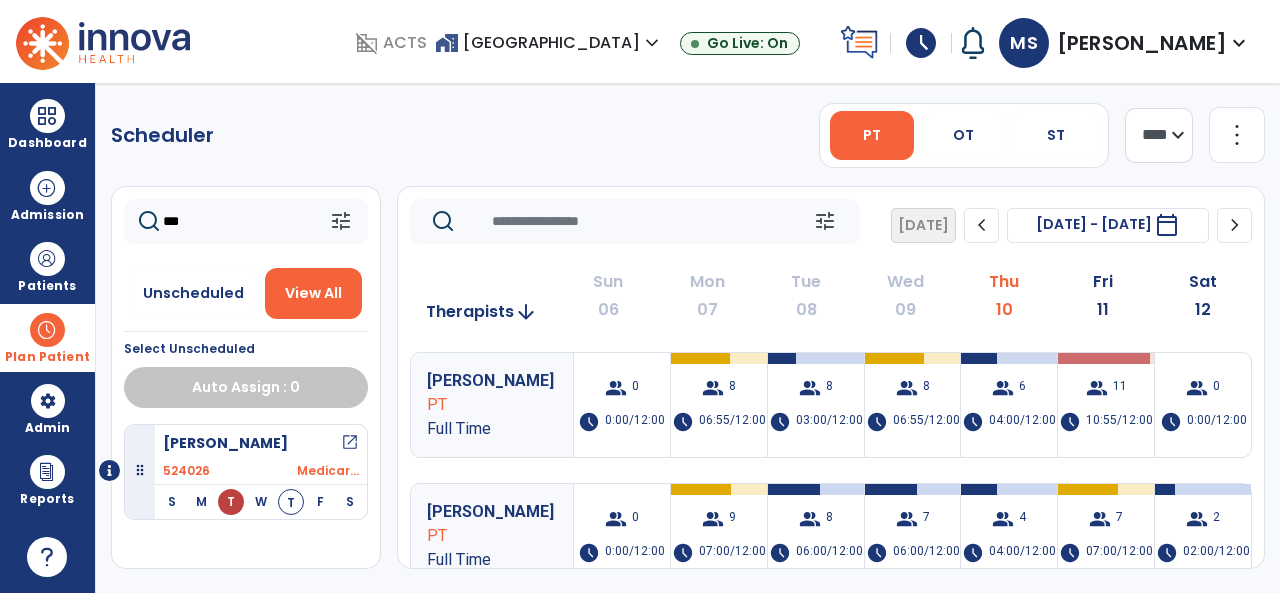 click on "***" 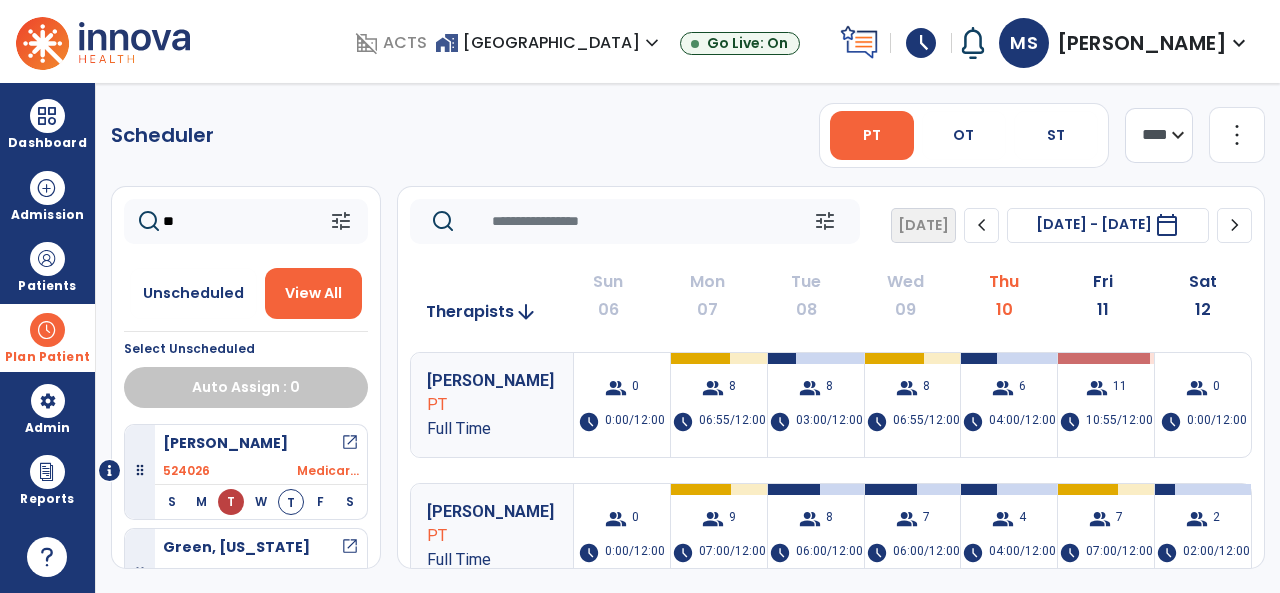 type on "*" 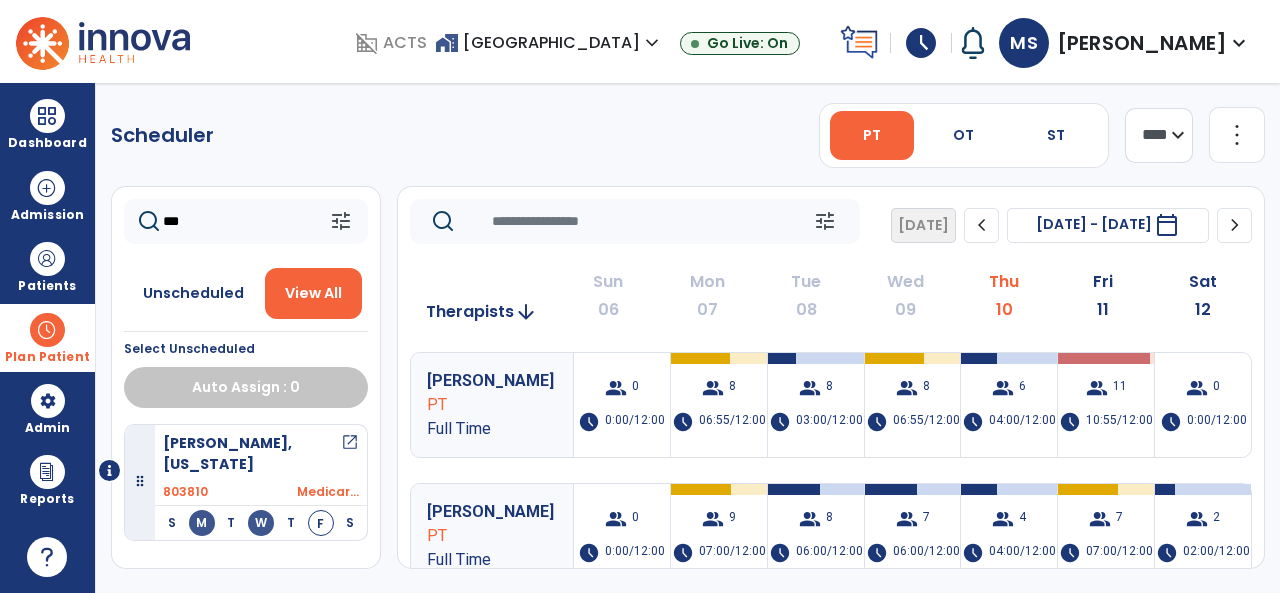 type on "***" 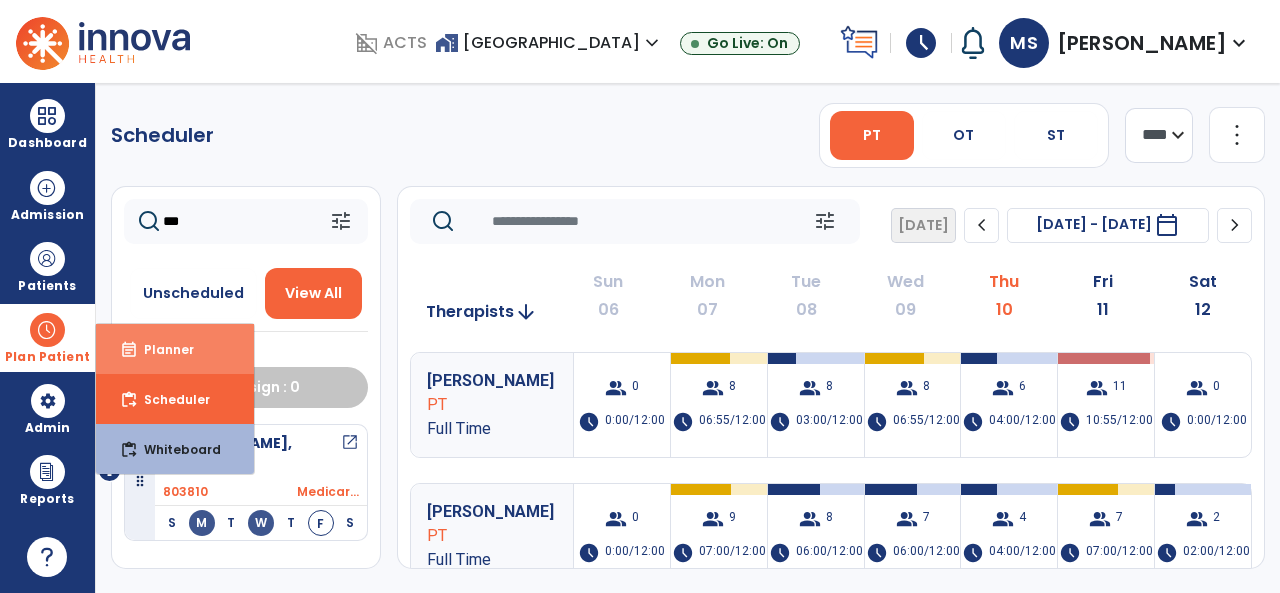 click on "Planner" at bounding box center [161, 349] 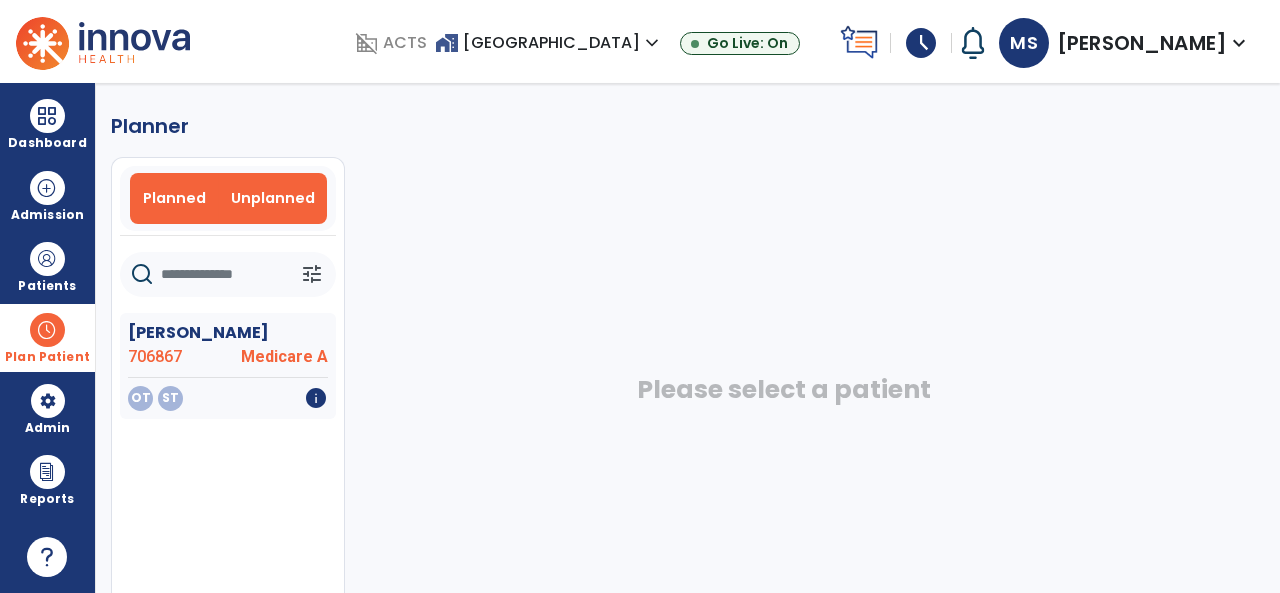 click on "Planned" at bounding box center [174, 198] 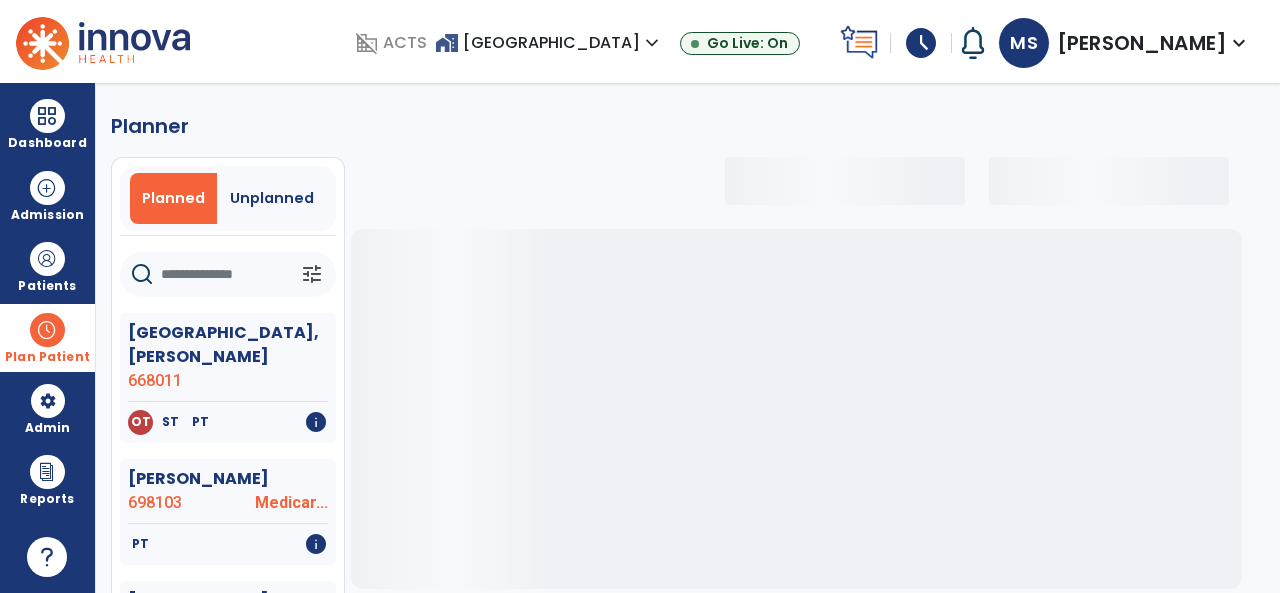 click 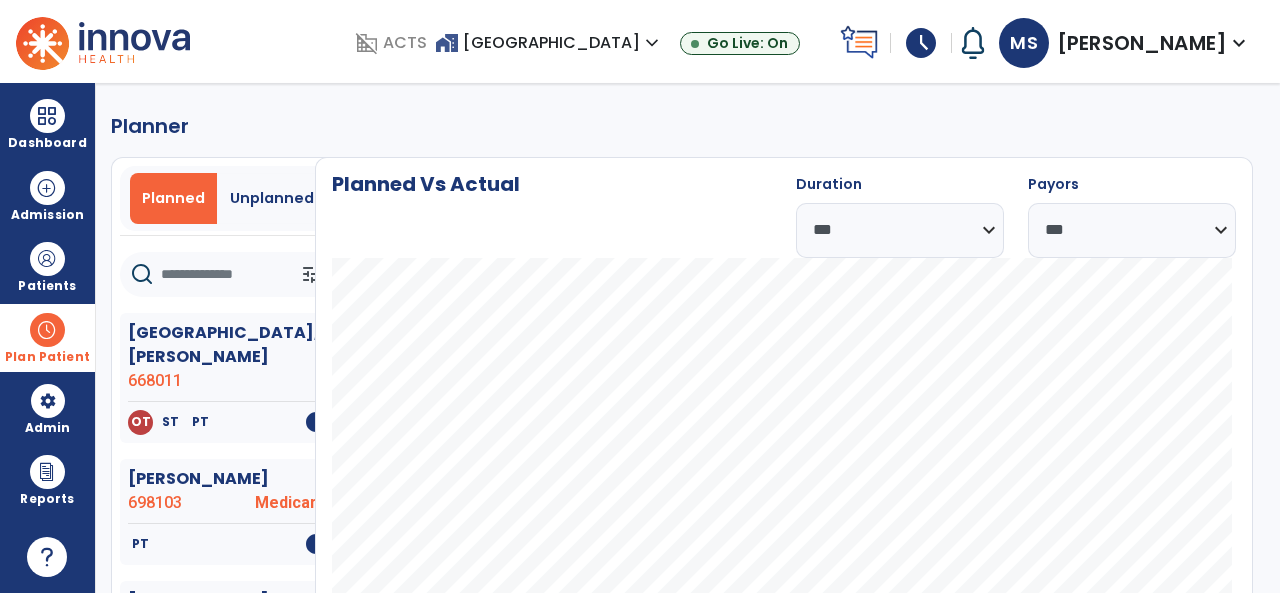 click 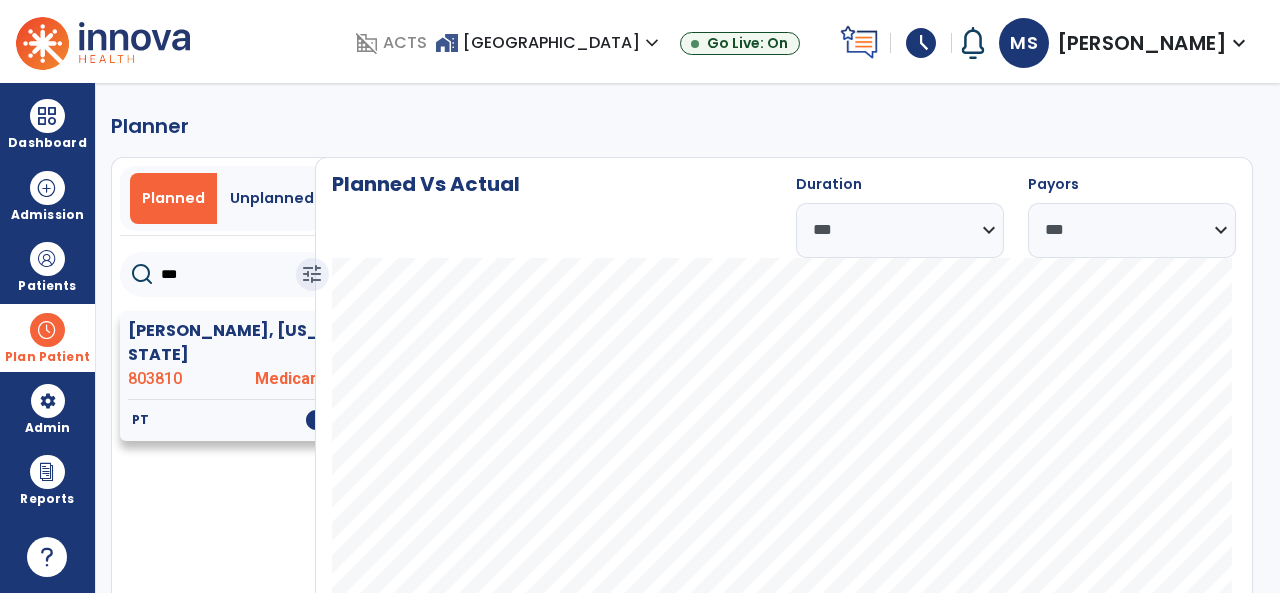 type on "***" 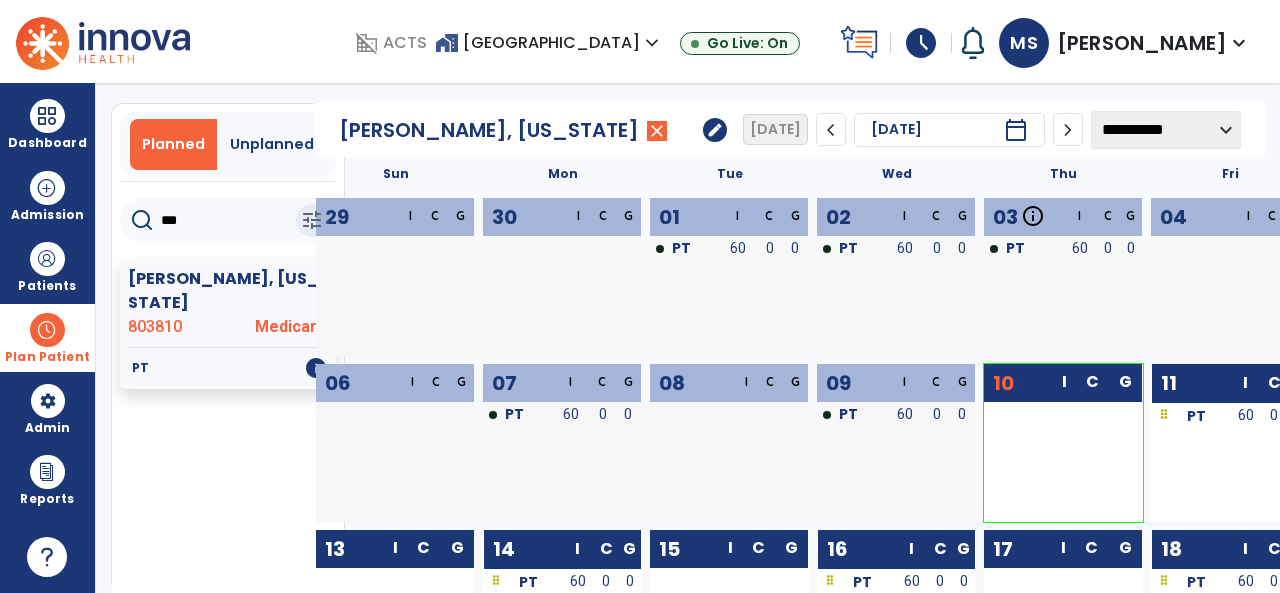scroll, scrollTop: 57, scrollLeft: 0, axis: vertical 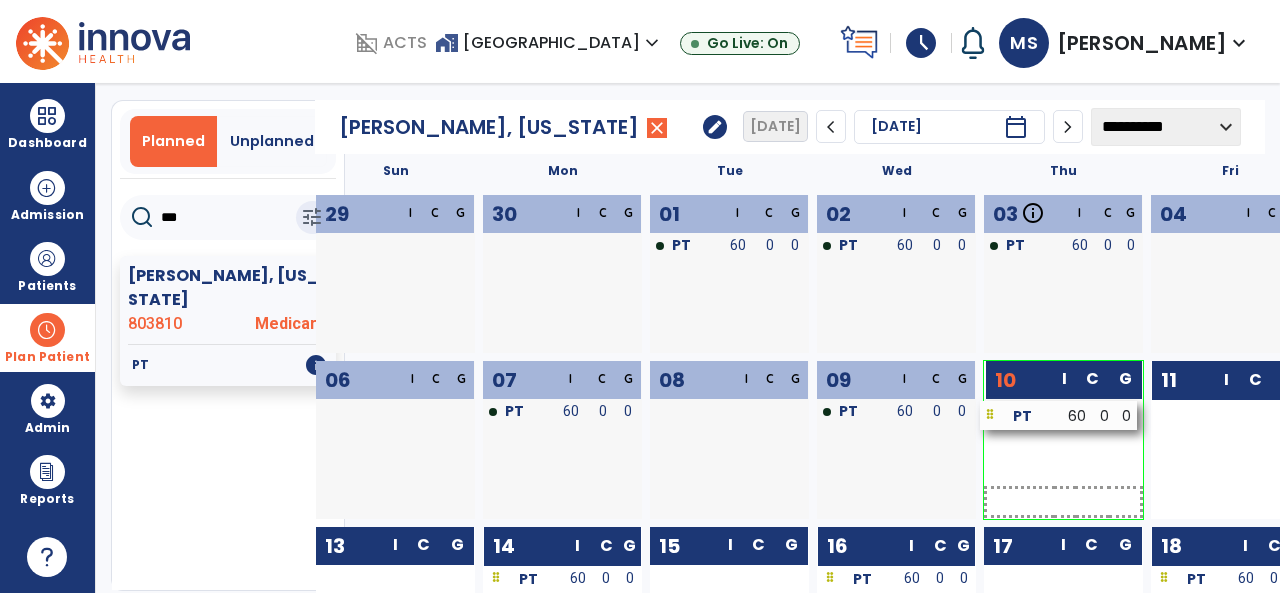 drag, startPoint x: 1199, startPoint y: 422, endPoint x: 1030, endPoint y: 424, distance: 169.01184 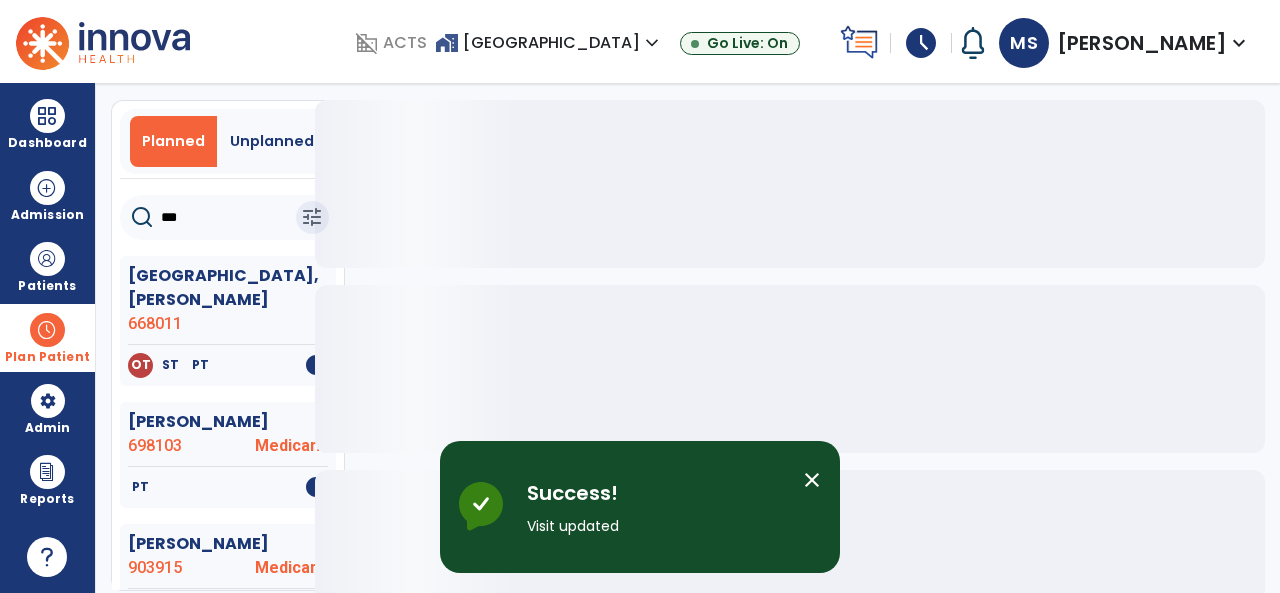 click on "Plan Patient" at bounding box center (47, 337) 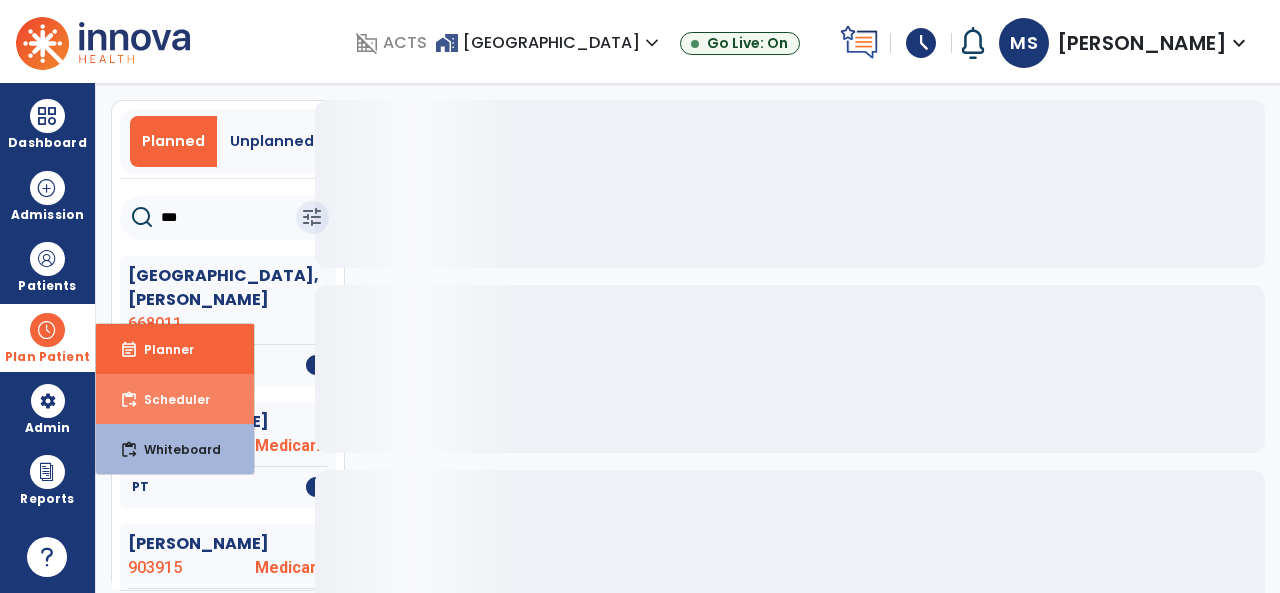 click on "Scheduler" at bounding box center (169, 399) 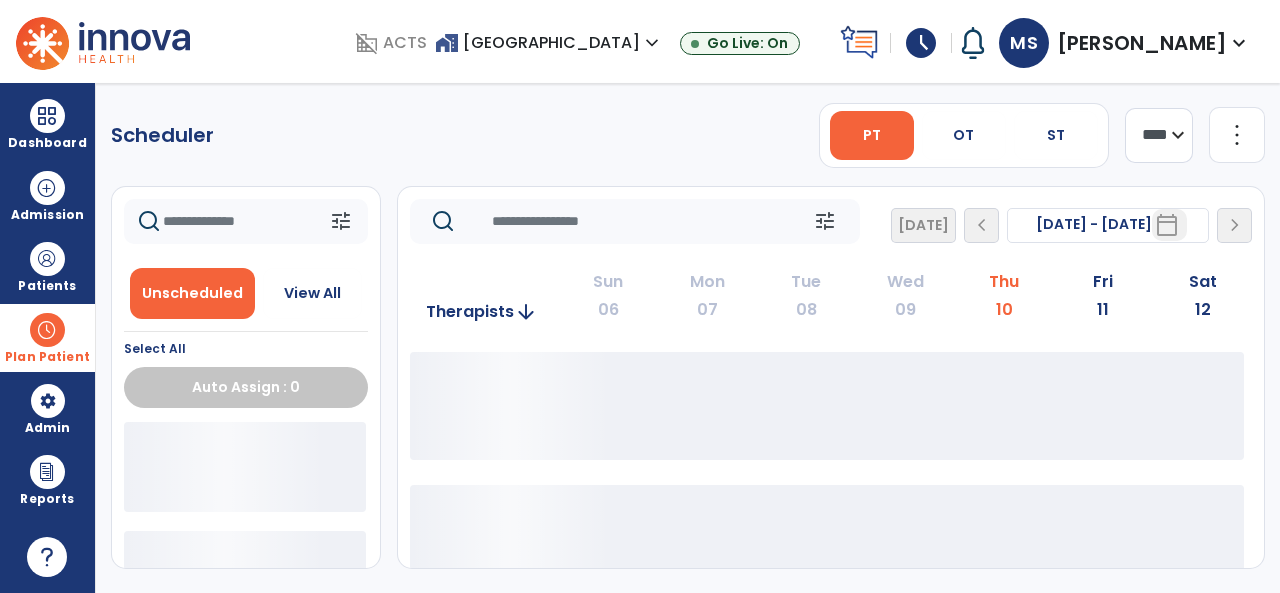 scroll, scrollTop: 0, scrollLeft: 0, axis: both 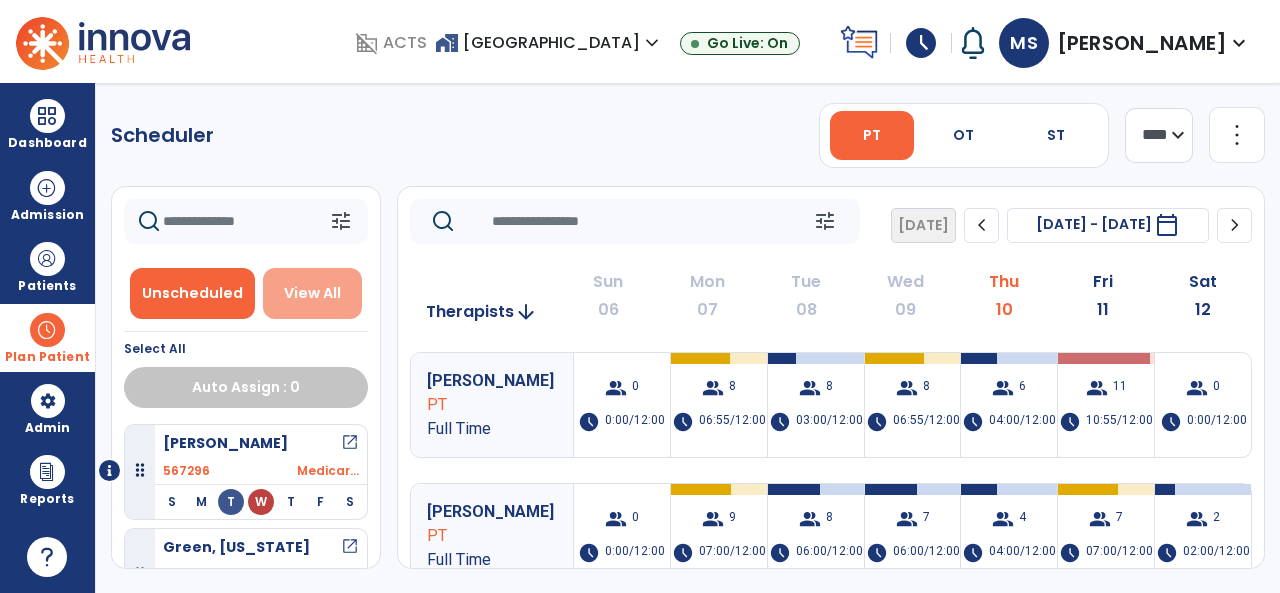 click on "View All" at bounding box center [312, 293] 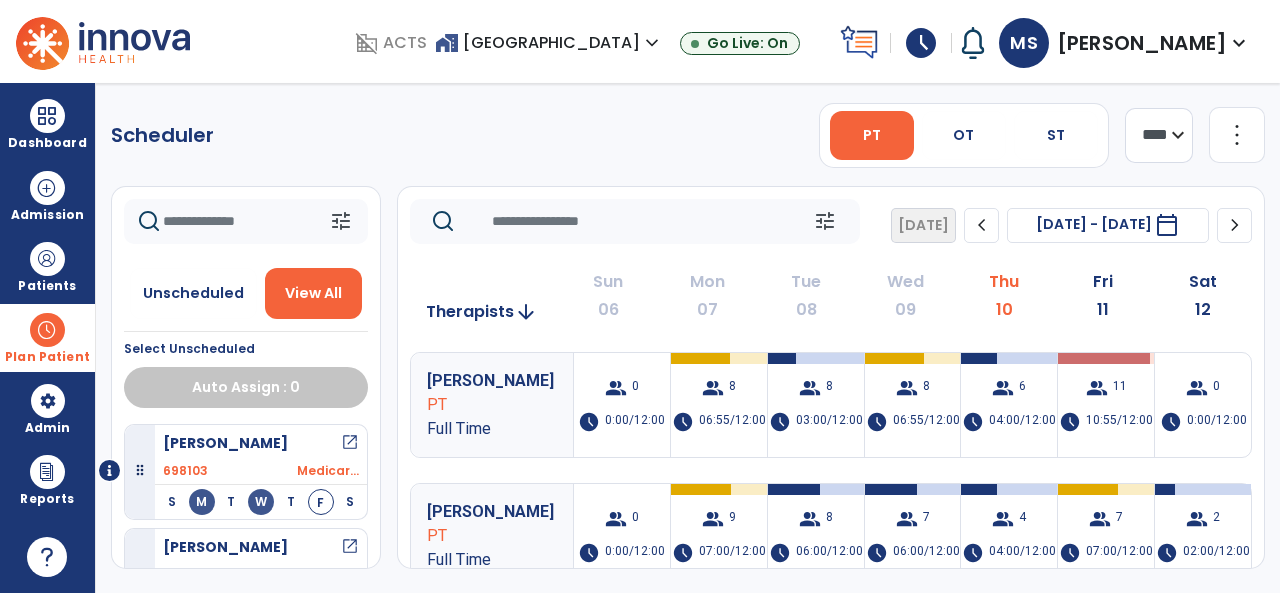 click 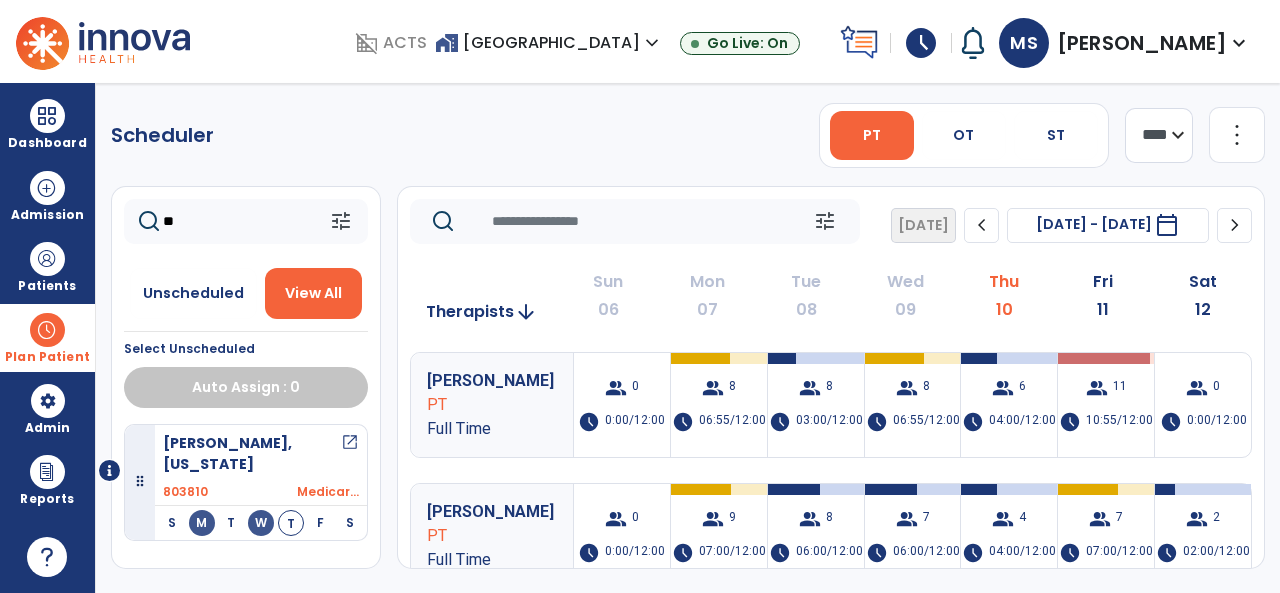 type on "**" 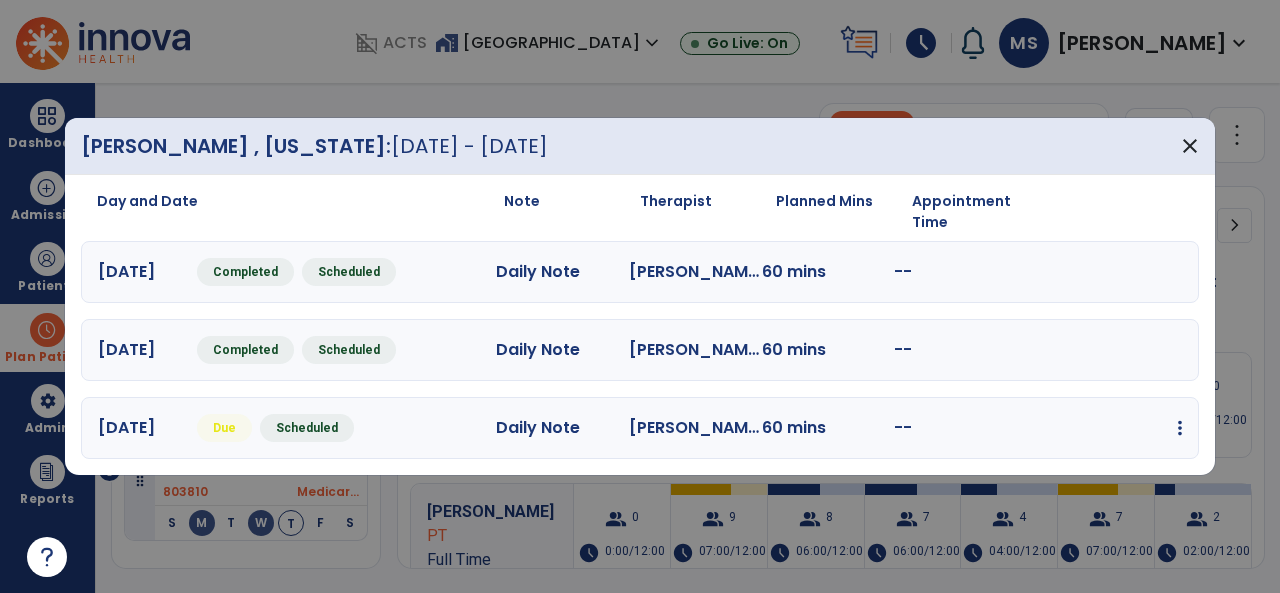 click at bounding box center (1180, 428) 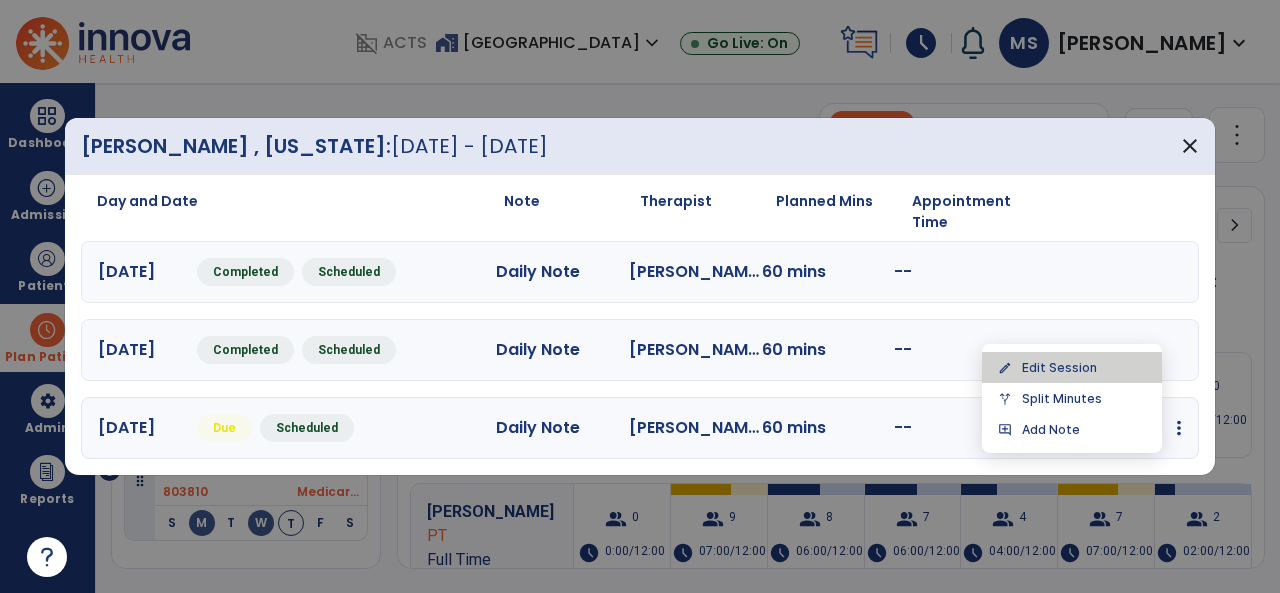 click on "edit   Edit Session" at bounding box center (1072, 367) 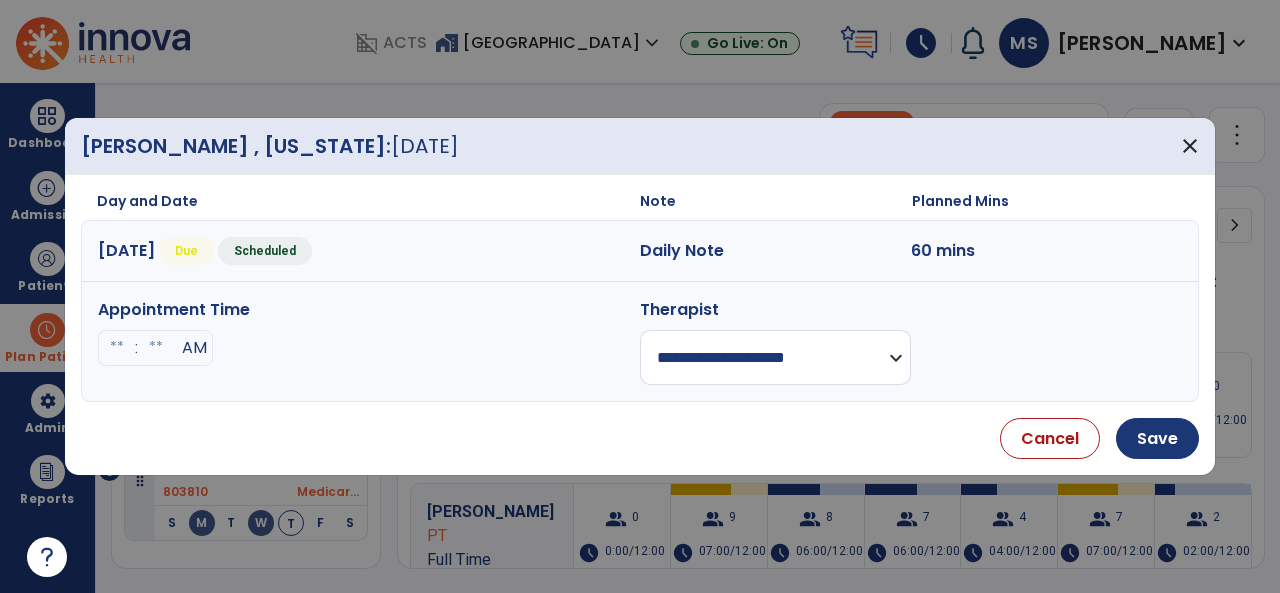 click on "**********" at bounding box center [775, 357] 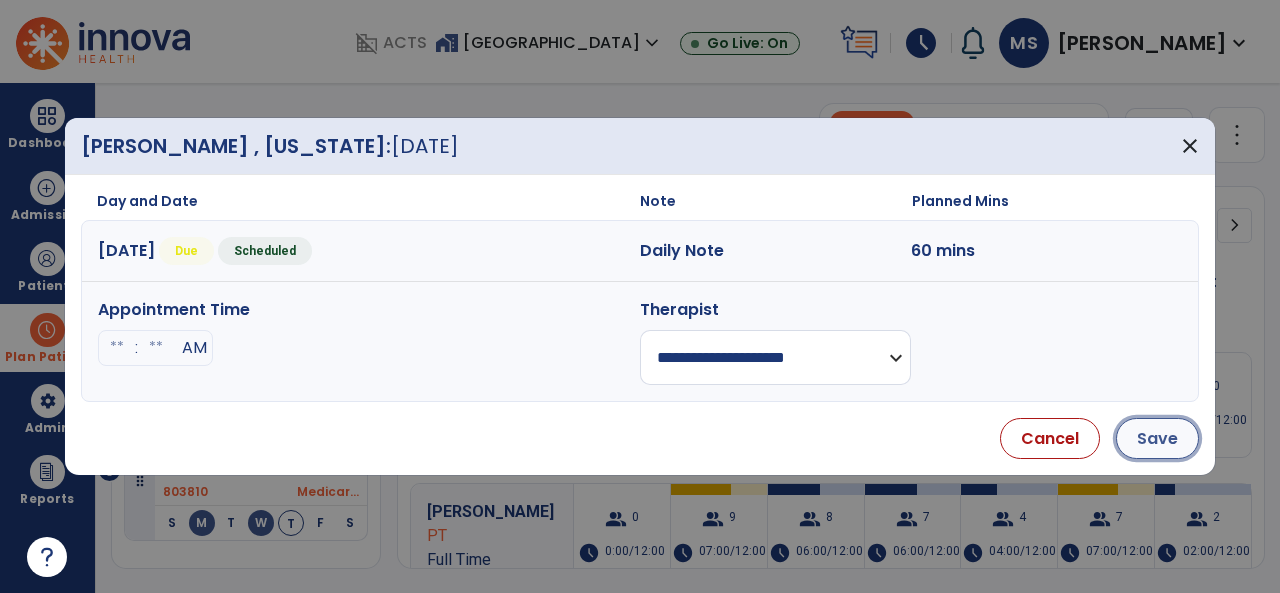 click on "Save" at bounding box center (1157, 438) 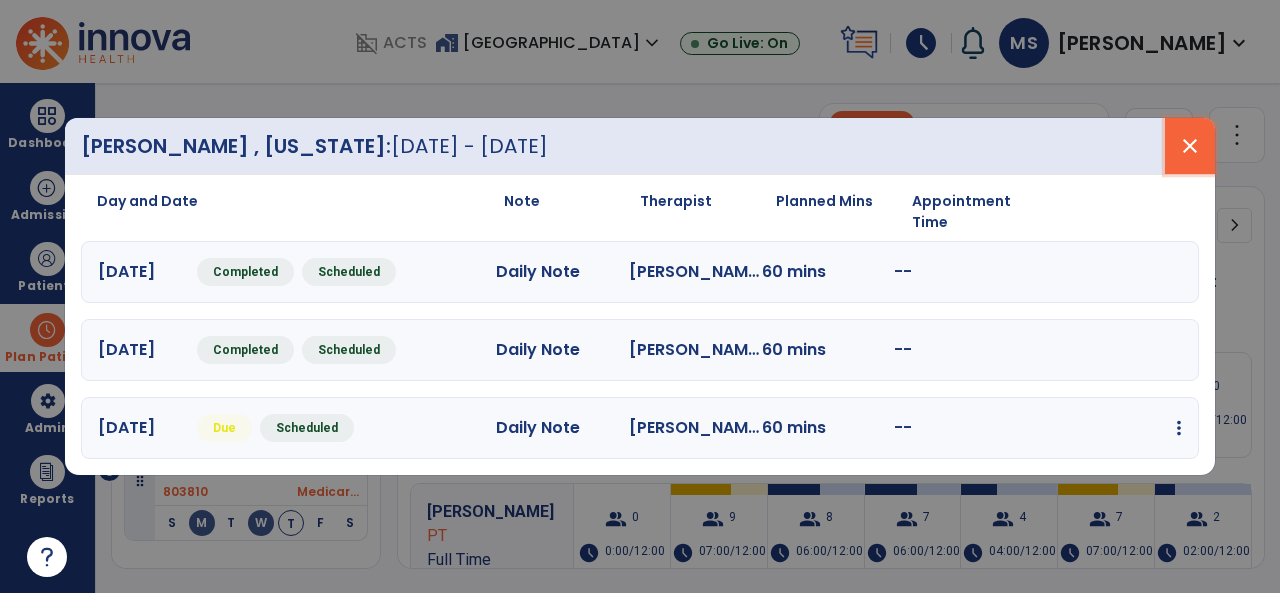 click on "close" at bounding box center (1190, 146) 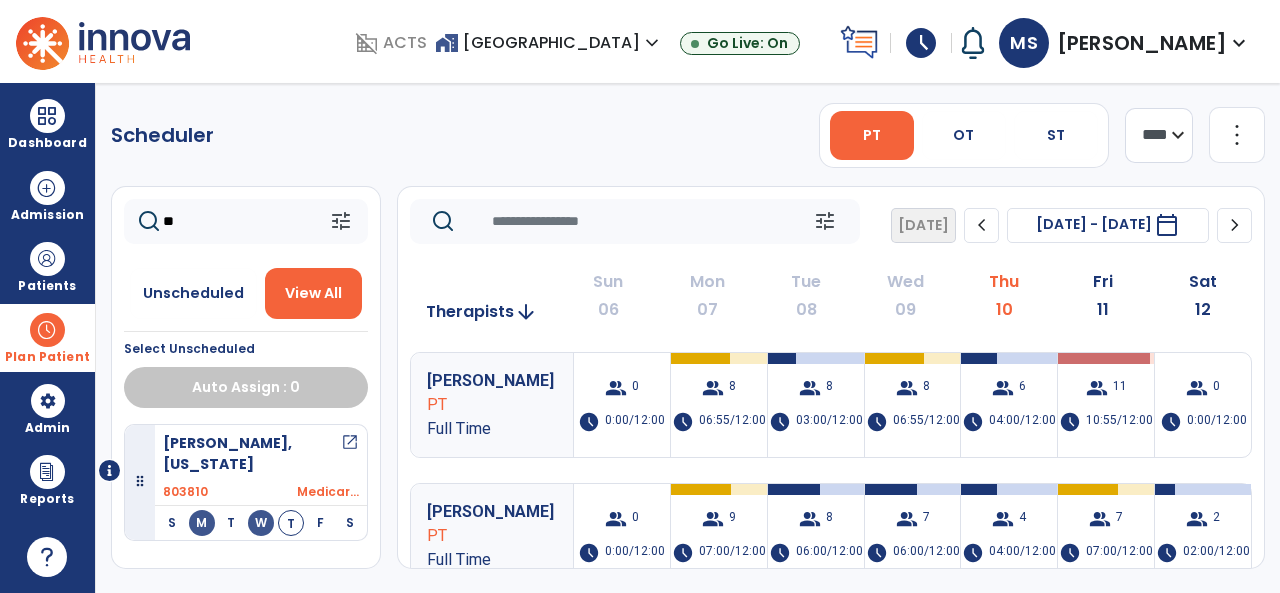 click on "**" 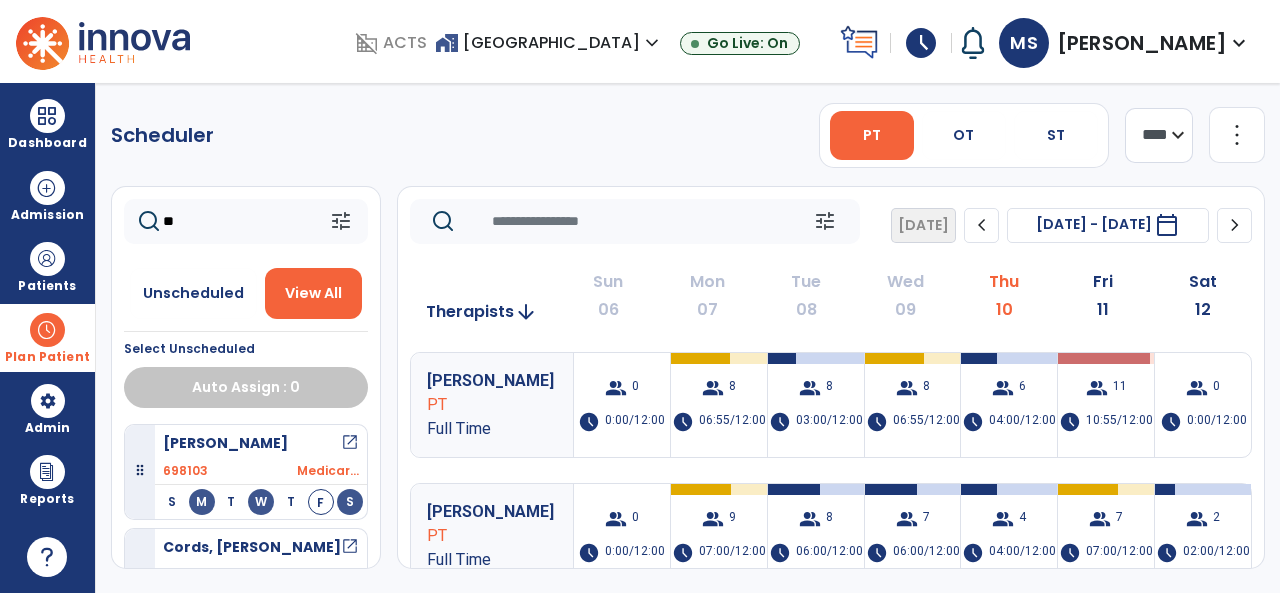 type on "*" 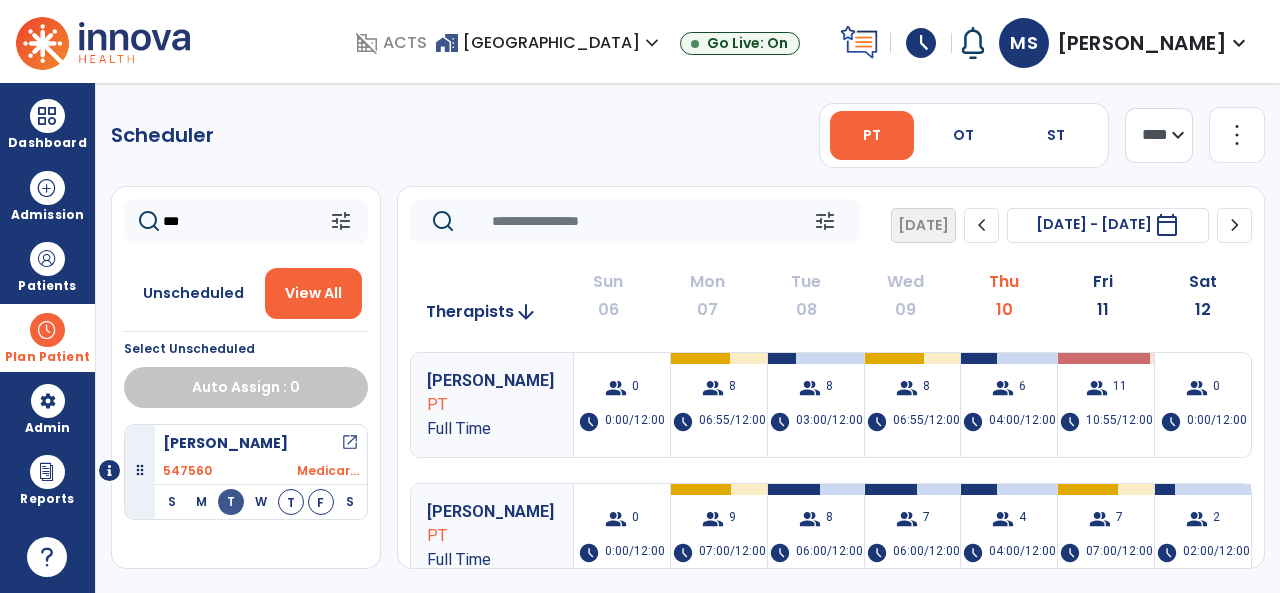 type on "***" 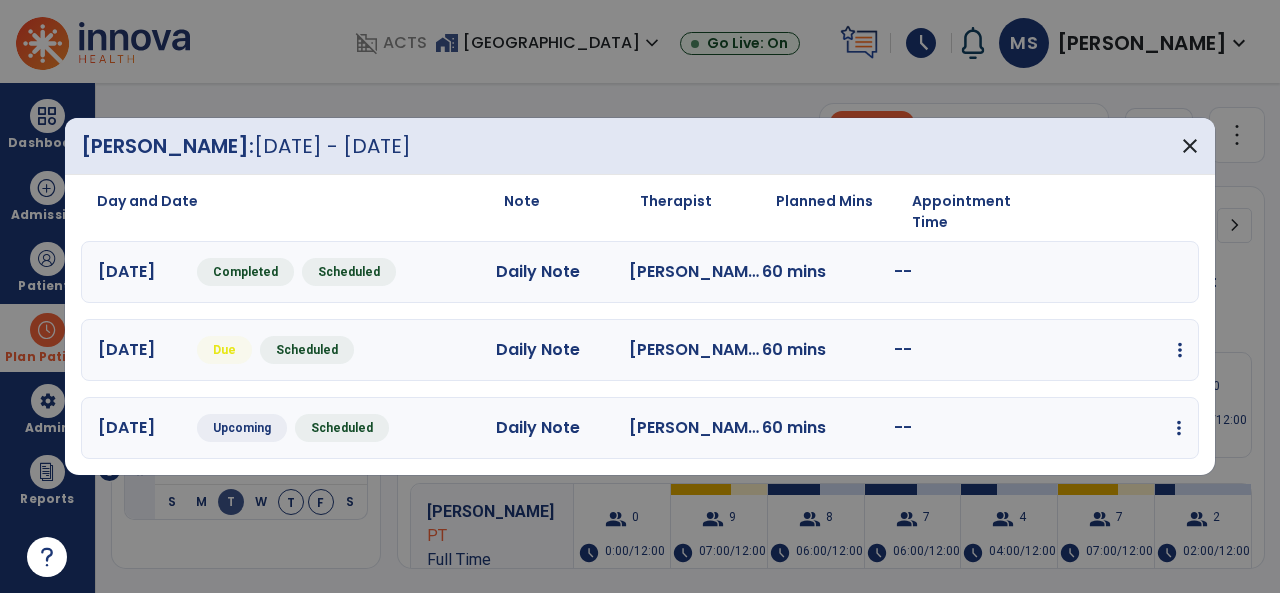 click at bounding box center [1180, 350] 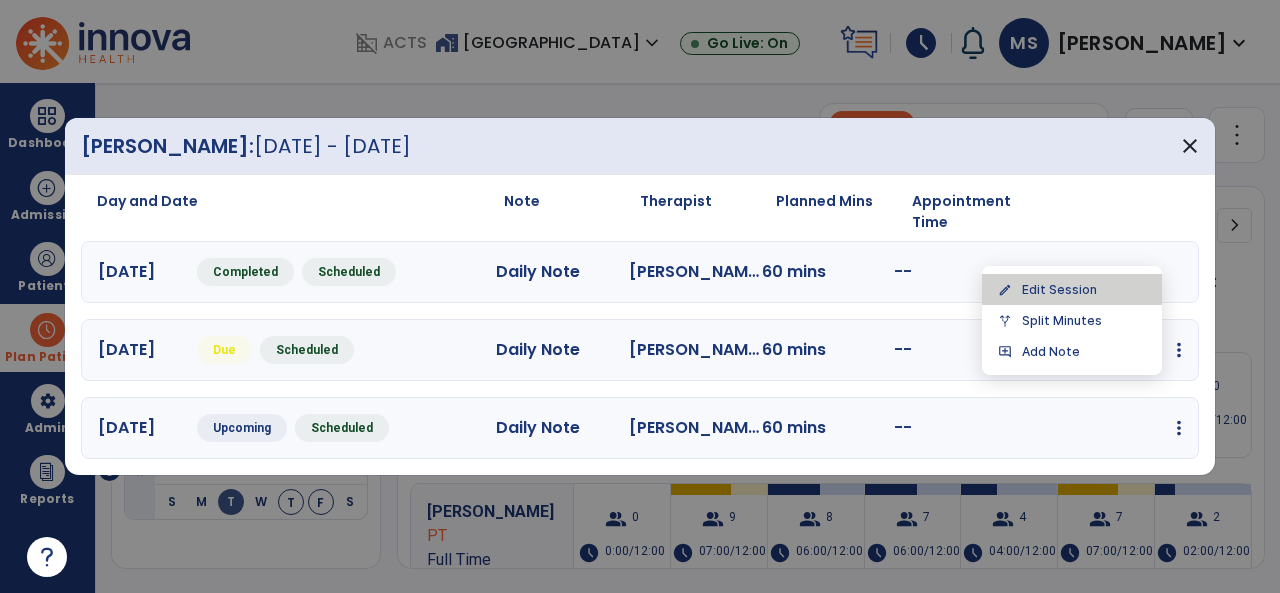click on "edit   Edit Session" at bounding box center [1072, 289] 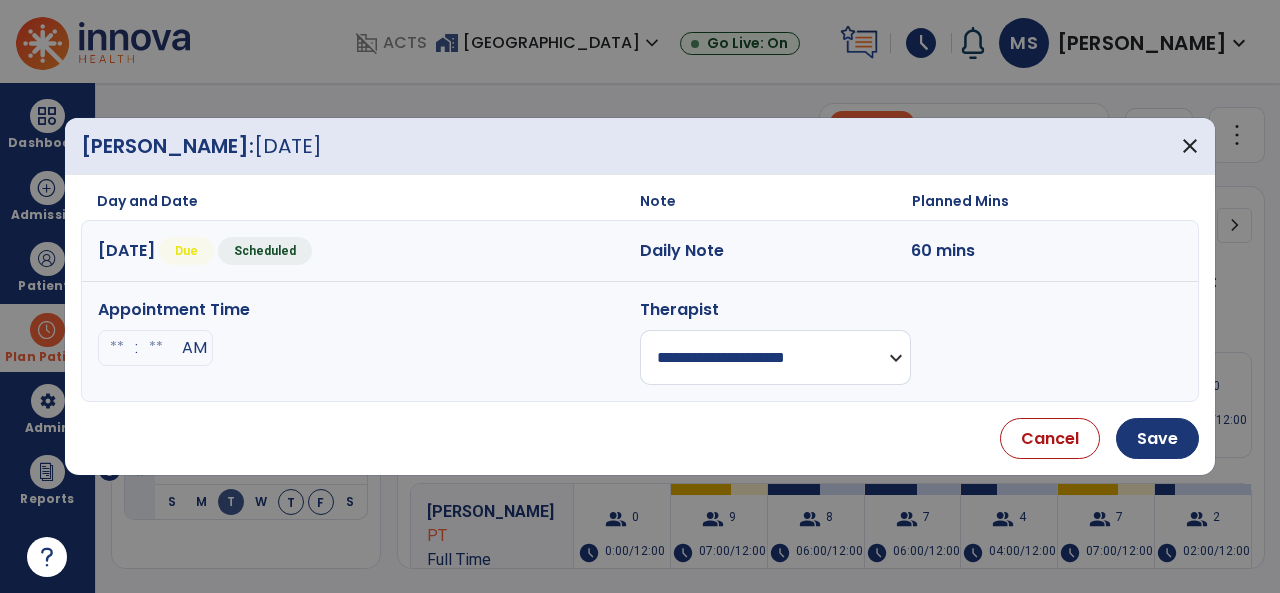 click on "**********" at bounding box center [775, 357] 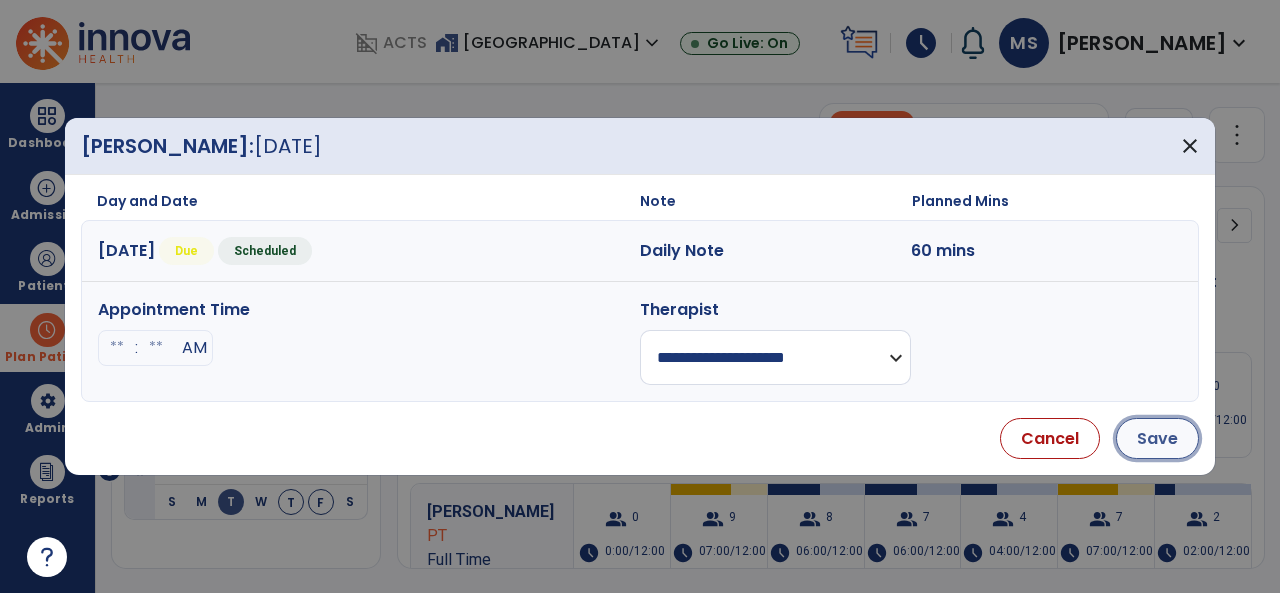 click on "Save" at bounding box center (1157, 438) 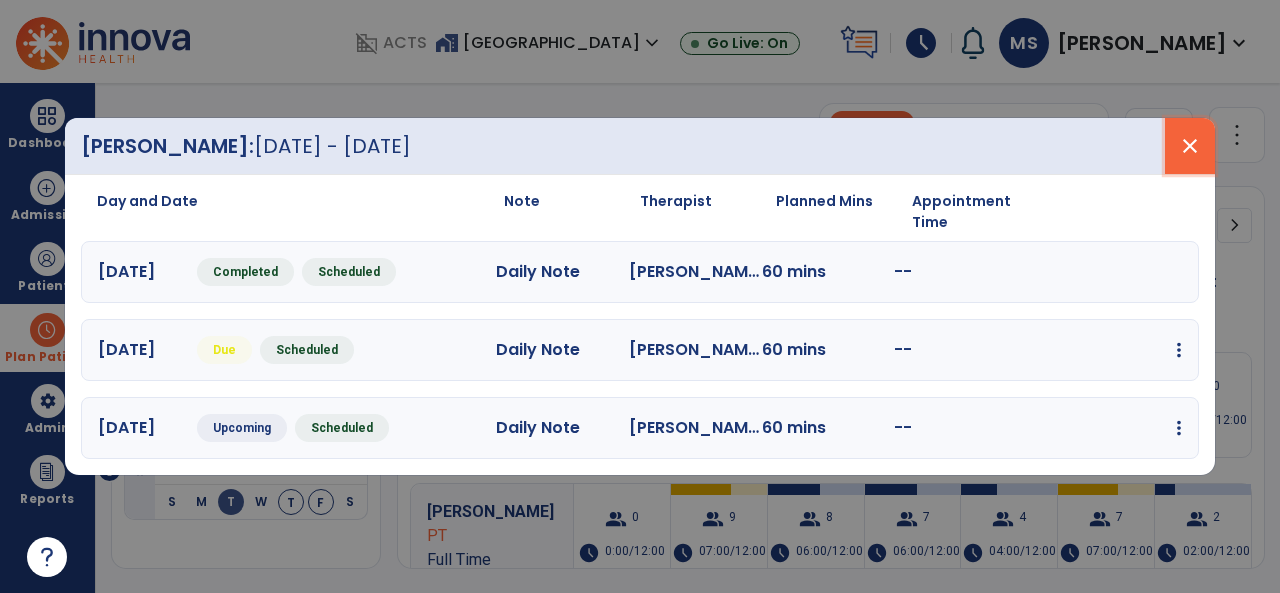 click on "close" at bounding box center [1190, 146] 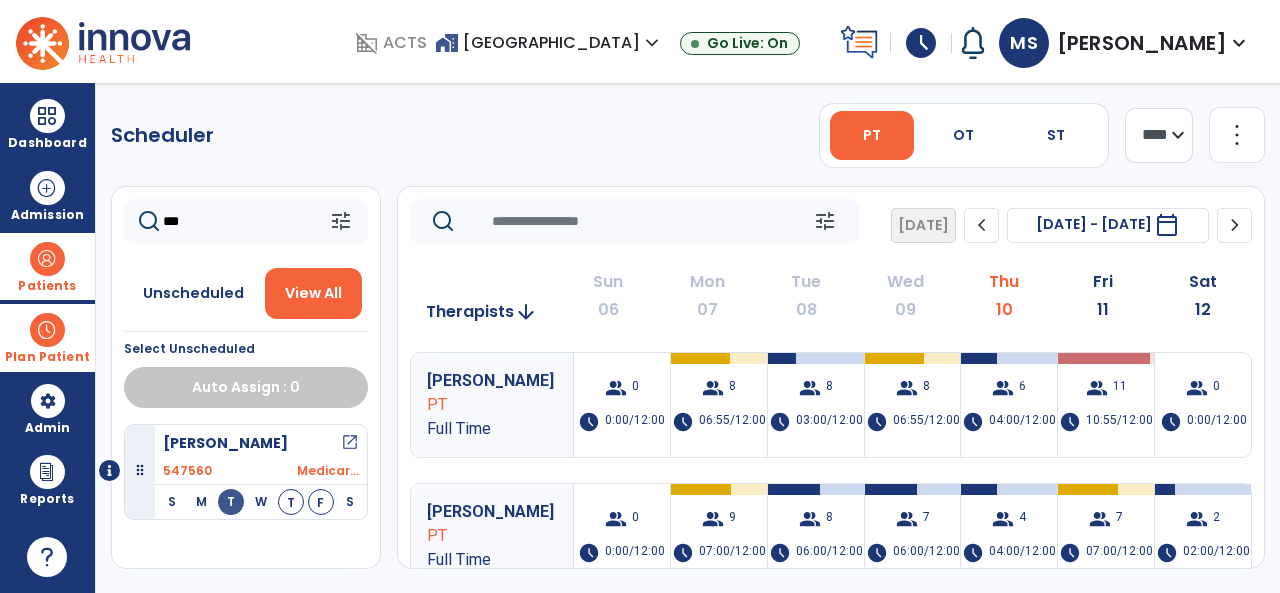 click at bounding box center (47, 259) 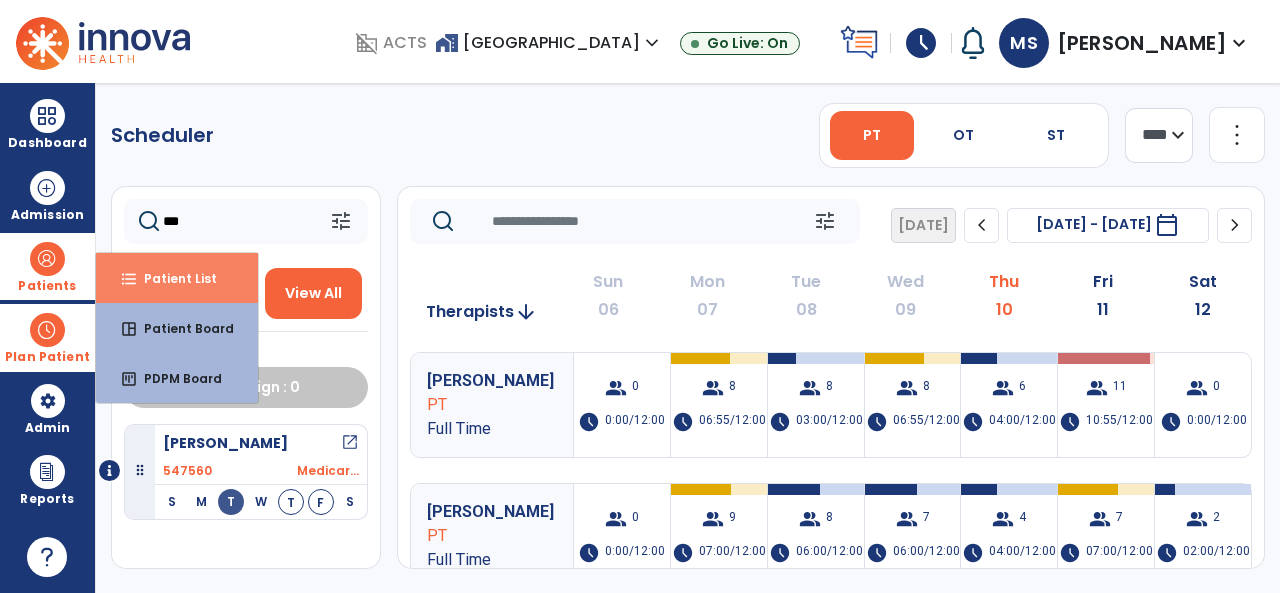 click on "format_list_bulleted  Patient List" at bounding box center [177, 278] 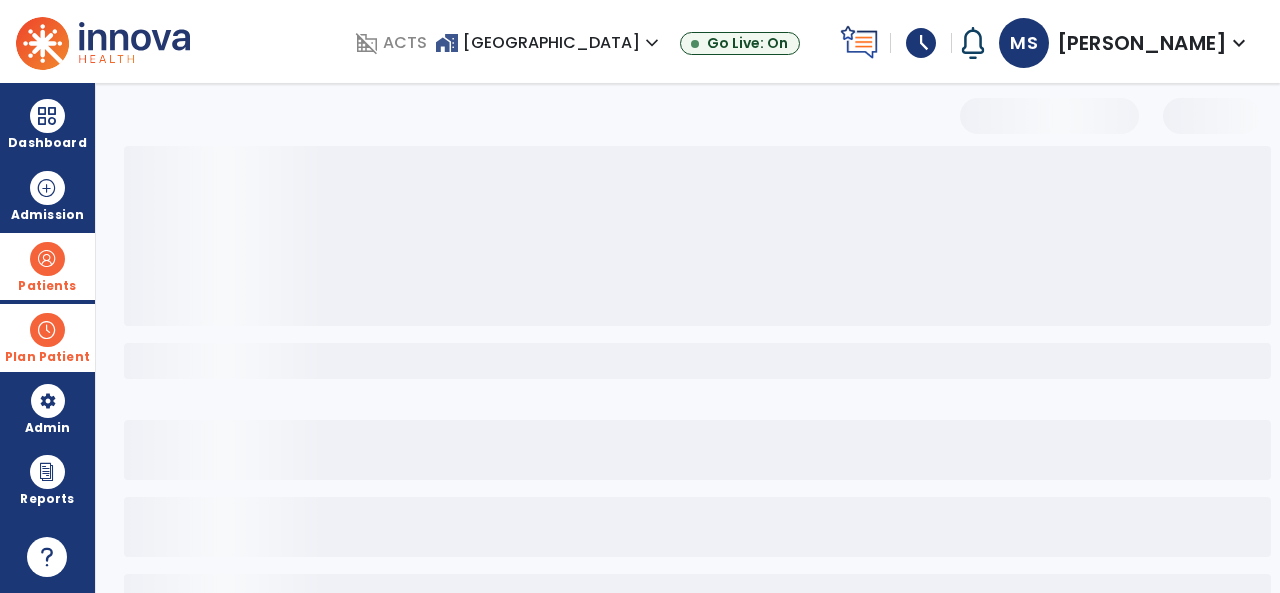 select on "***" 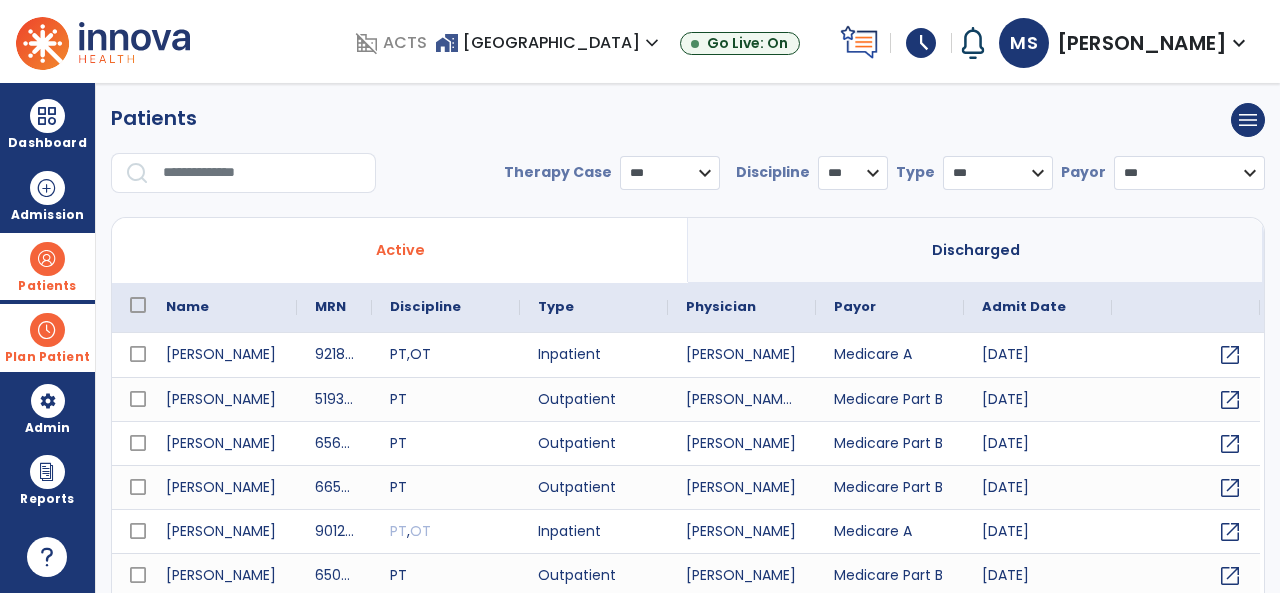 click at bounding box center (262, 173) 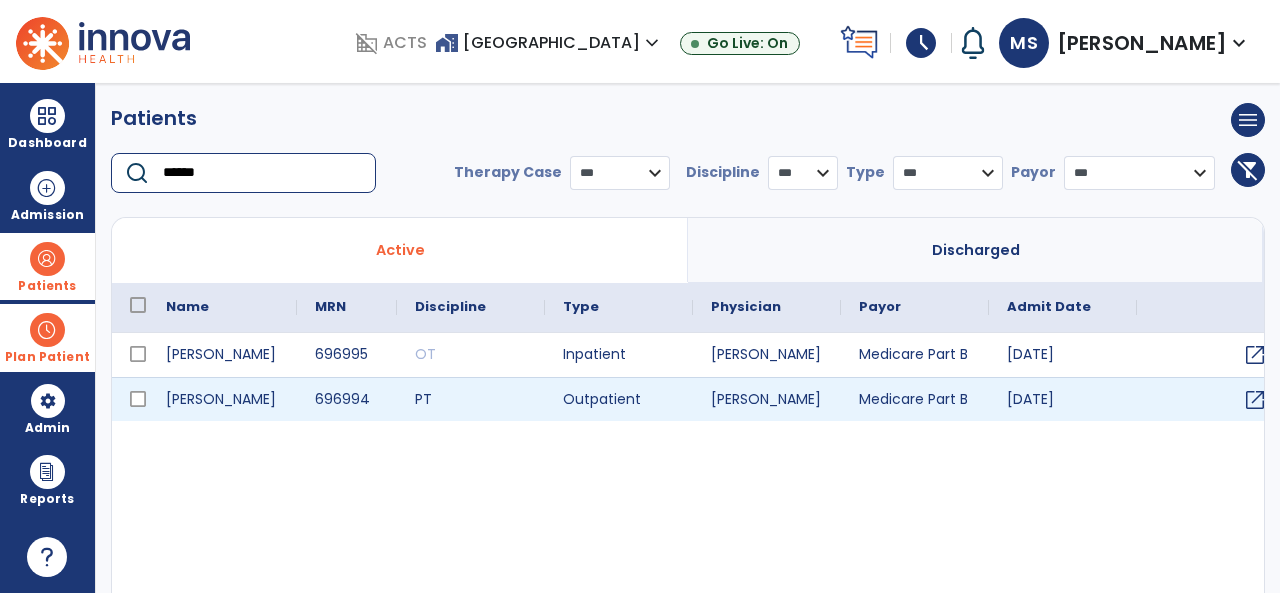 type on "******" 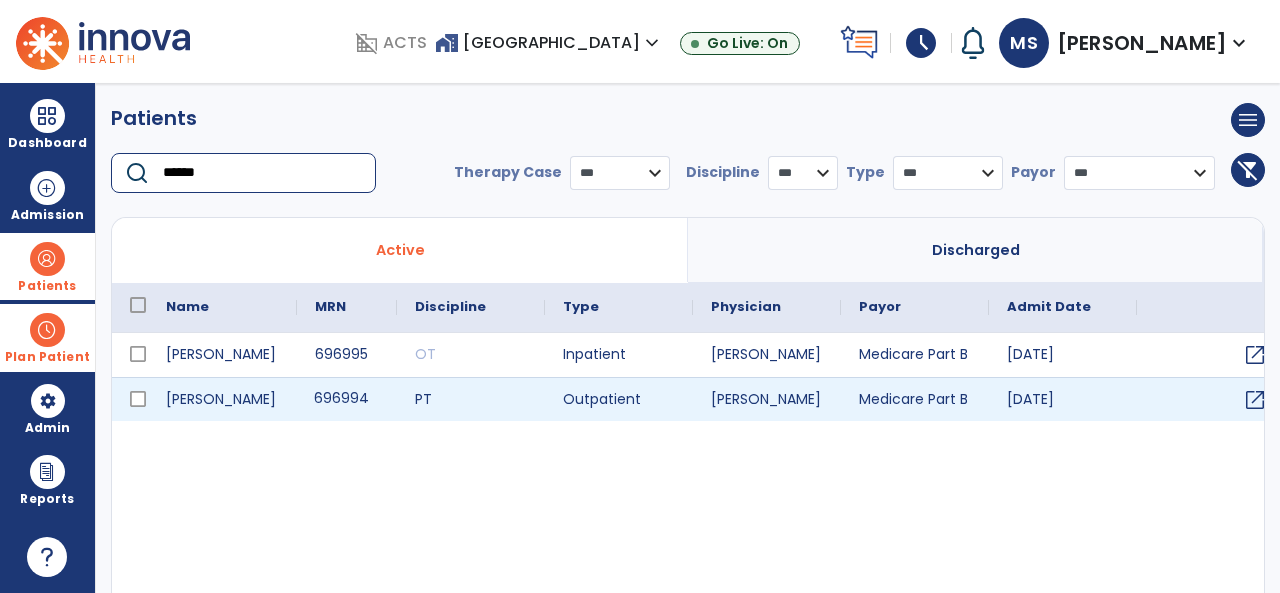 click on "696994" at bounding box center (347, 399) 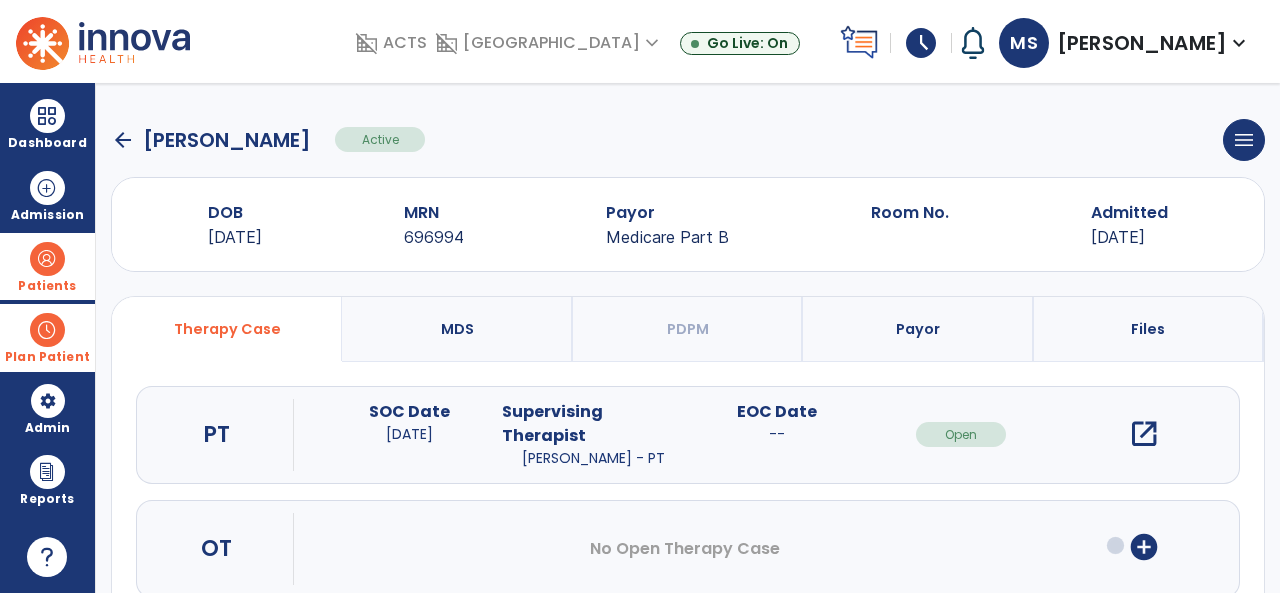 click on "open_in_new" at bounding box center (1144, 434) 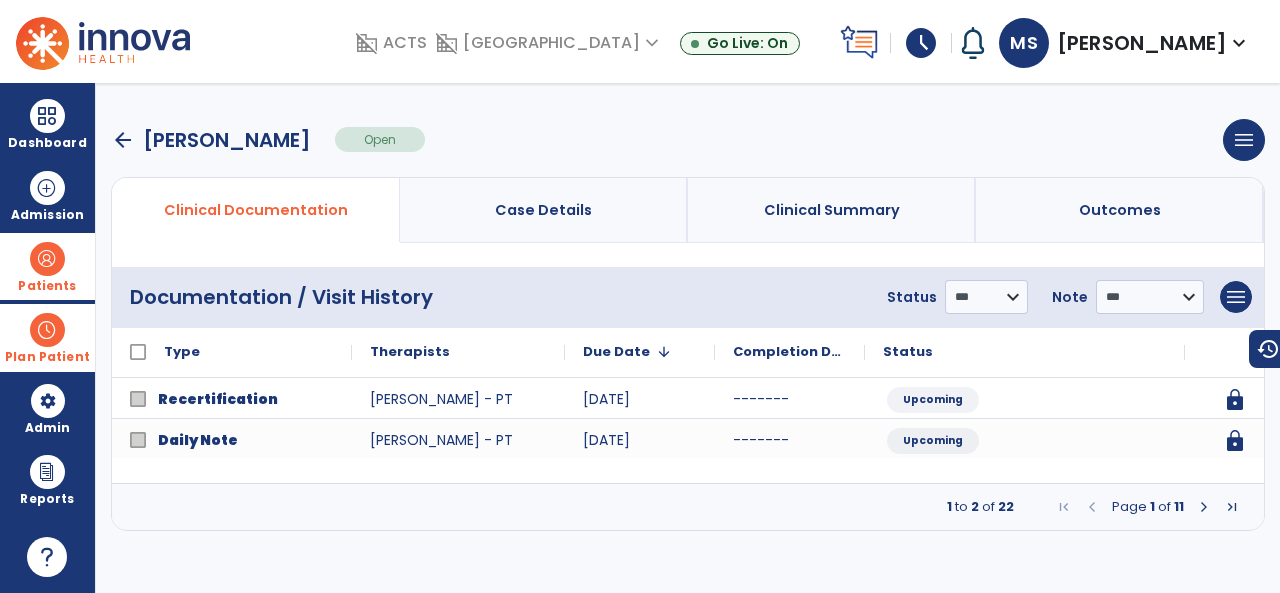 click at bounding box center [1204, 507] 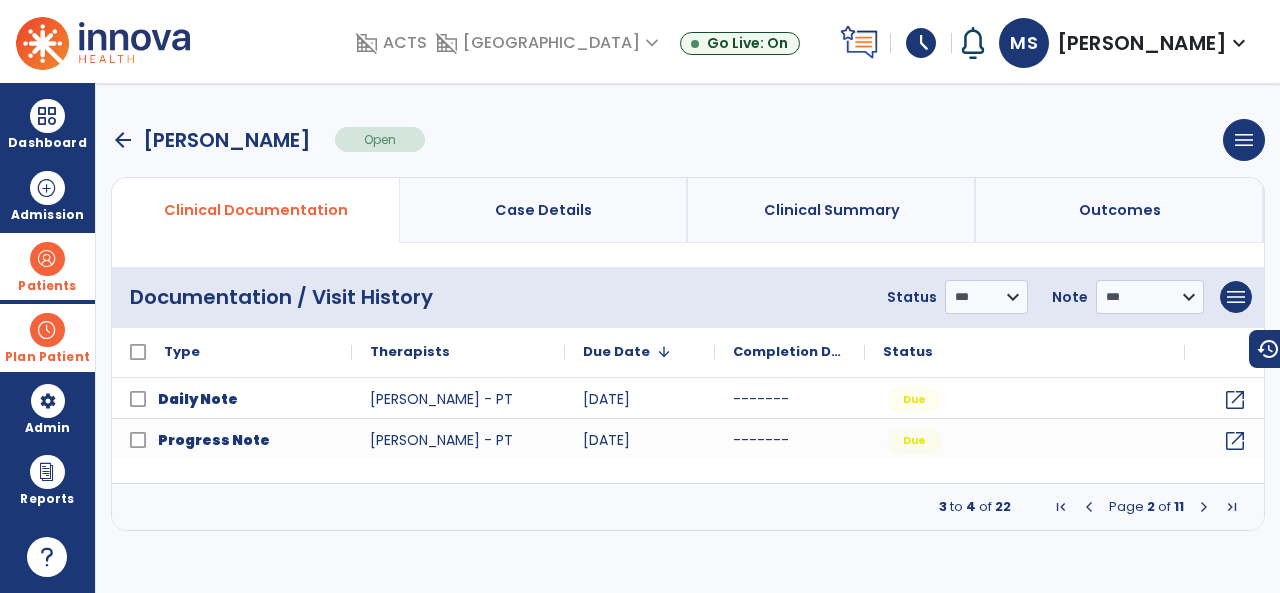 click at bounding box center [1204, 507] 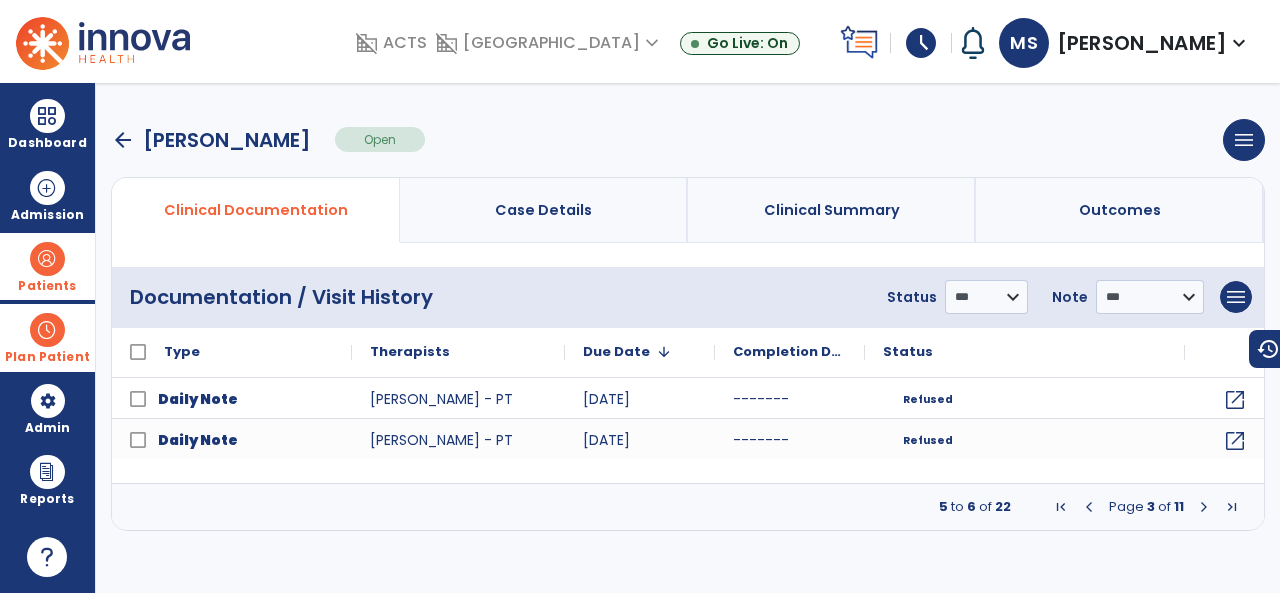click at bounding box center (1204, 507) 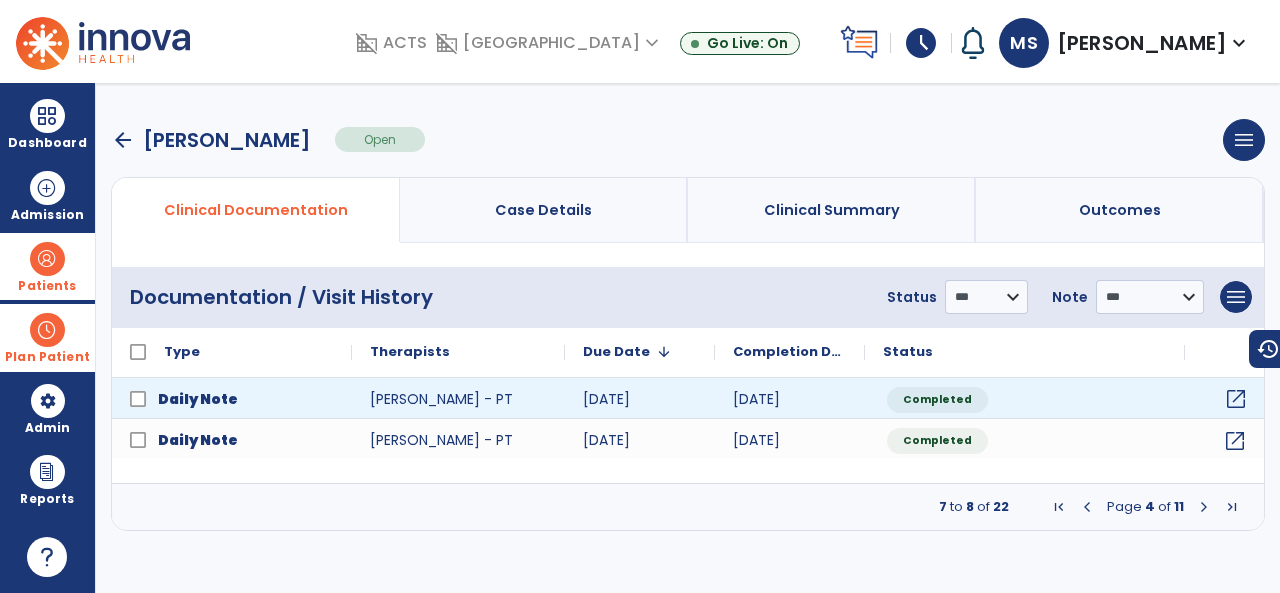 click on "open_in_new" 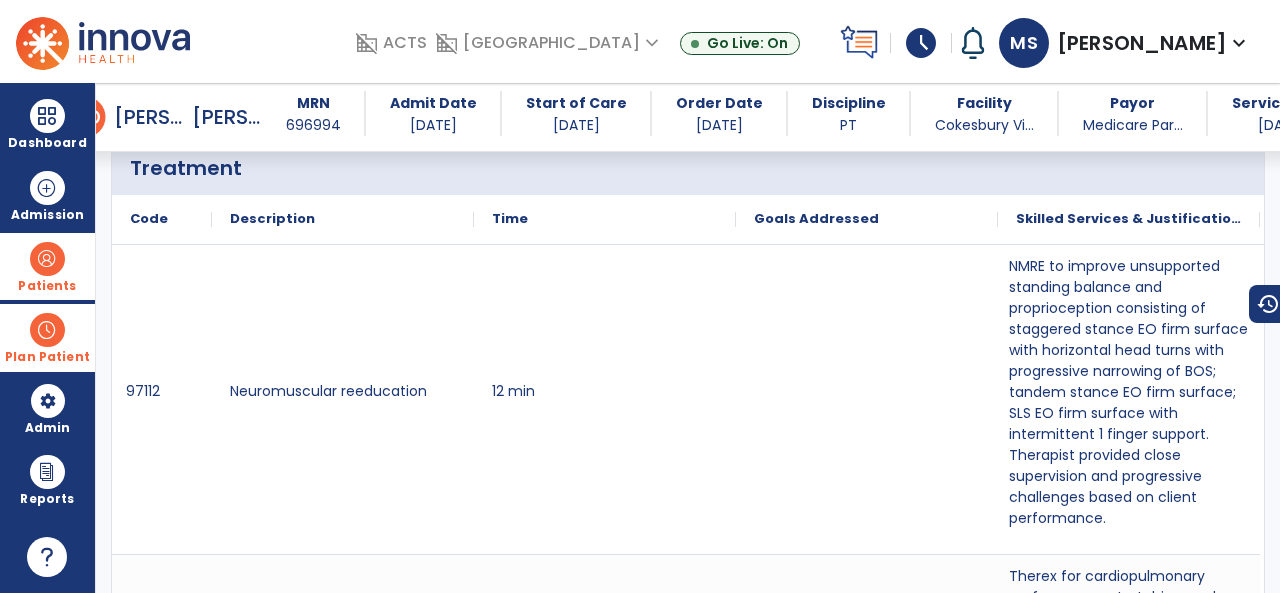 scroll, scrollTop: 1274, scrollLeft: 0, axis: vertical 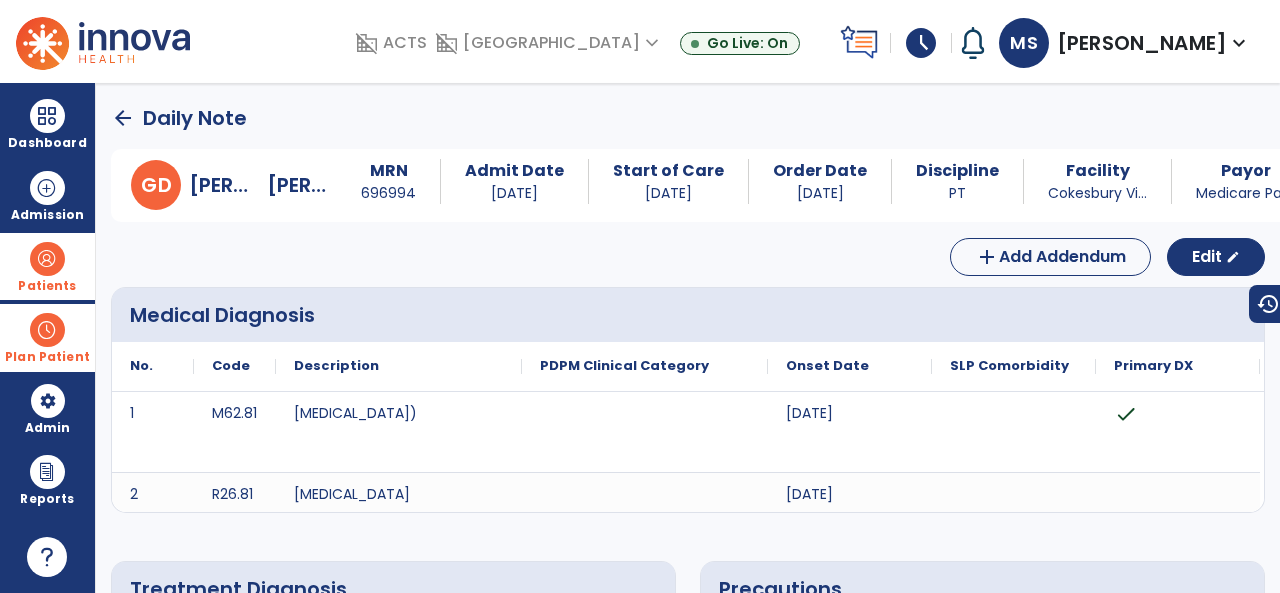 click at bounding box center (47, 259) 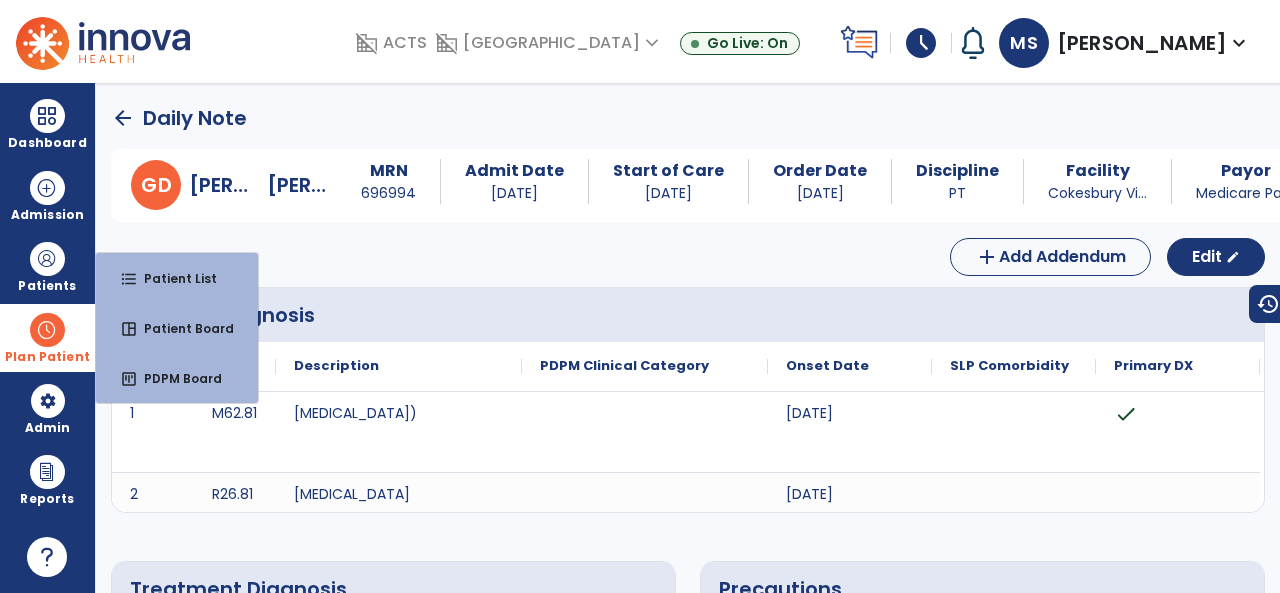 click at bounding box center (47, 330) 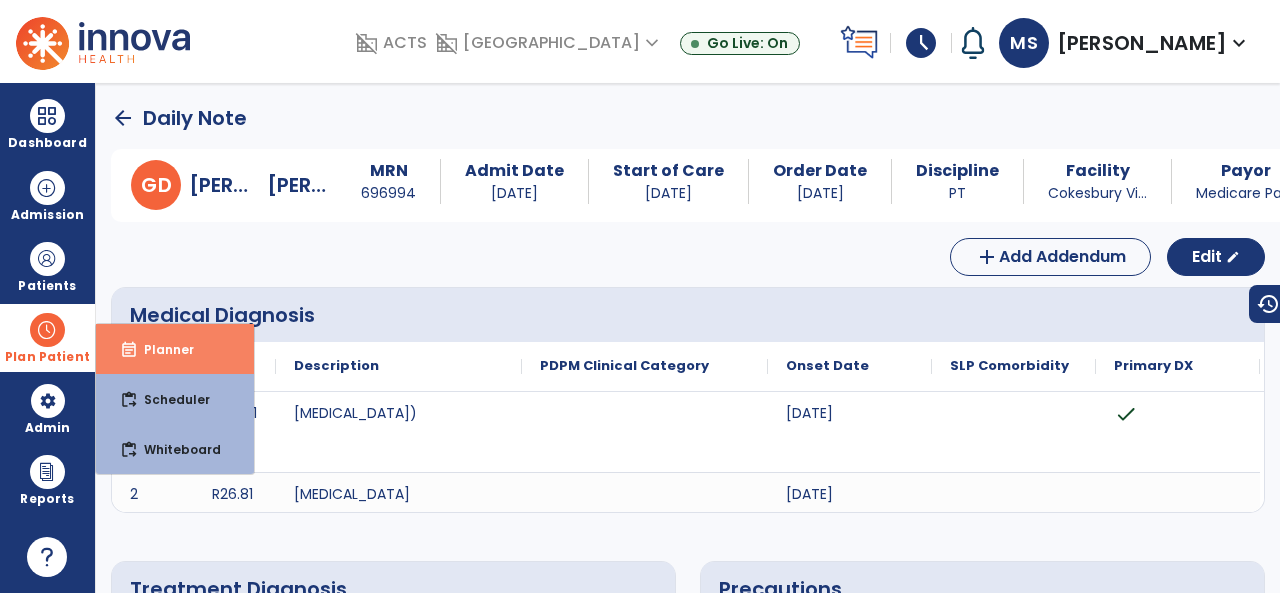click on "Planner" at bounding box center (161, 349) 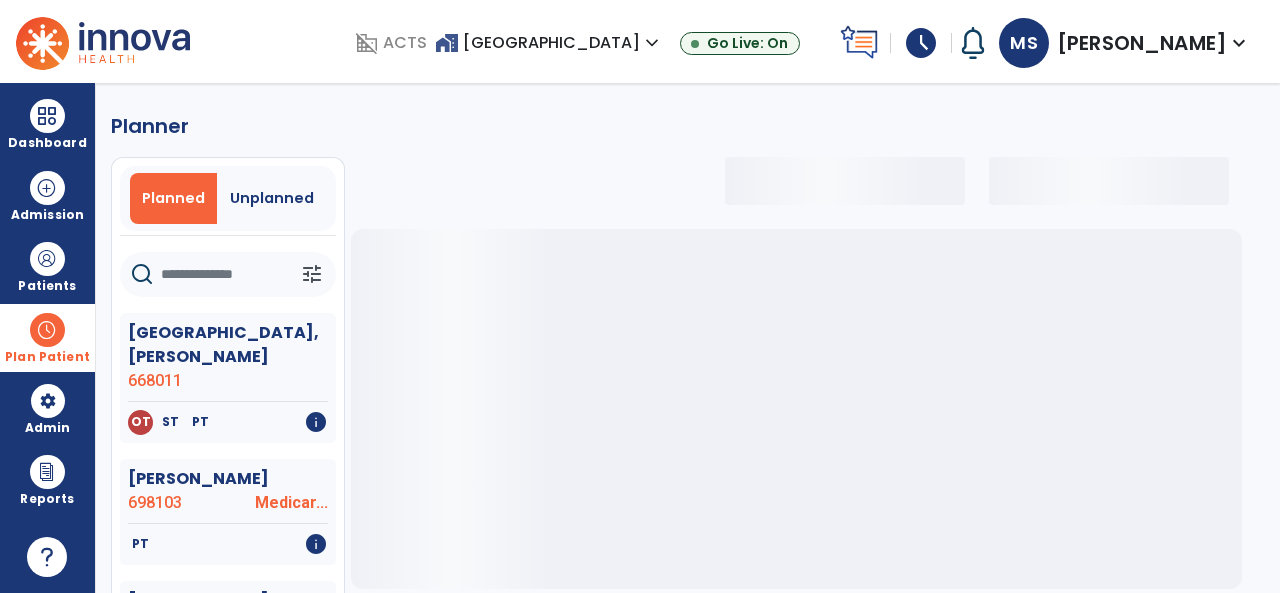 select on "***" 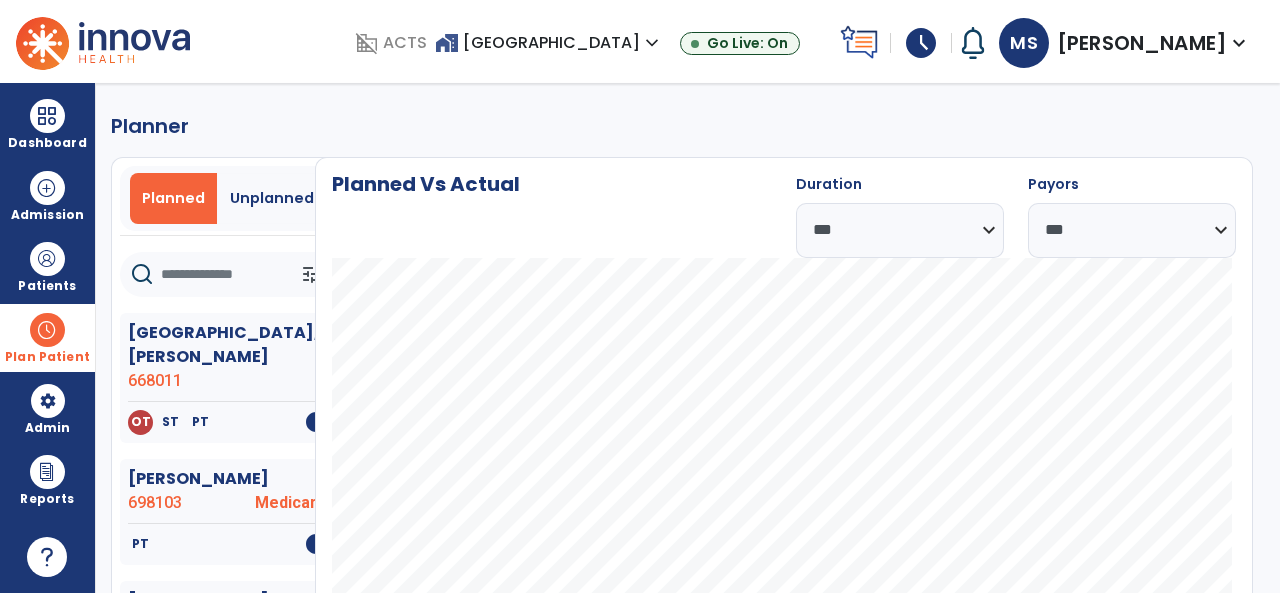 click 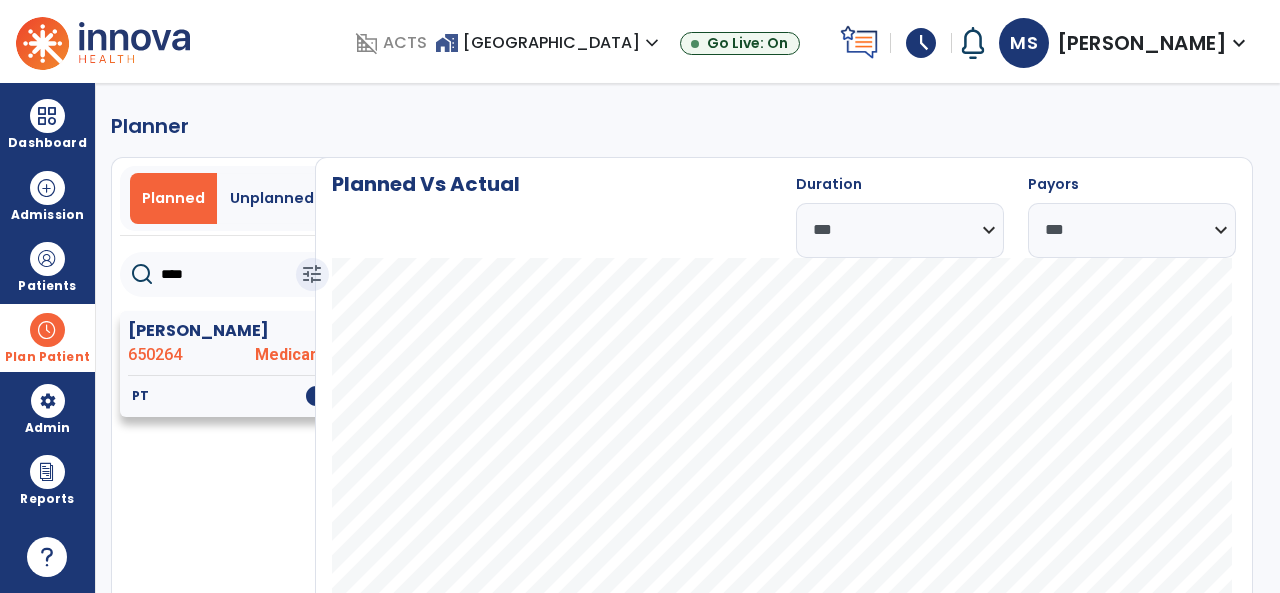type on "****" 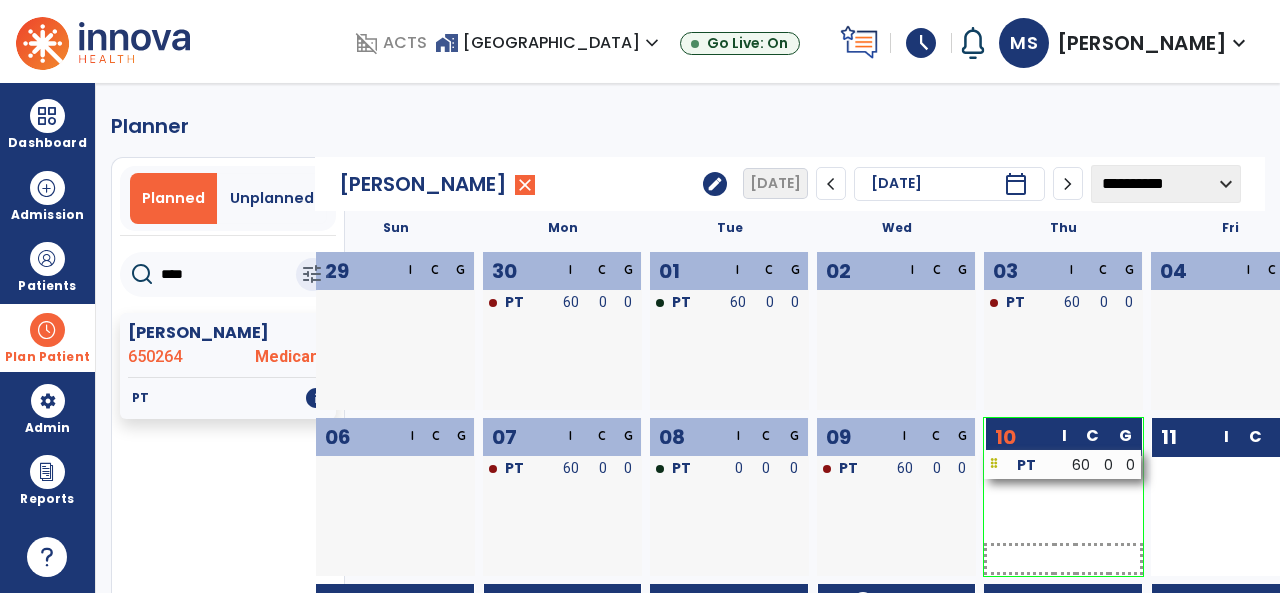 drag, startPoint x: 1207, startPoint y: 475, endPoint x: 1040, endPoint y: 469, distance: 167.10774 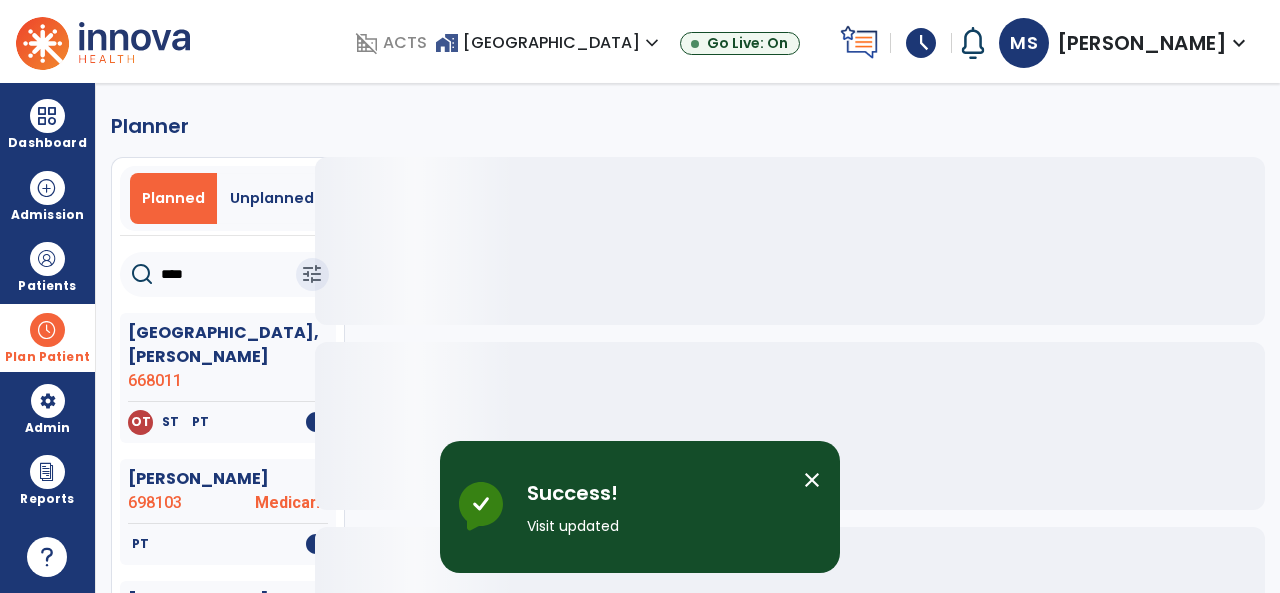 click at bounding box center (47, 330) 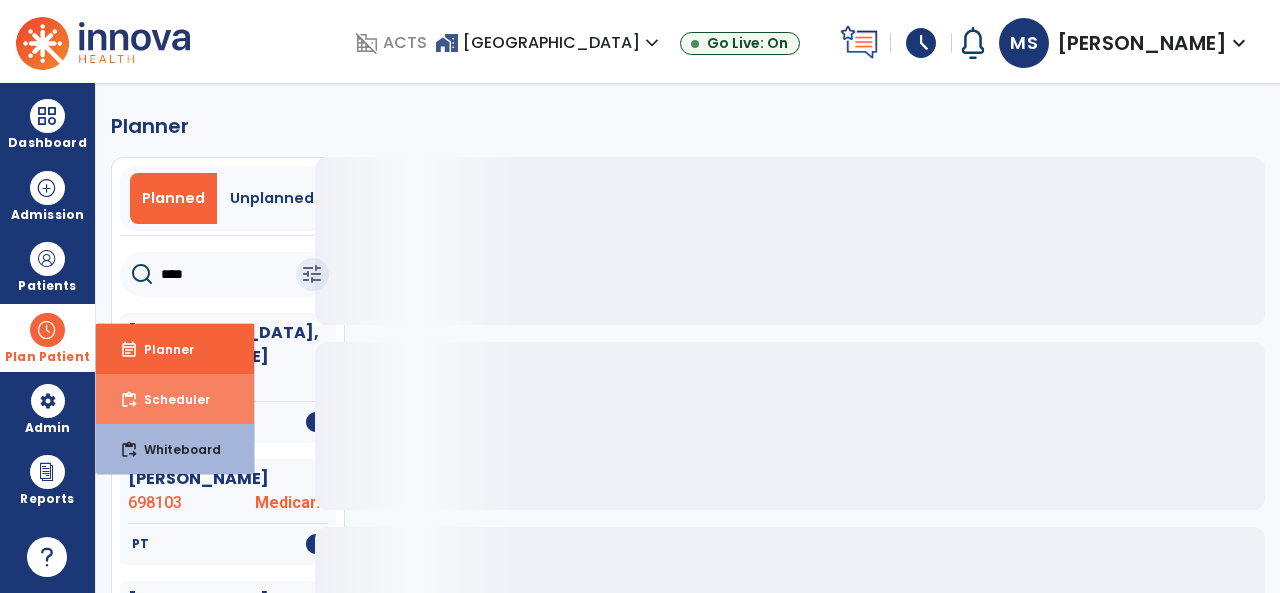 click on "Scheduler" at bounding box center (169, 399) 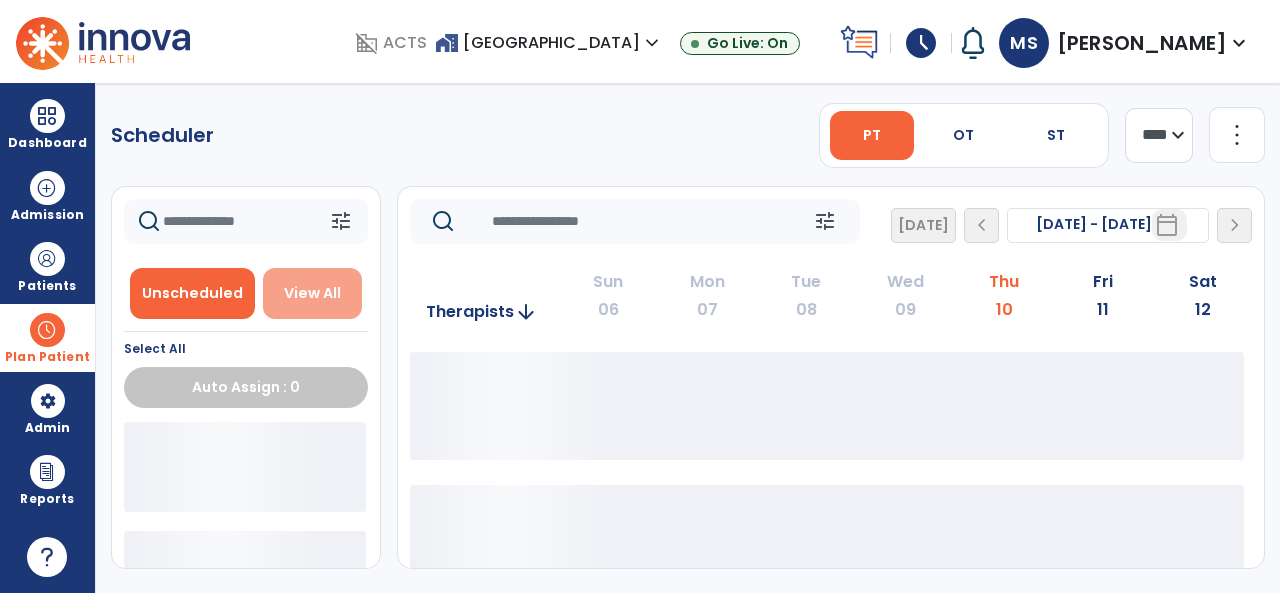 click on "View All" at bounding box center (312, 293) 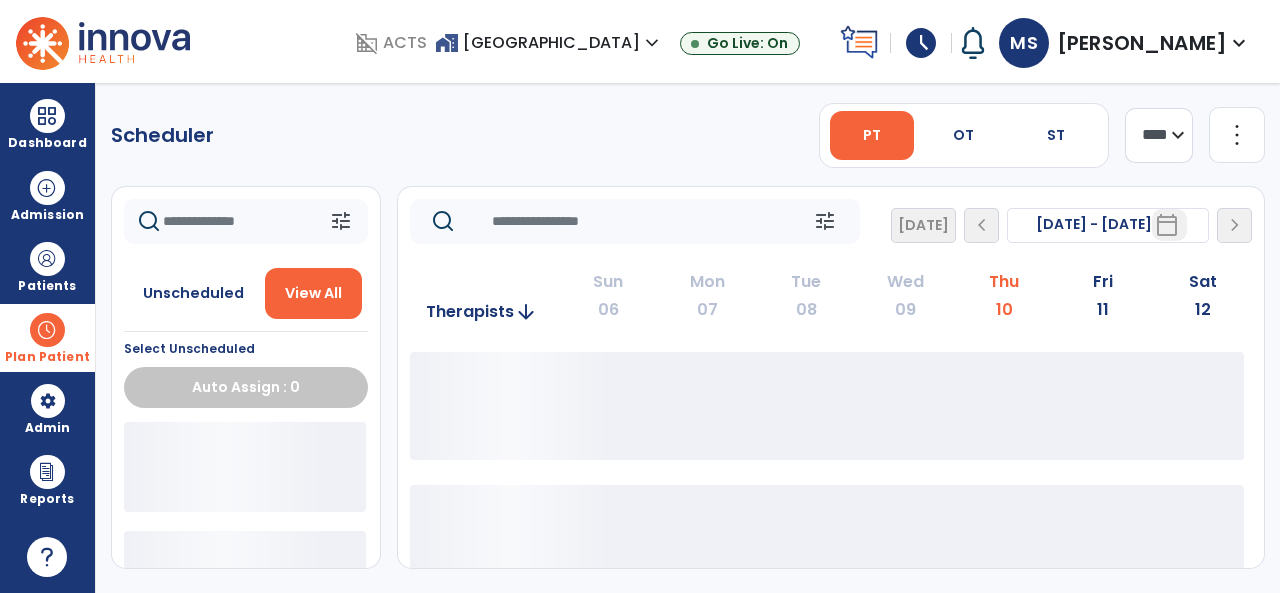 click 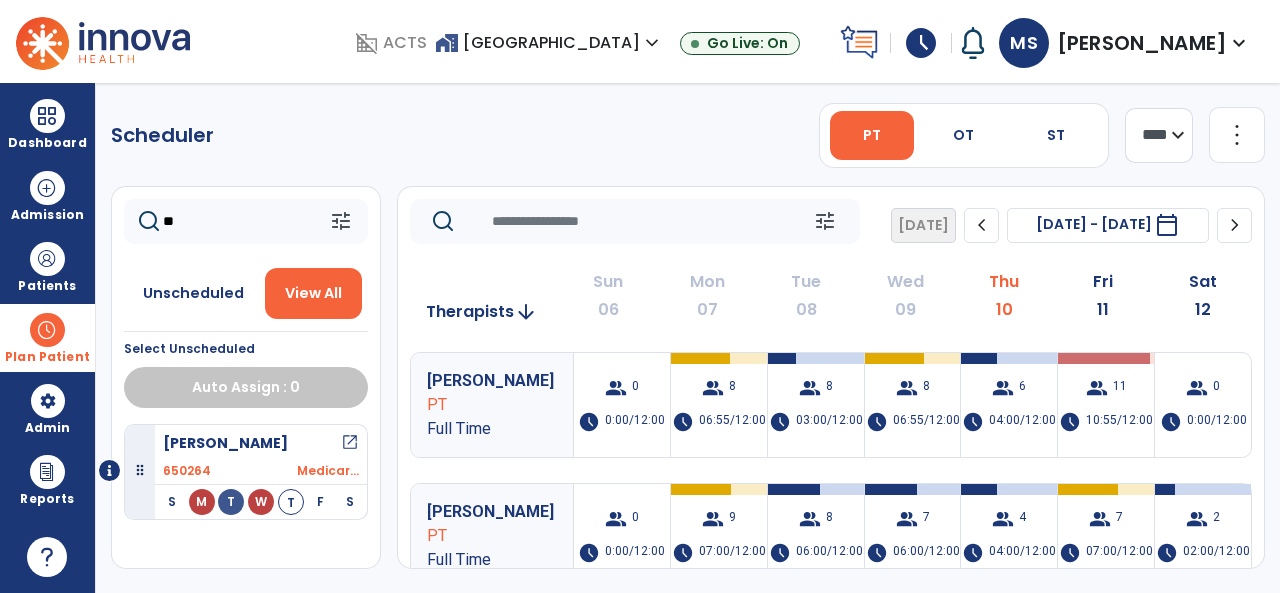 type on "**" 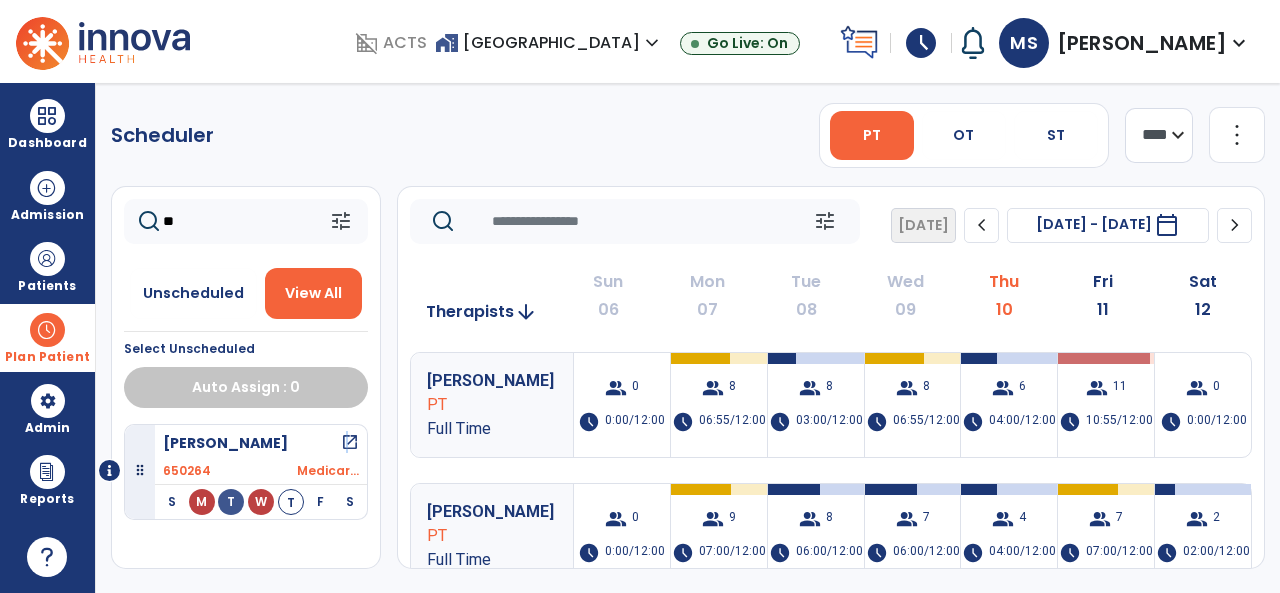 click on "open_in_new" at bounding box center (350, 443) 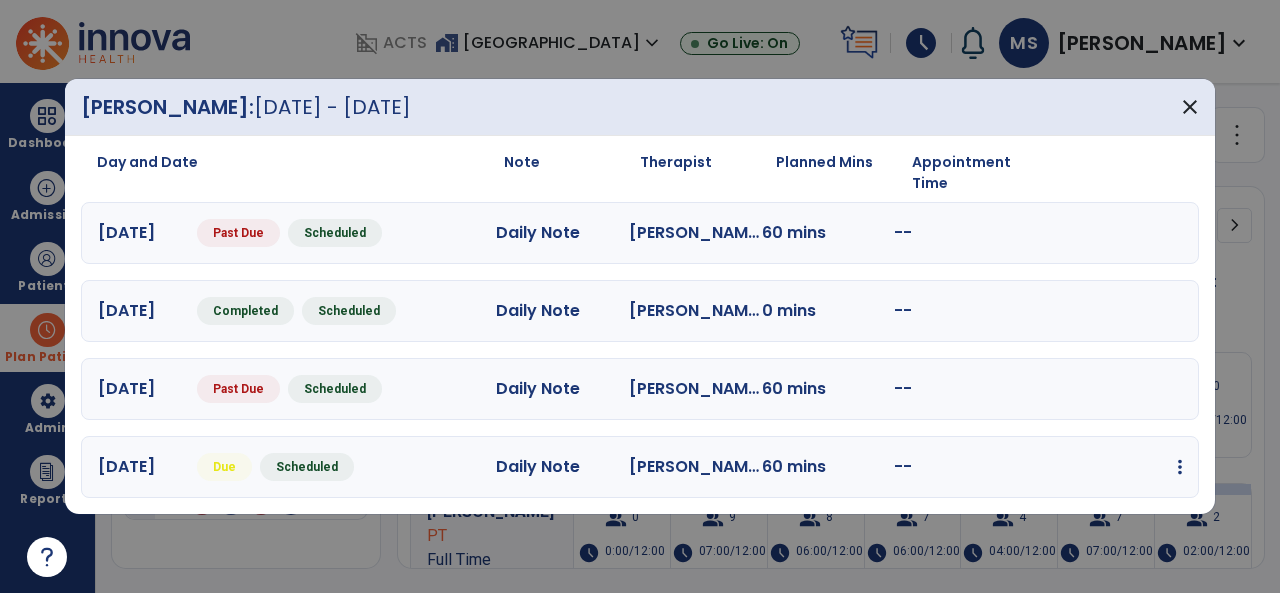 click at bounding box center (1180, 467) 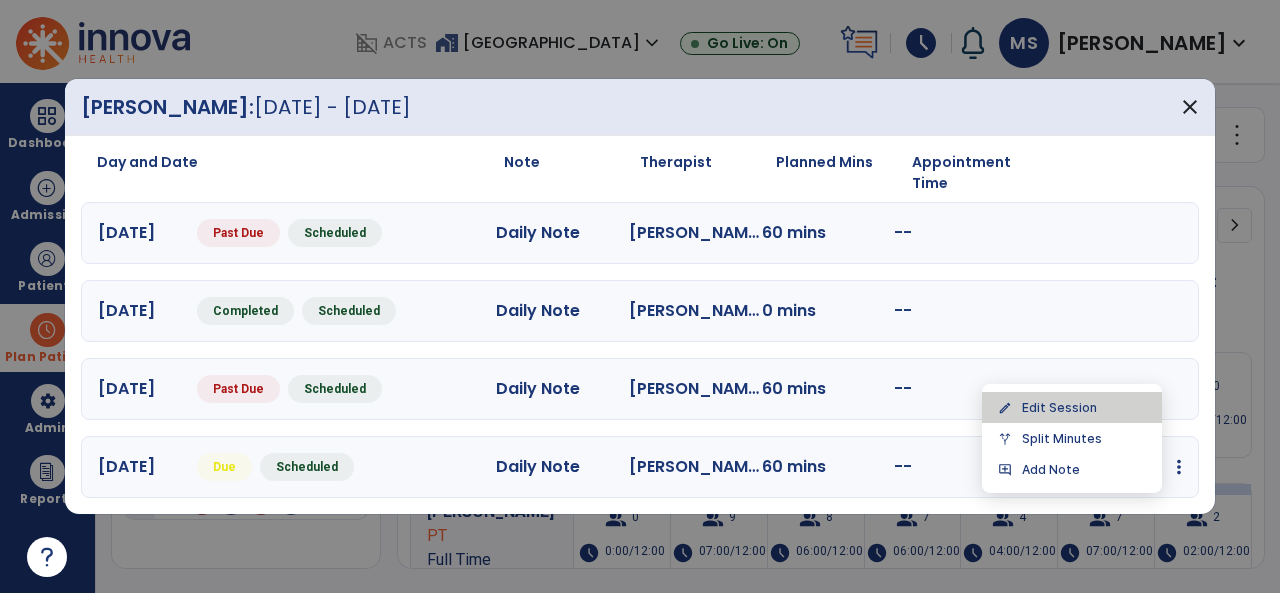 click on "edit   Edit Session" at bounding box center (1072, 407) 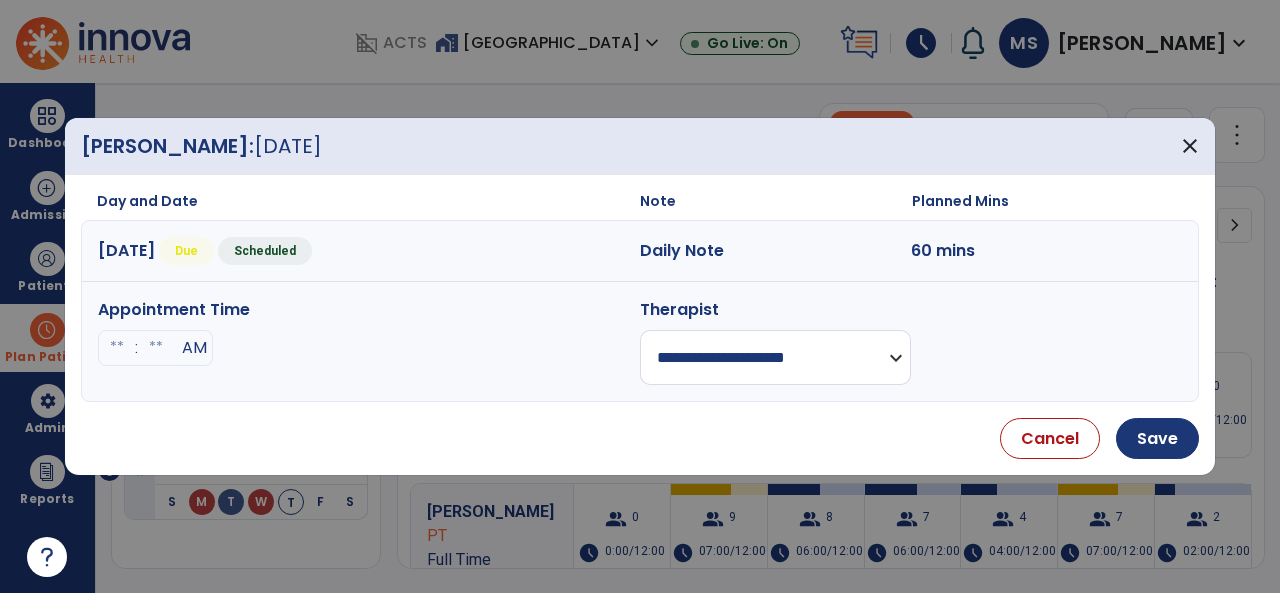 click on "**********" at bounding box center (775, 357) 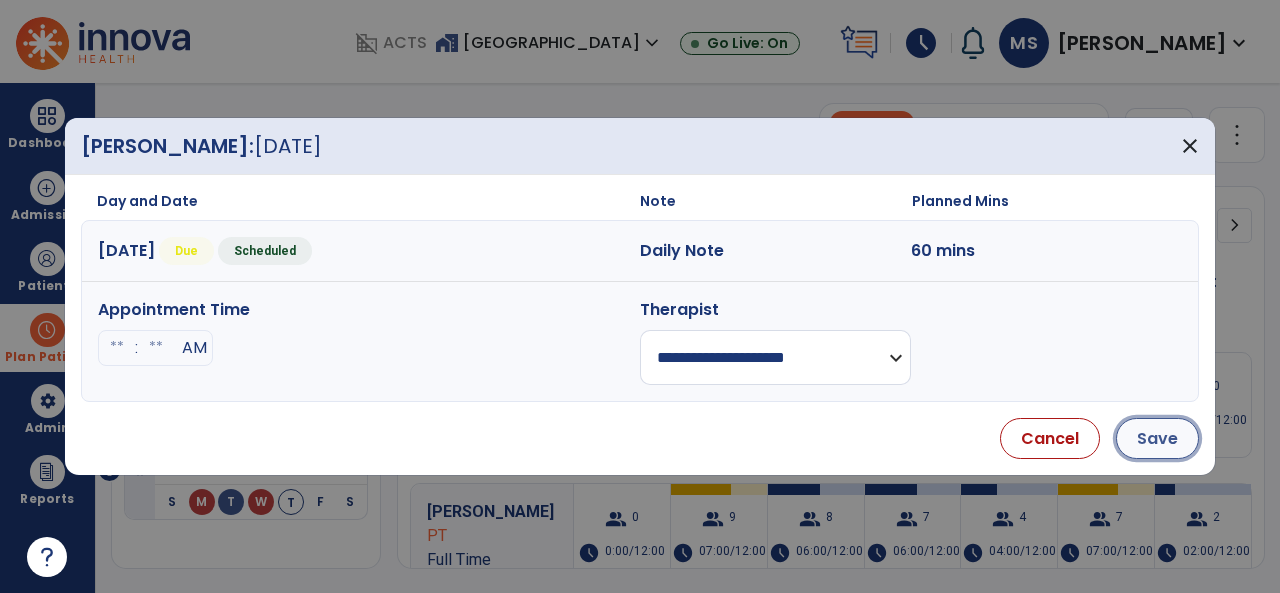 click on "Save" at bounding box center (1157, 438) 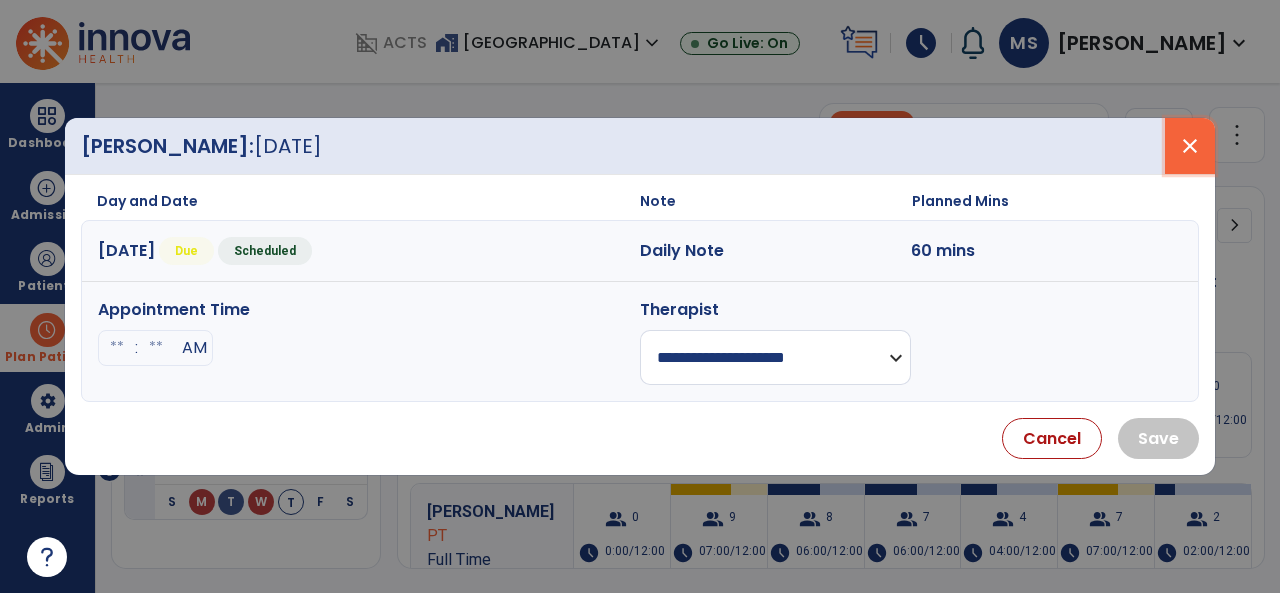 click on "close" at bounding box center [1190, 146] 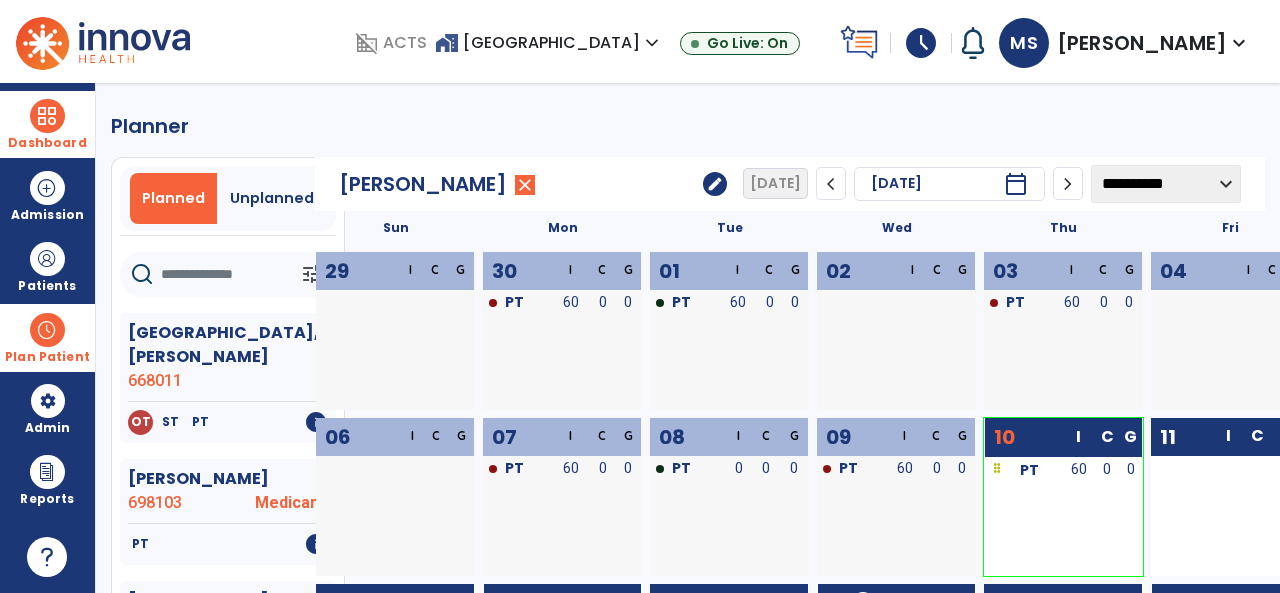 click at bounding box center (47, 116) 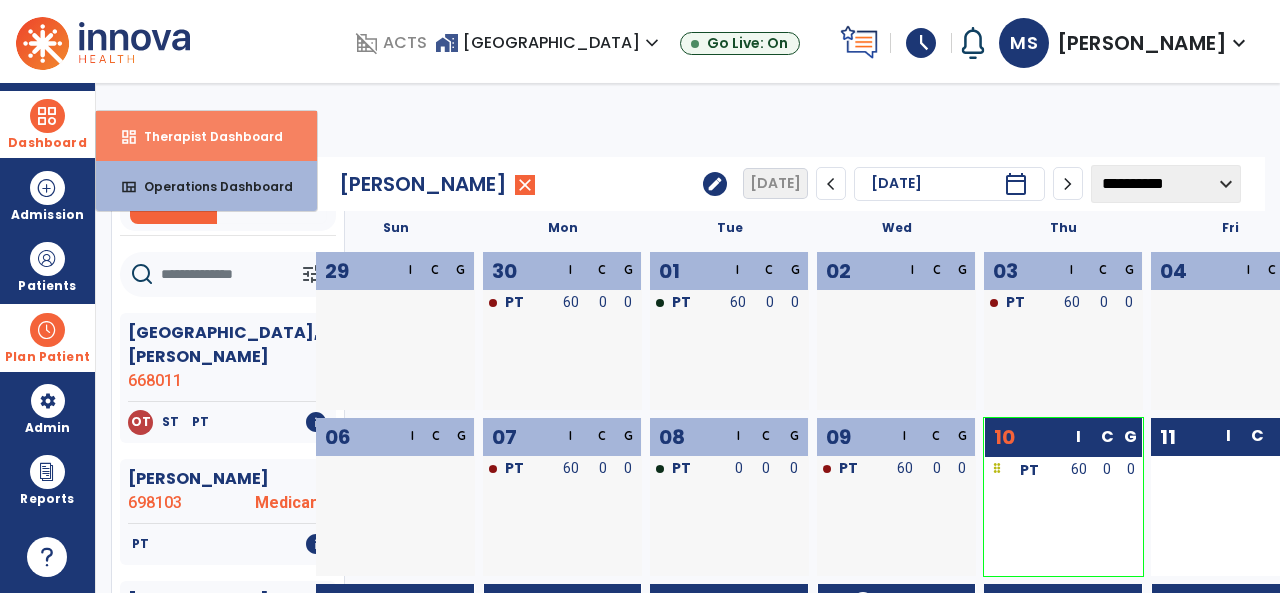 click on "Therapist Dashboard" at bounding box center [205, 136] 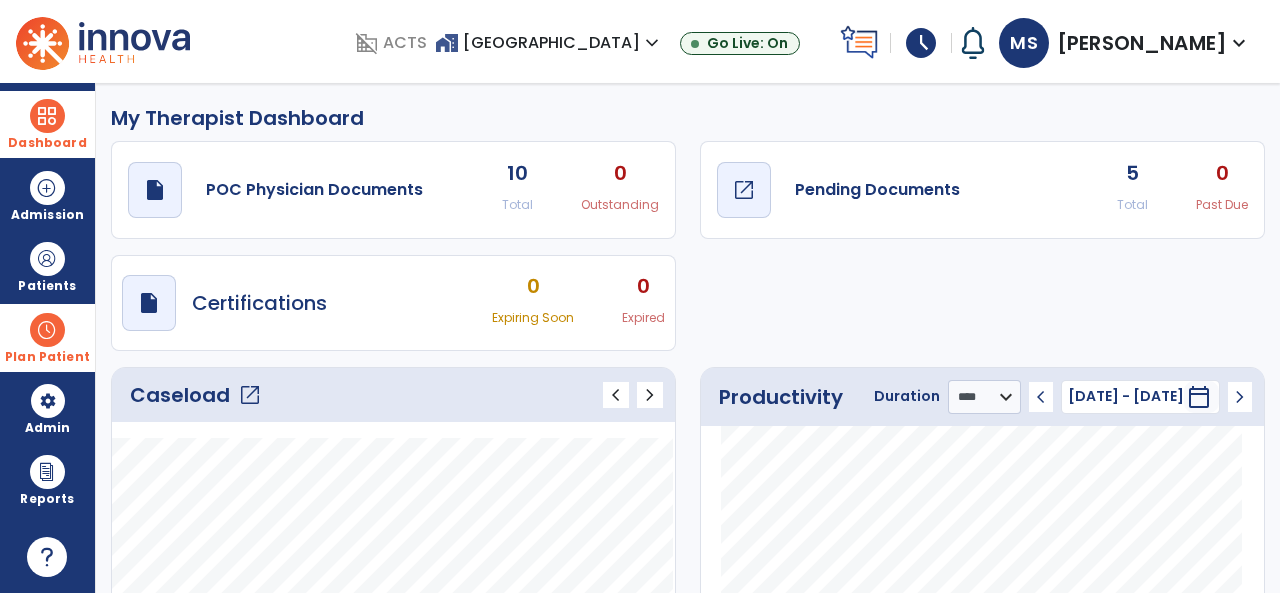 click on "Pending Documents" 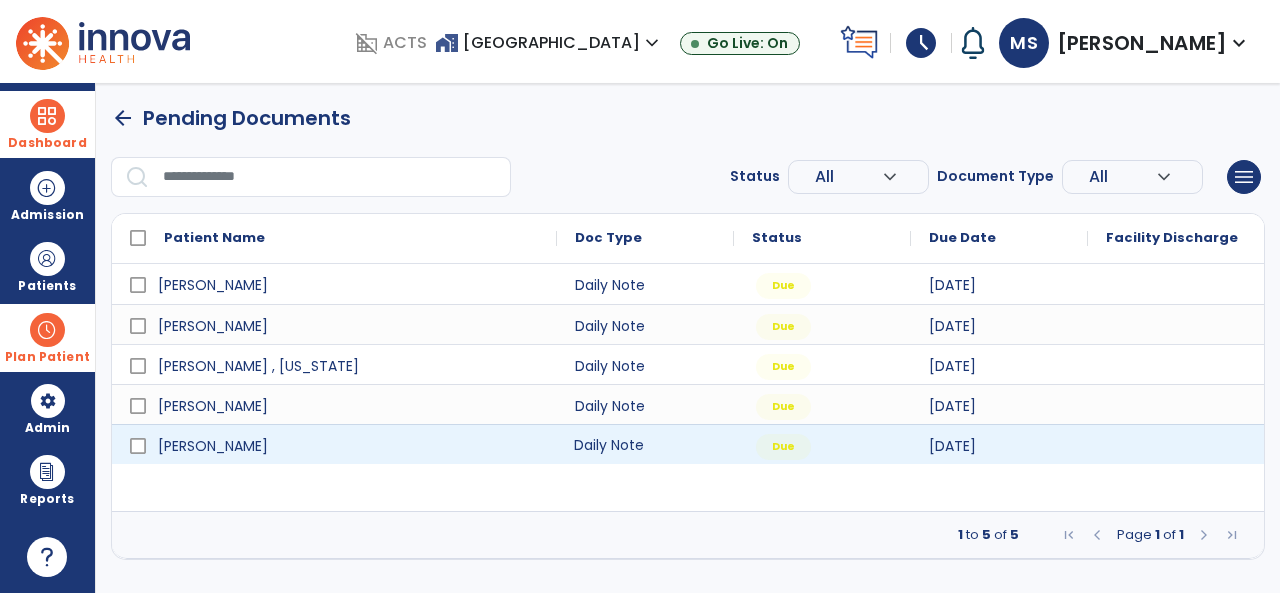 click on "Daily Note" at bounding box center [645, 444] 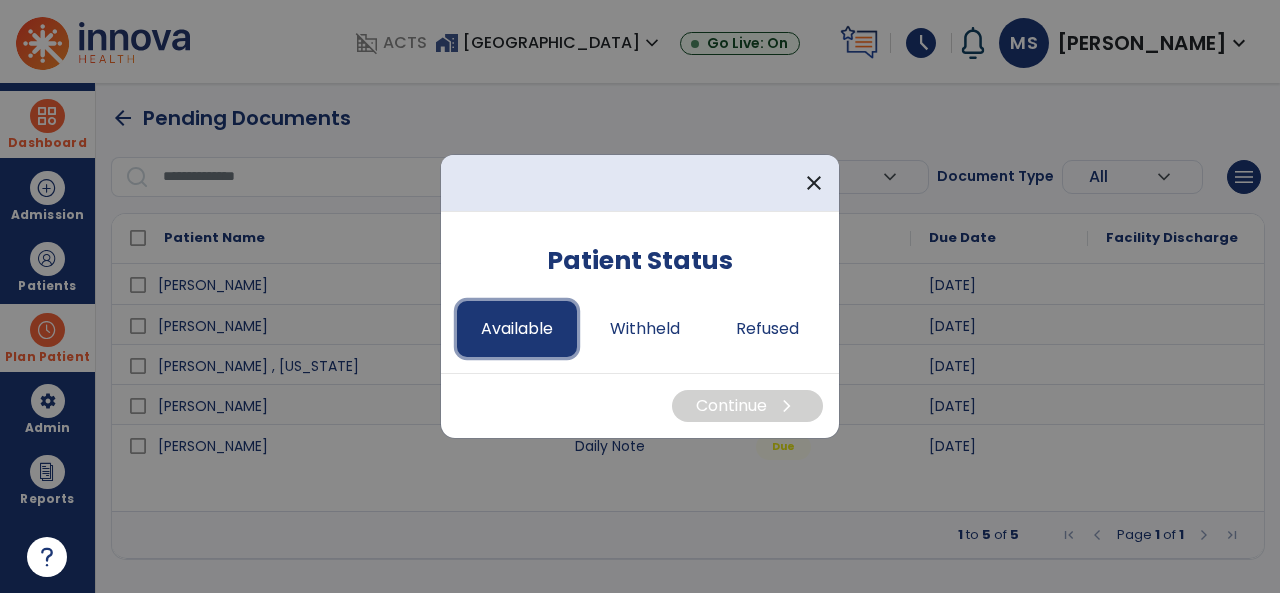 click on "Available" at bounding box center [517, 329] 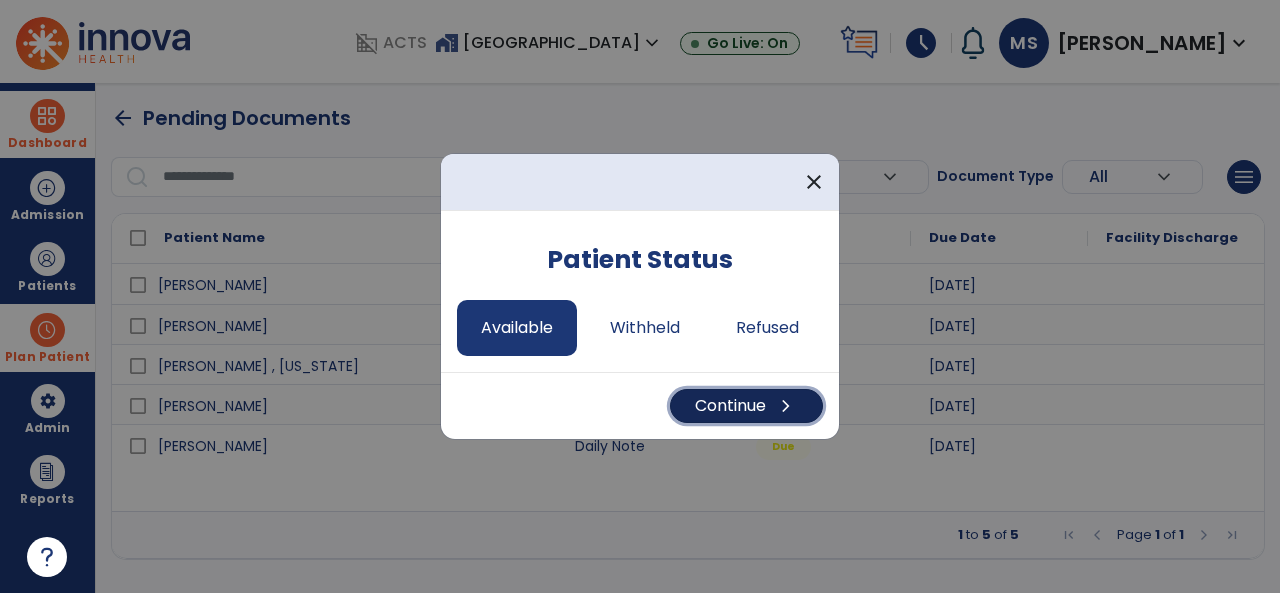 click on "Continue   chevron_right" at bounding box center [746, 406] 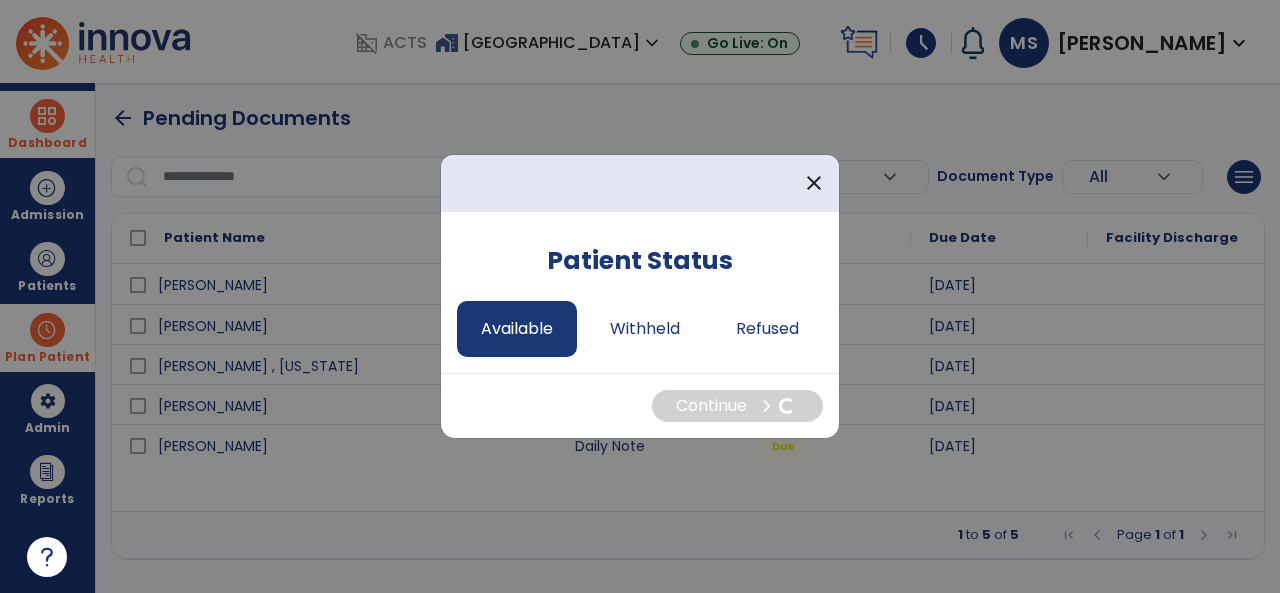 select on "*" 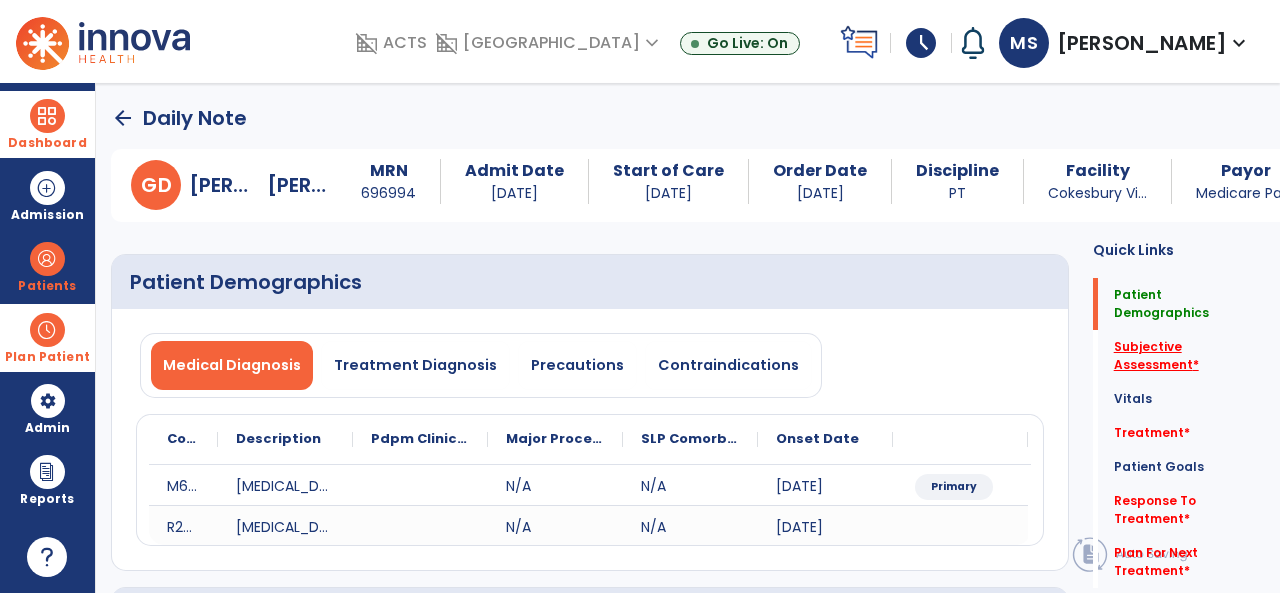 click on "Subjective Assessment   *" 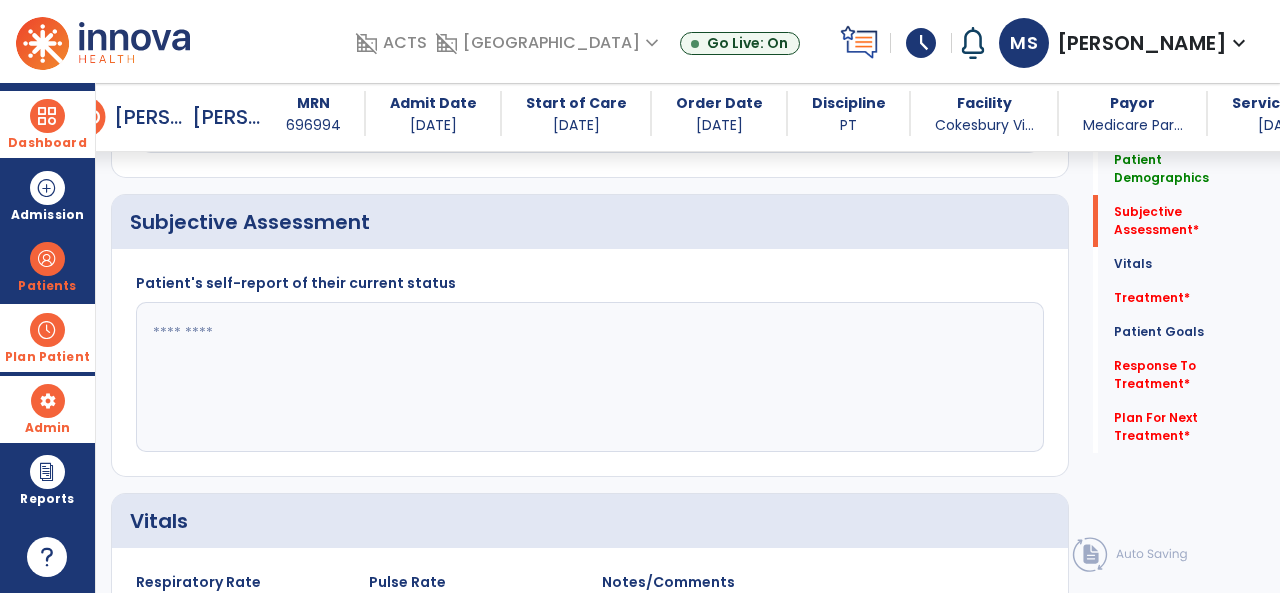 scroll, scrollTop: 388, scrollLeft: 0, axis: vertical 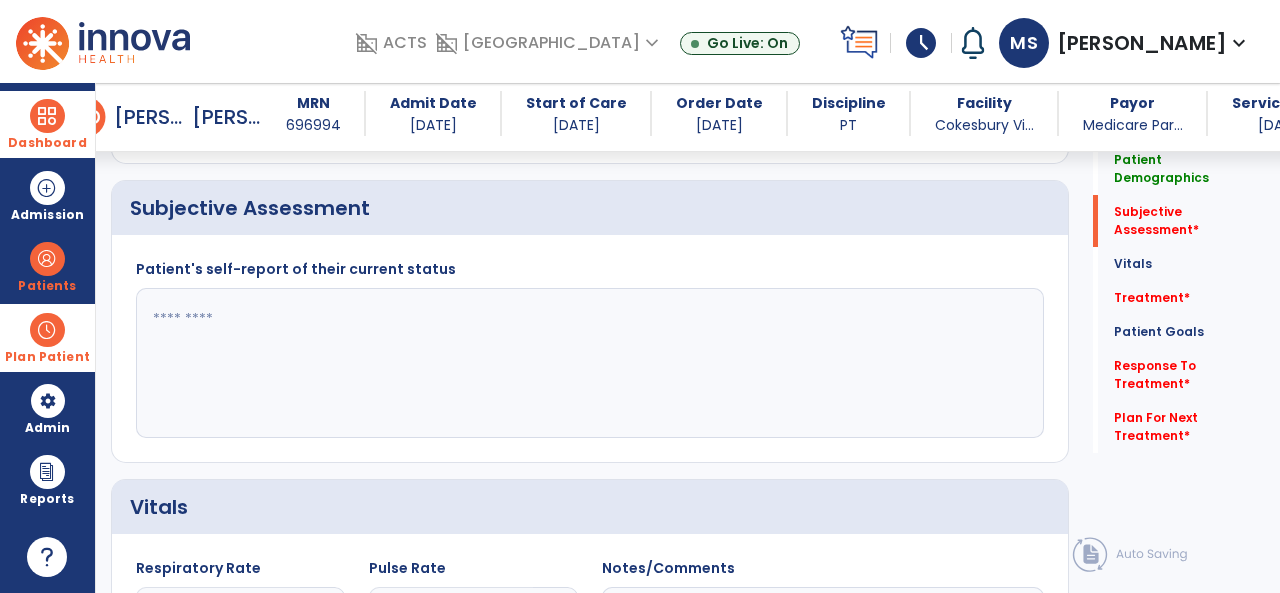 click 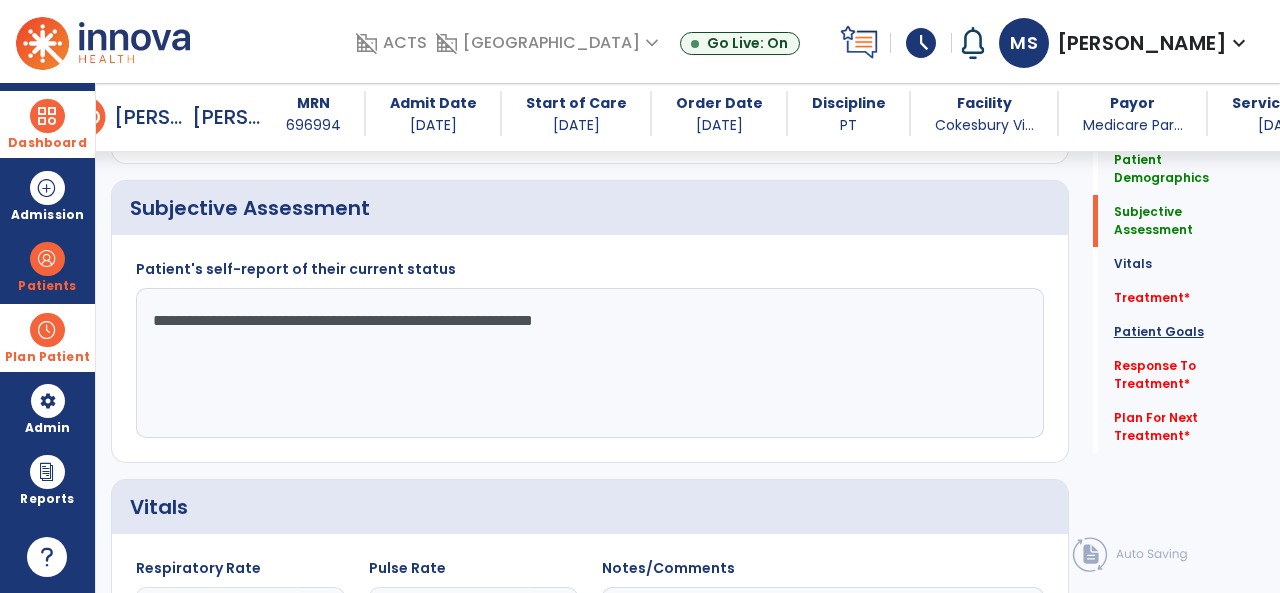 type on "**********" 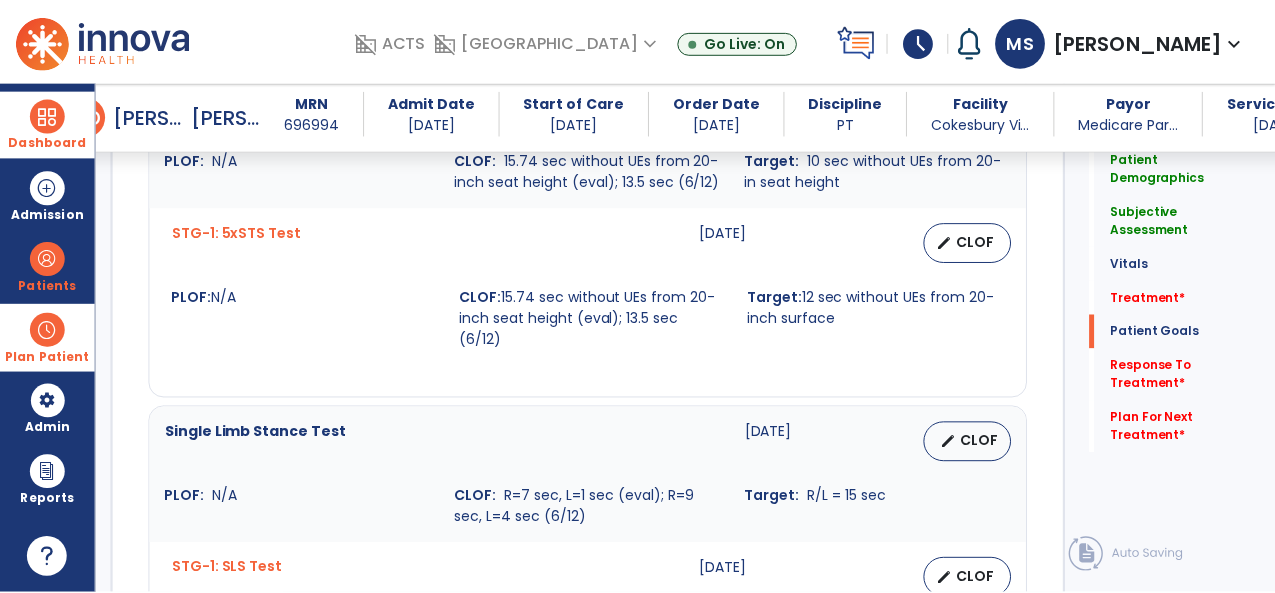 scroll, scrollTop: 2126, scrollLeft: 0, axis: vertical 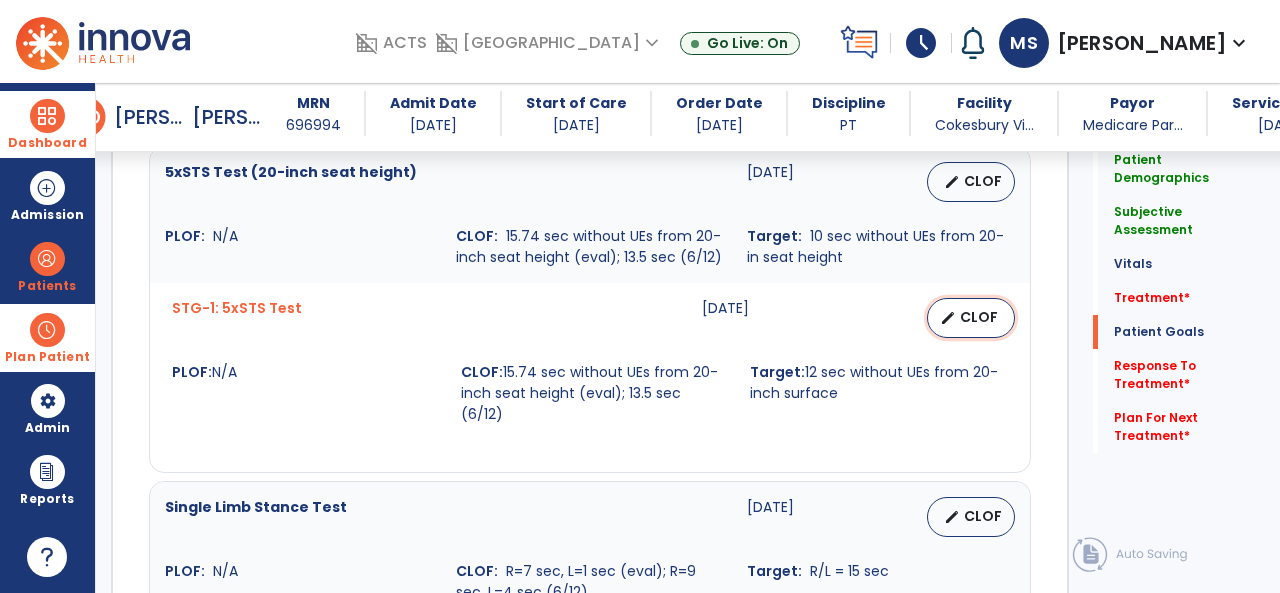 click on "edit" at bounding box center [948, 318] 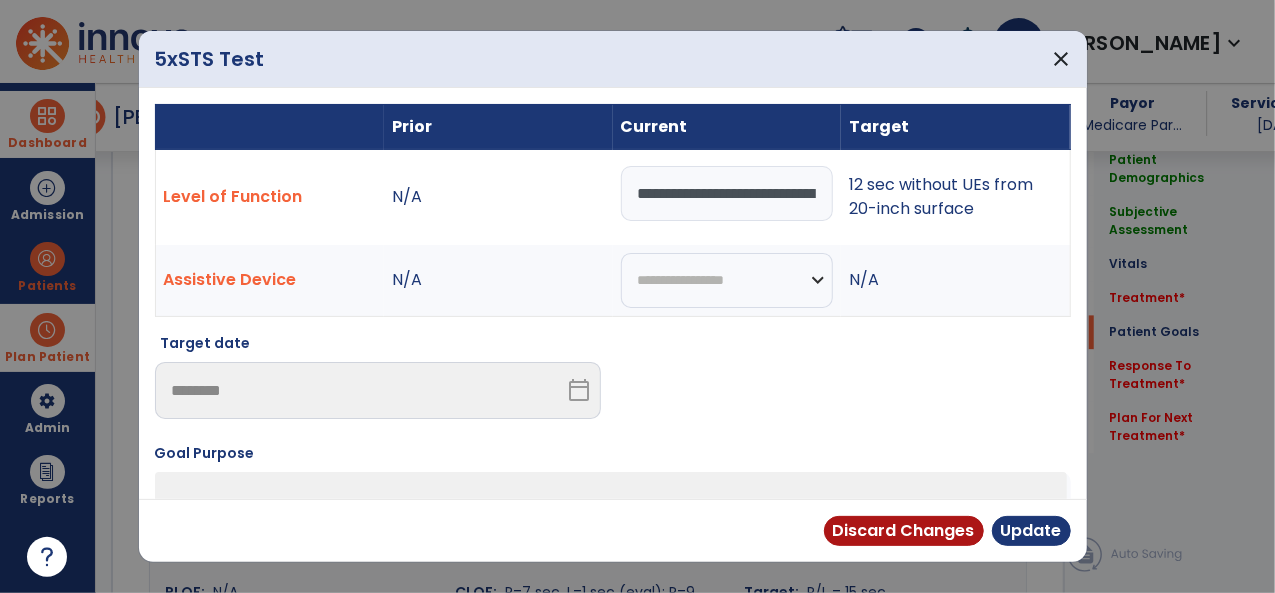scroll, scrollTop: 2126, scrollLeft: 0, axis: vertical 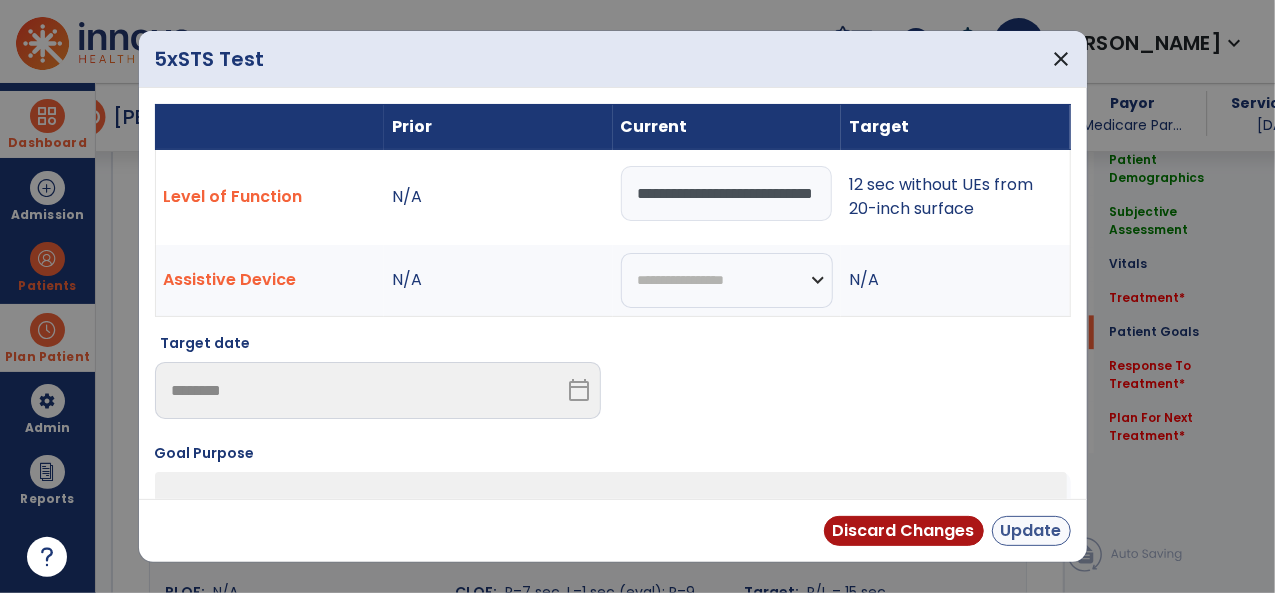 type on "**********" 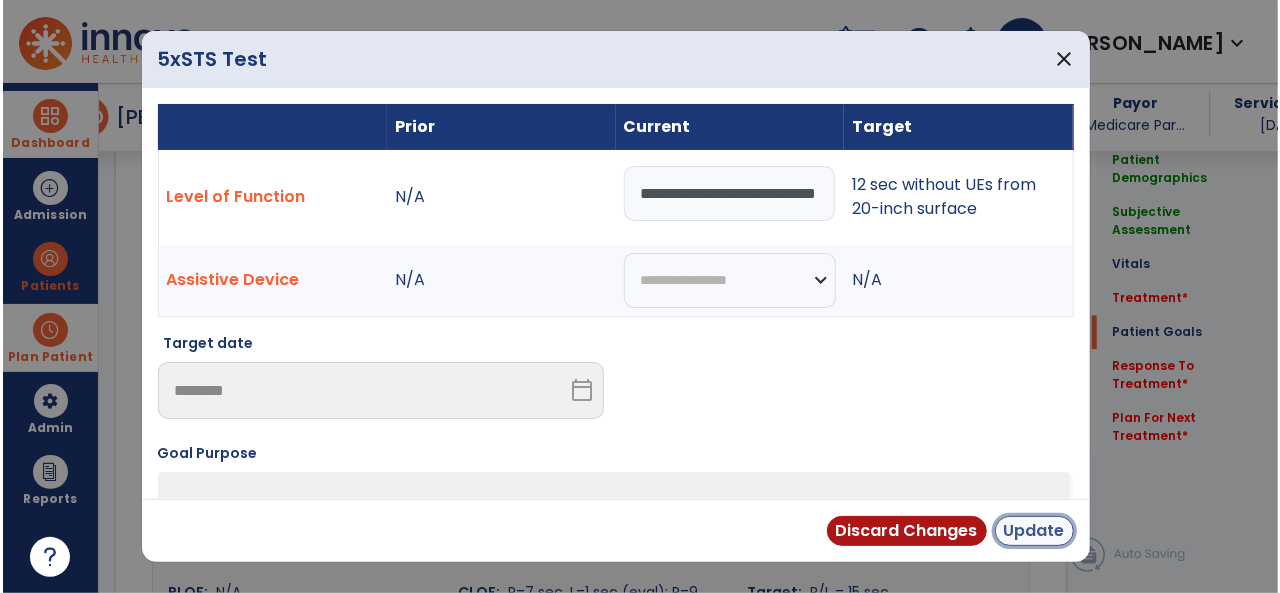 scroll, scrollTop: 0, scrollLeft: 0, axis: both 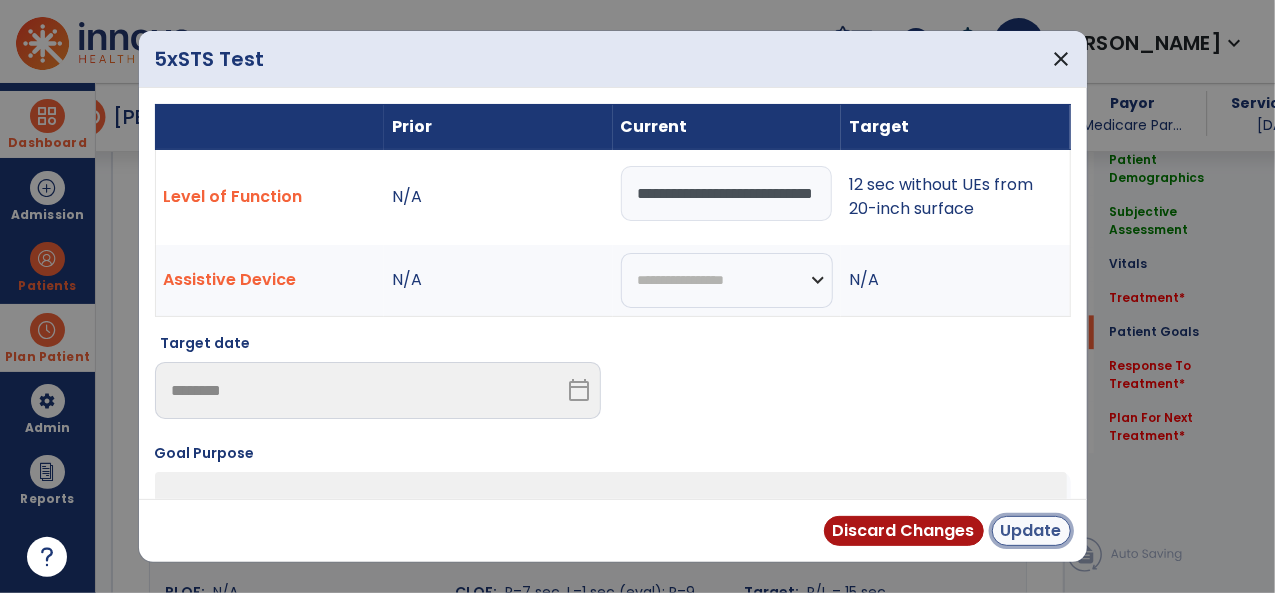 click on "Update" at bounding box center (1031, 531) 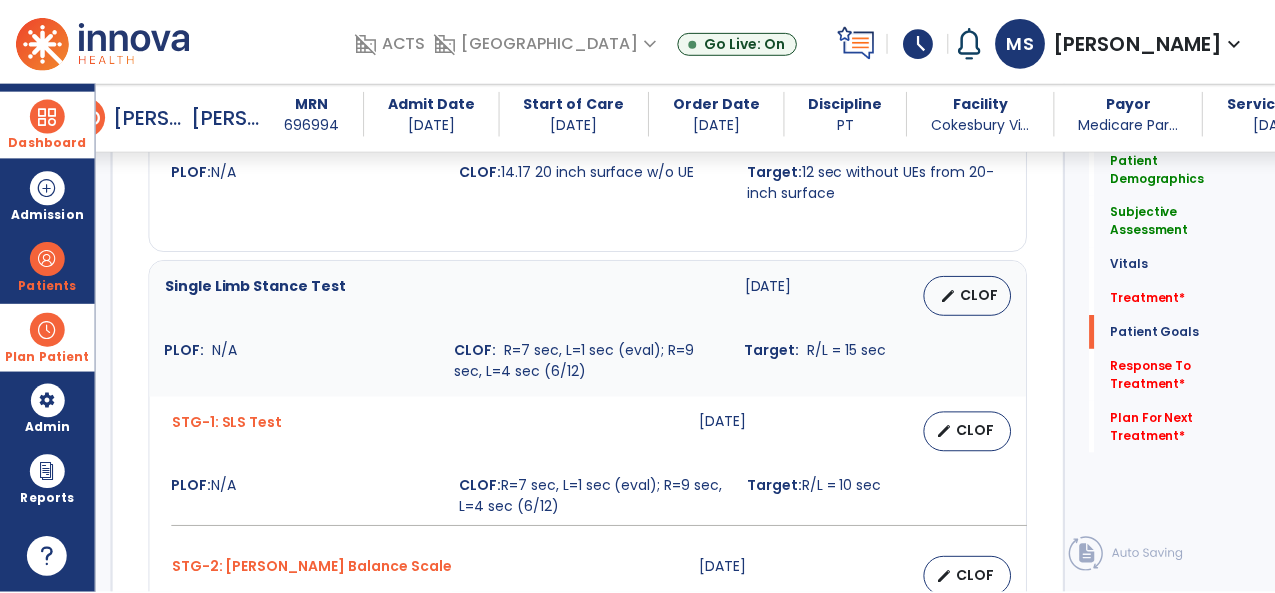 scroll, scrollTop: 2426, scrollLeft: 0, axis: vertical 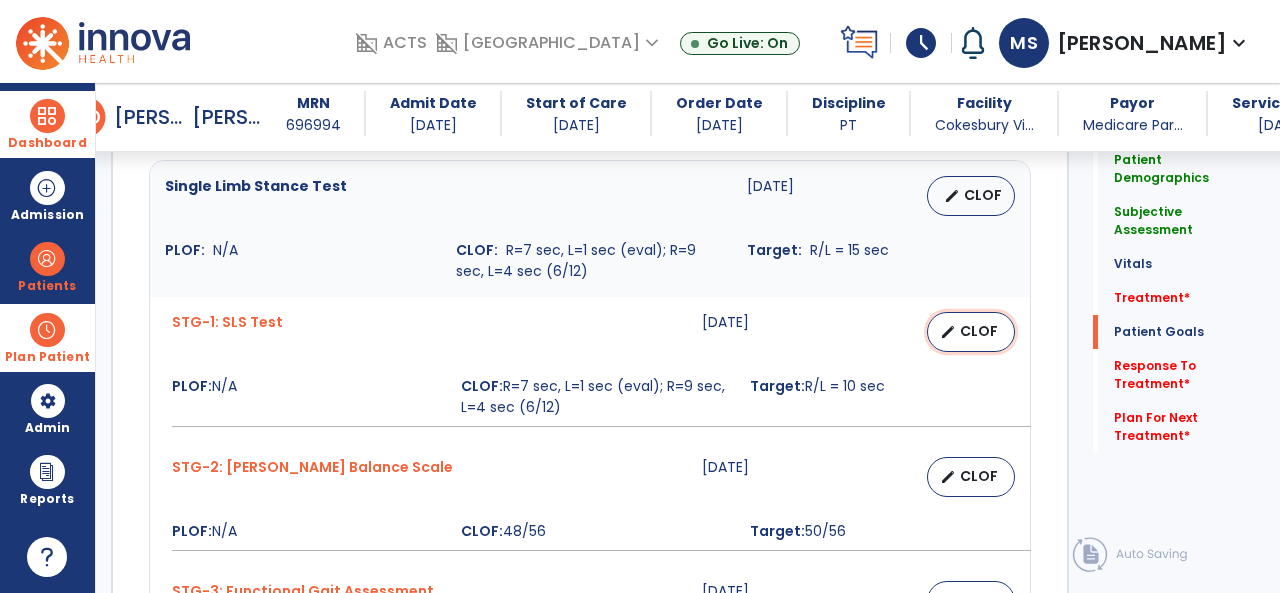 click on "edit" at bounding box center (948, 332) 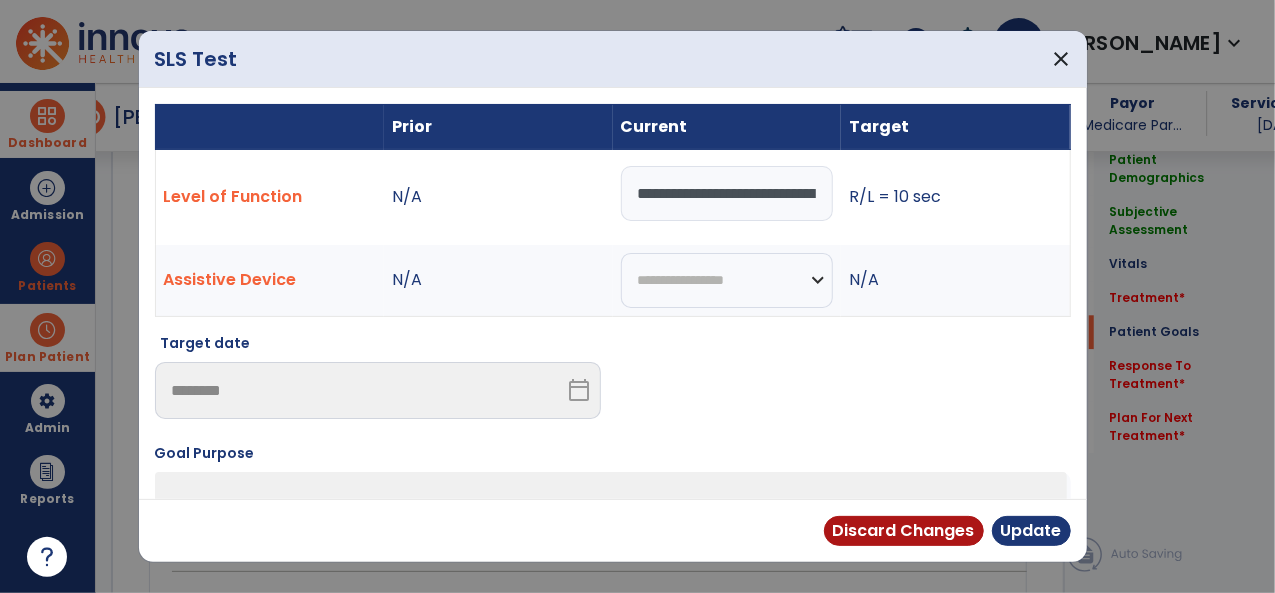 scroll, scrollTop: 2426, scrollLeft: 0, axis: vertical 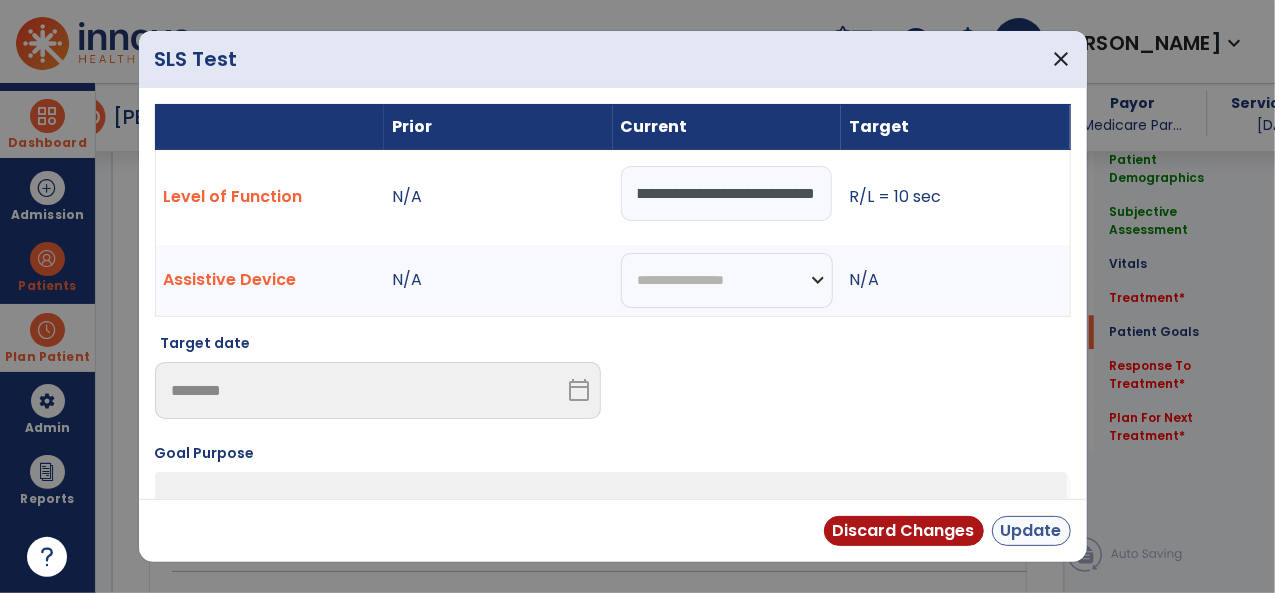type on "**********" 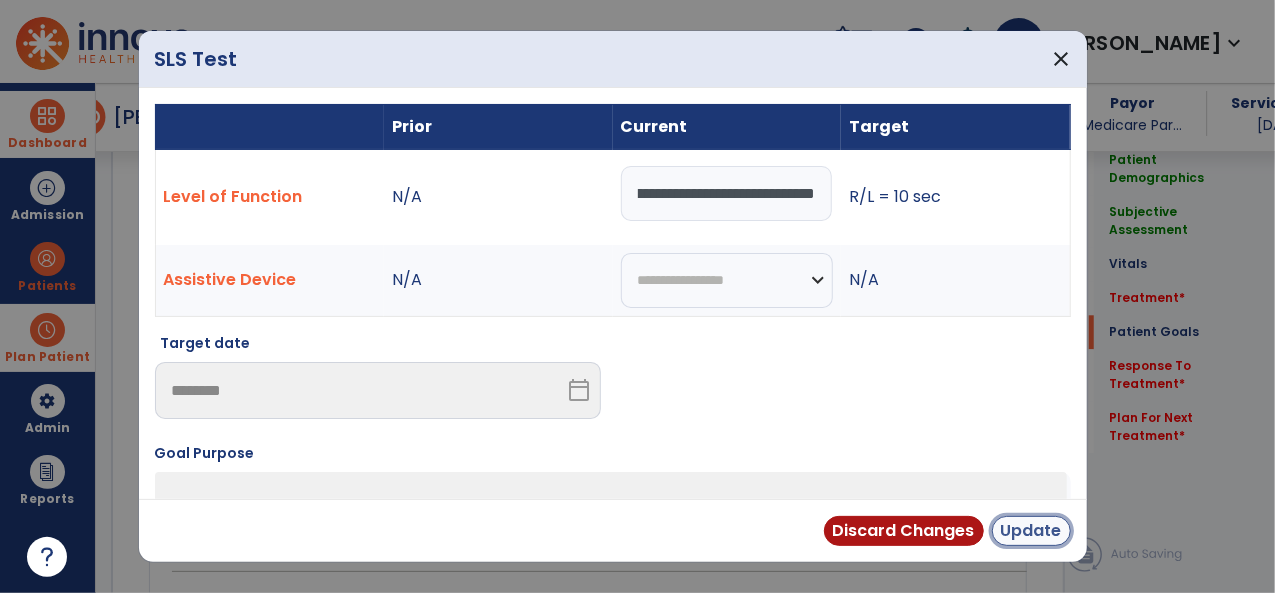 click on "Update" at bounding box center [1031, 531] 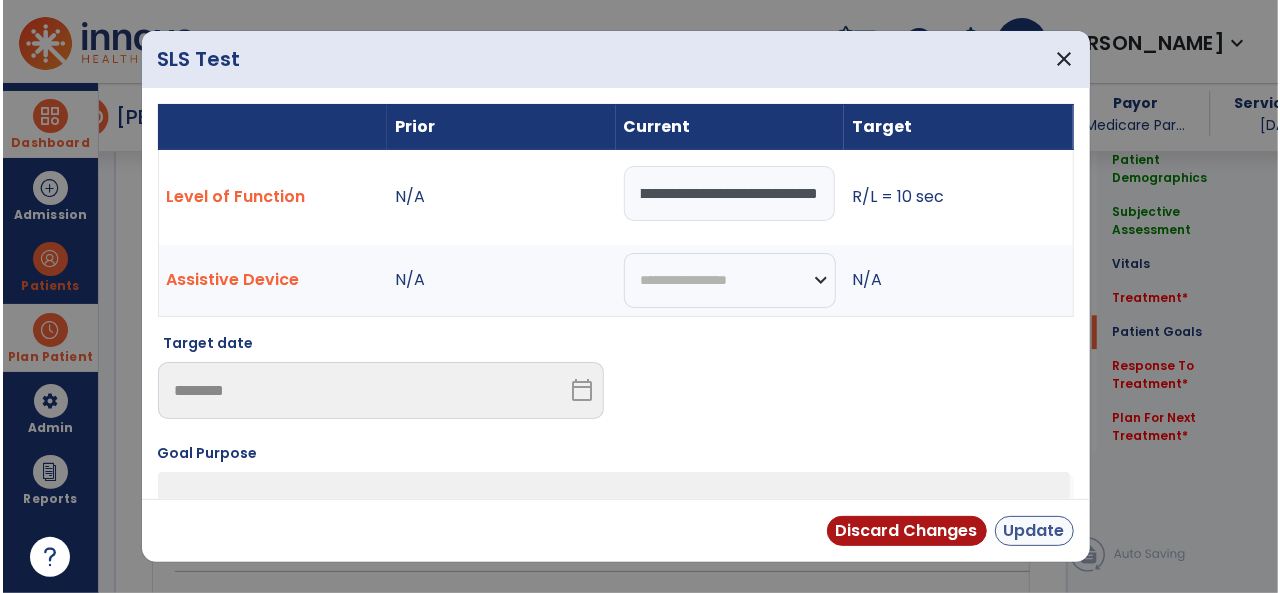 scroll, scrollTop: 0, scrollLeft: 0, axis: both 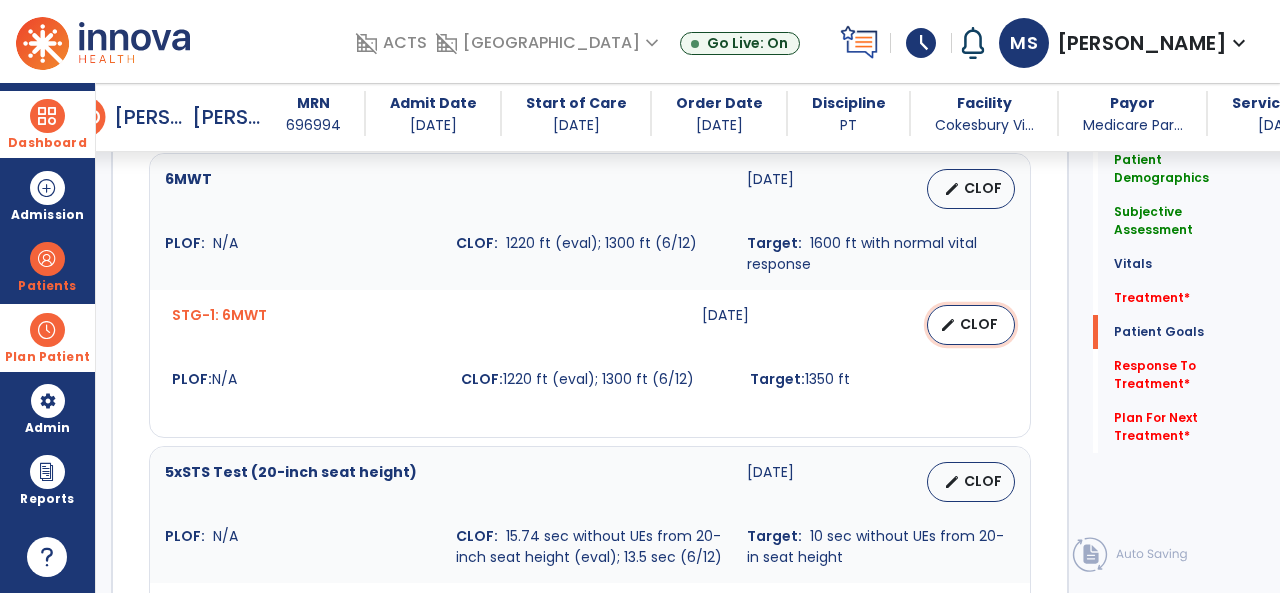 click on "edit" at bounding box center (948, 325) 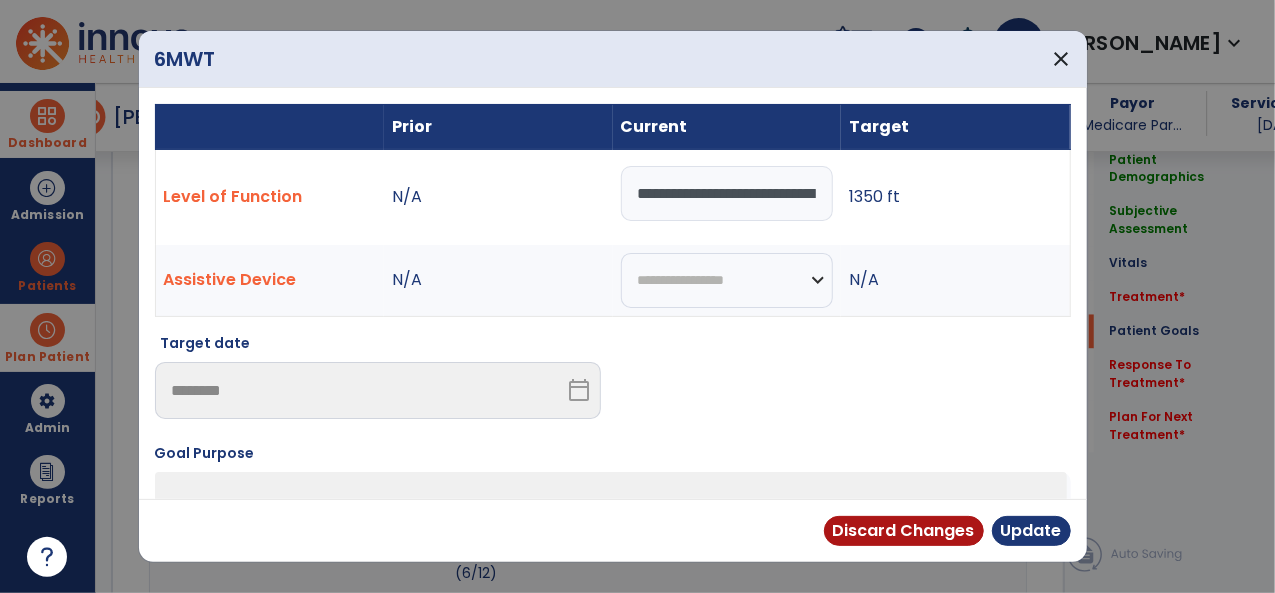 scroll, scrollTop: 1826, scrollLeft: 0, axis: vertical 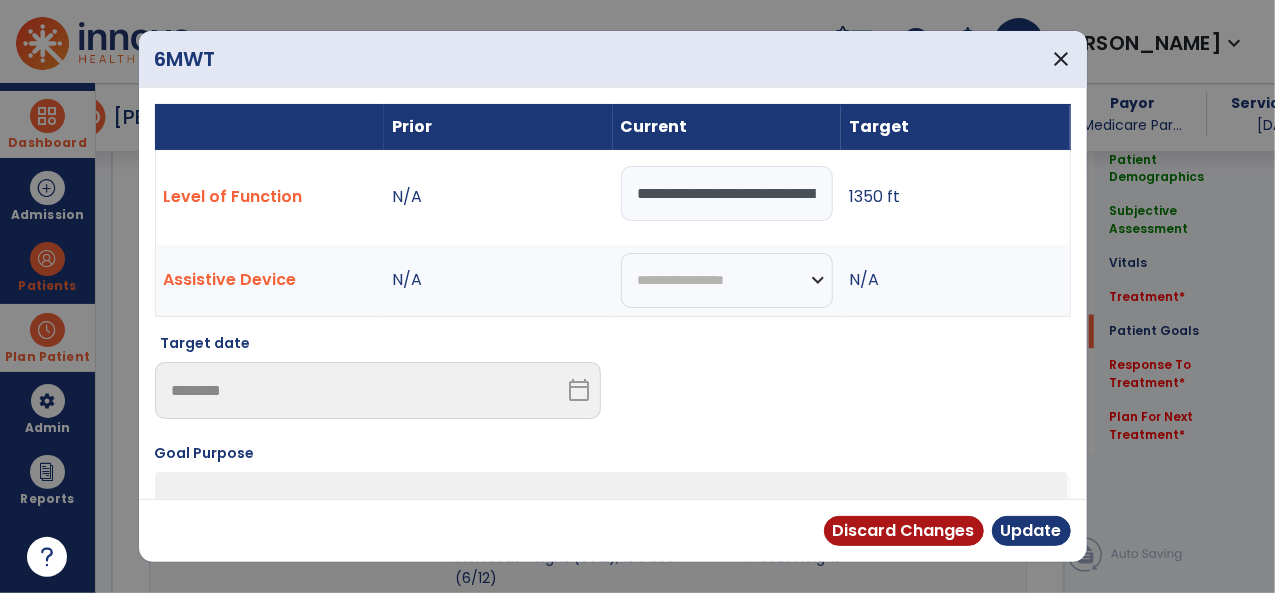 click on "**********" at bounding box center [727, 193] 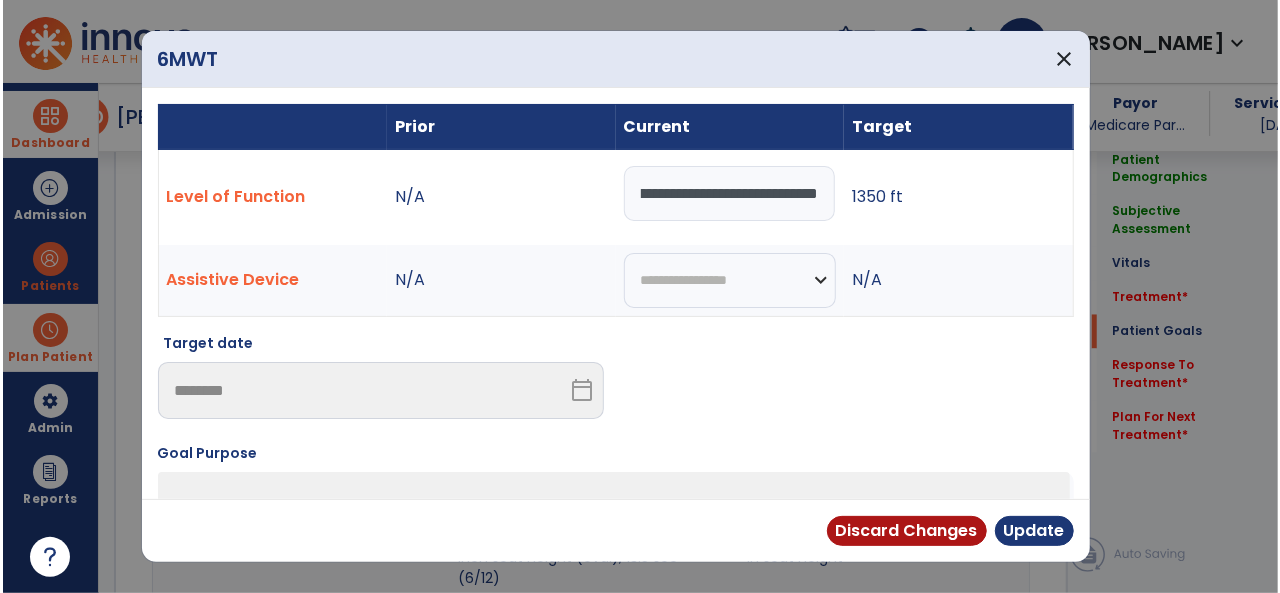 scroll, scrollTop: 0, scrollLeft: 56, axis: horizontal 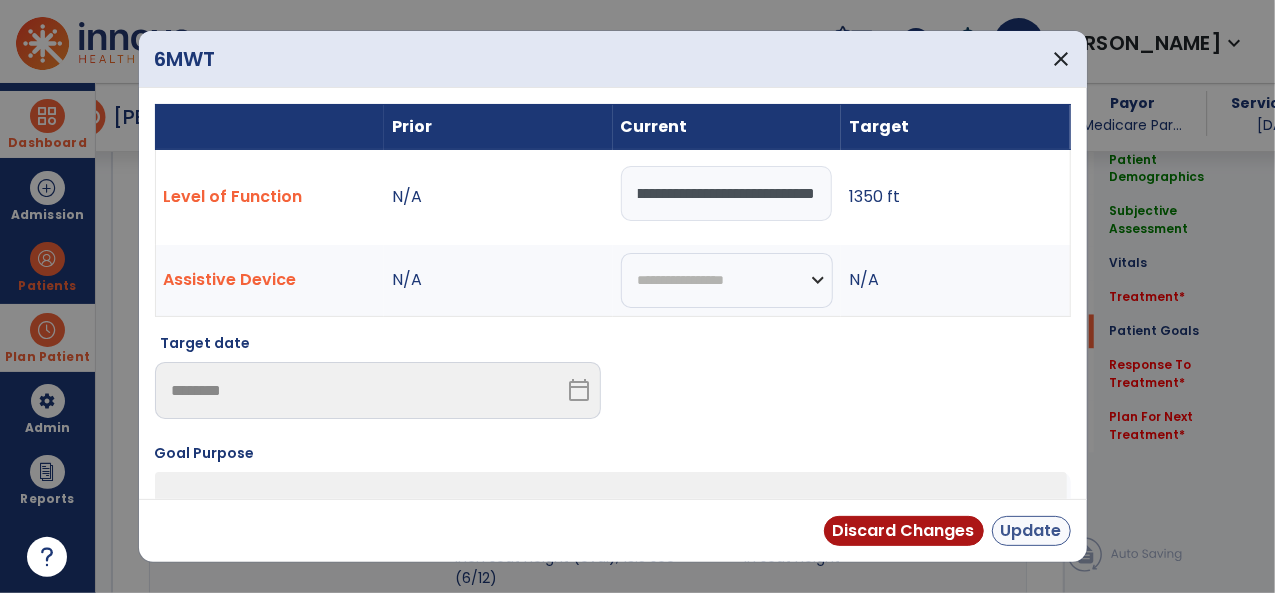 type on "**********" 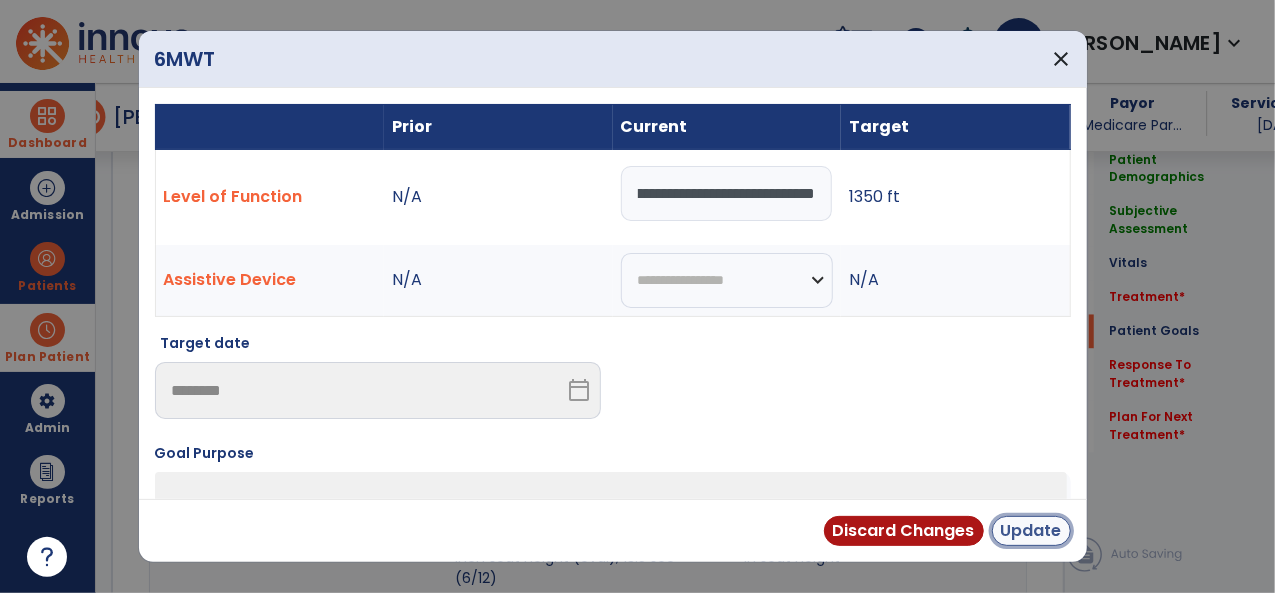 click on "Update" at bounding box center [1031, 531] 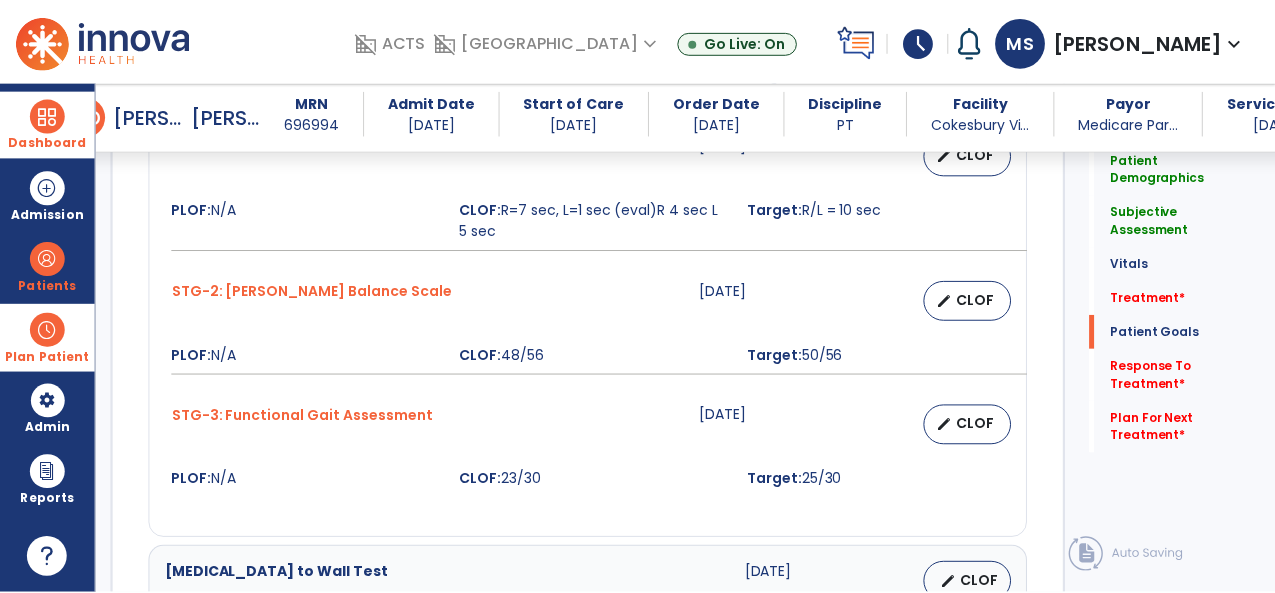 scroll, scrollTop: 2626, scrollLeft: 0, axis: vertical 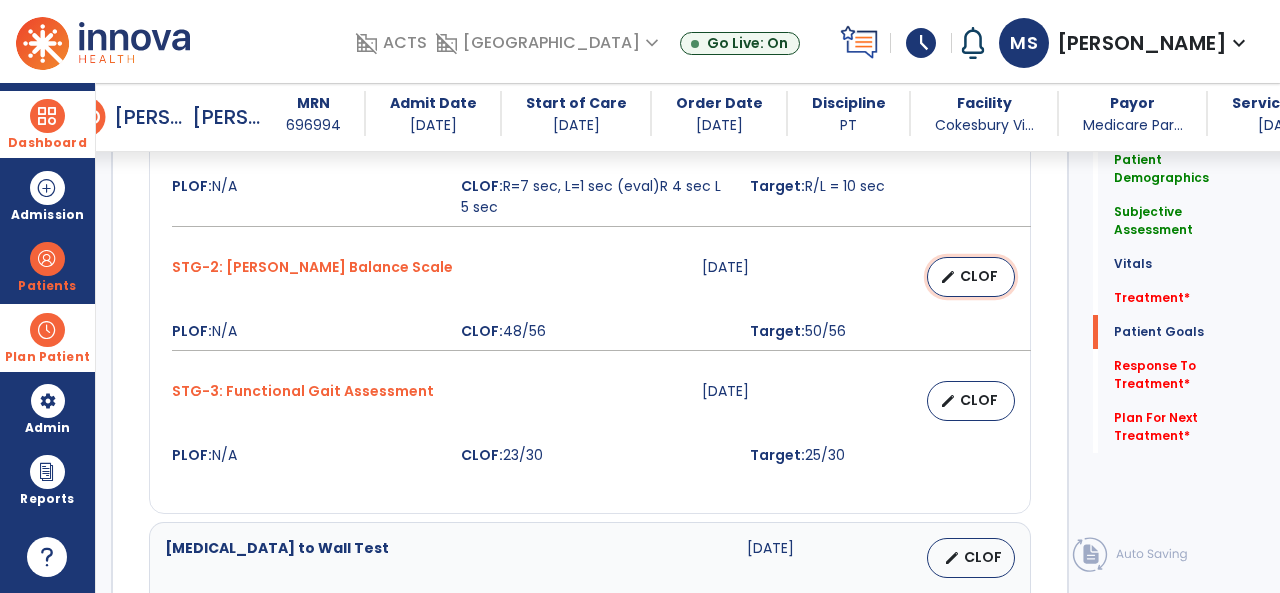 click on "edit   CLOF" at bounding box center [971, 277] 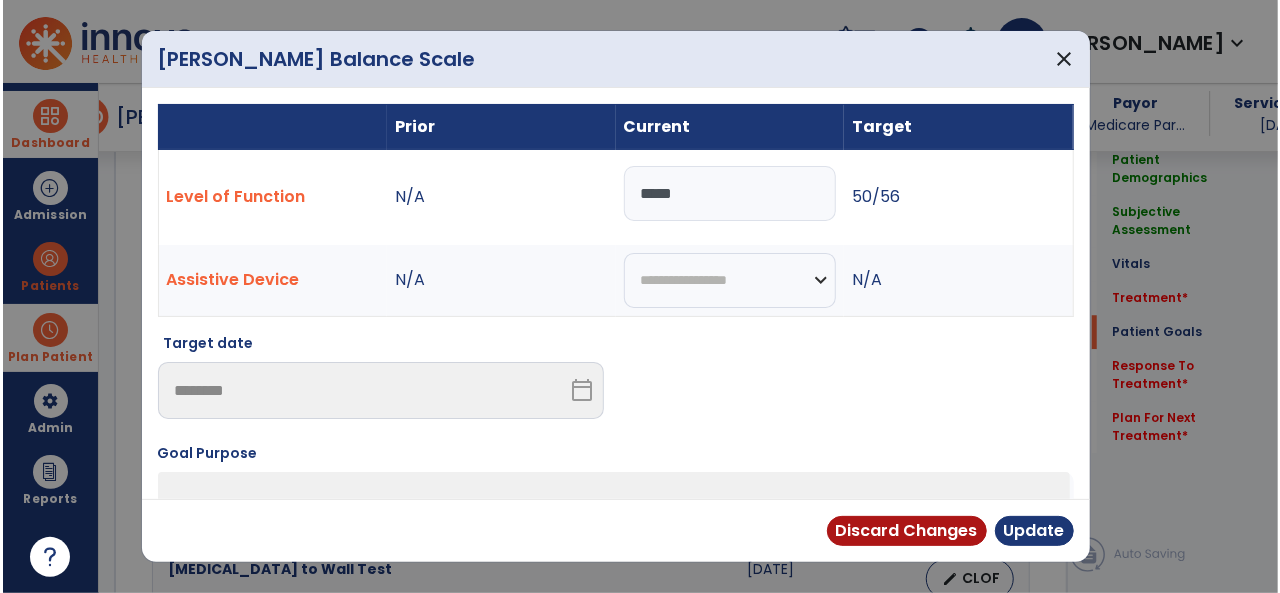 scroll, scrollTop: 2626, scrollLeft: 0, axis: vertical 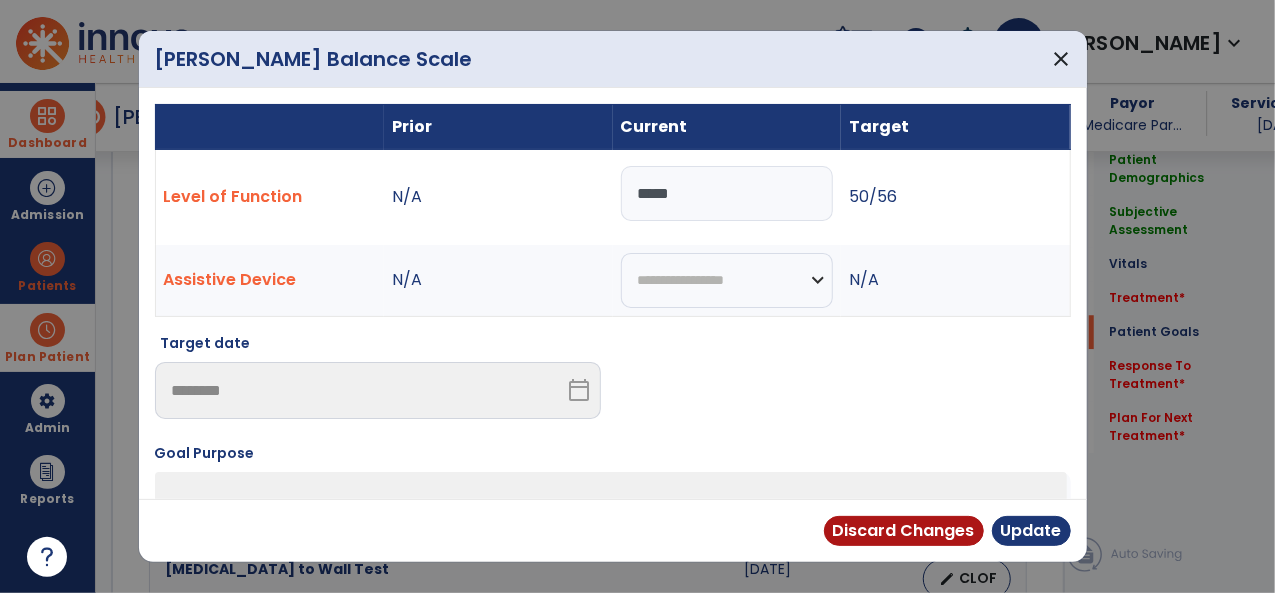 click on "*****" at bounding box center [727, 193] 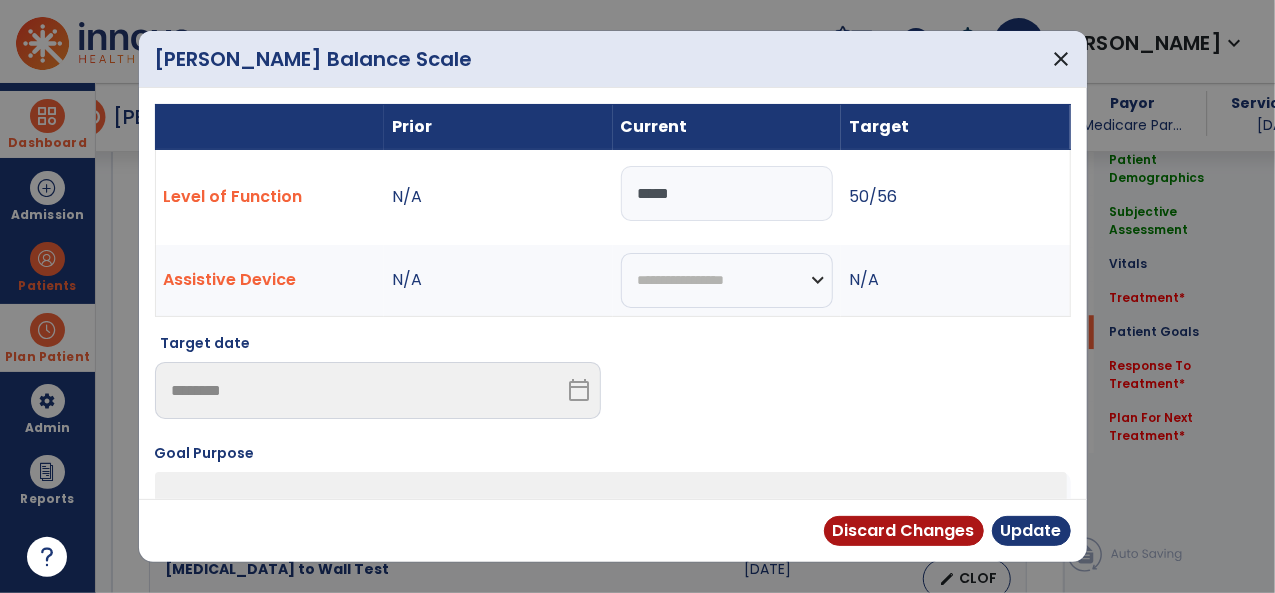 type on "*" 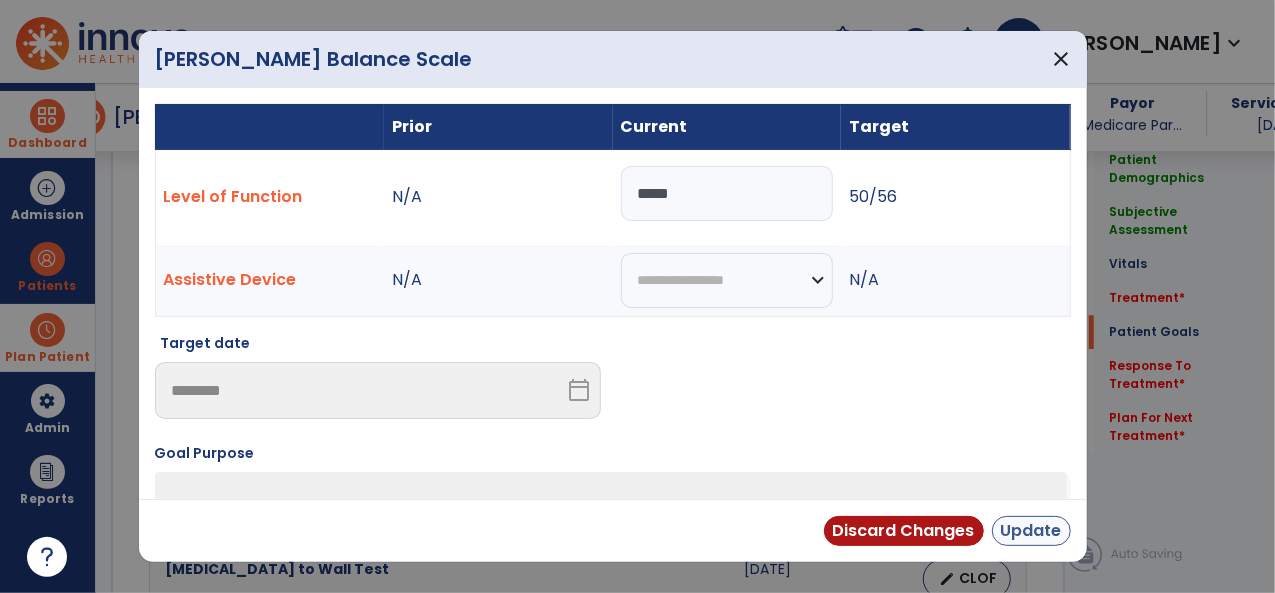 type on "*****" 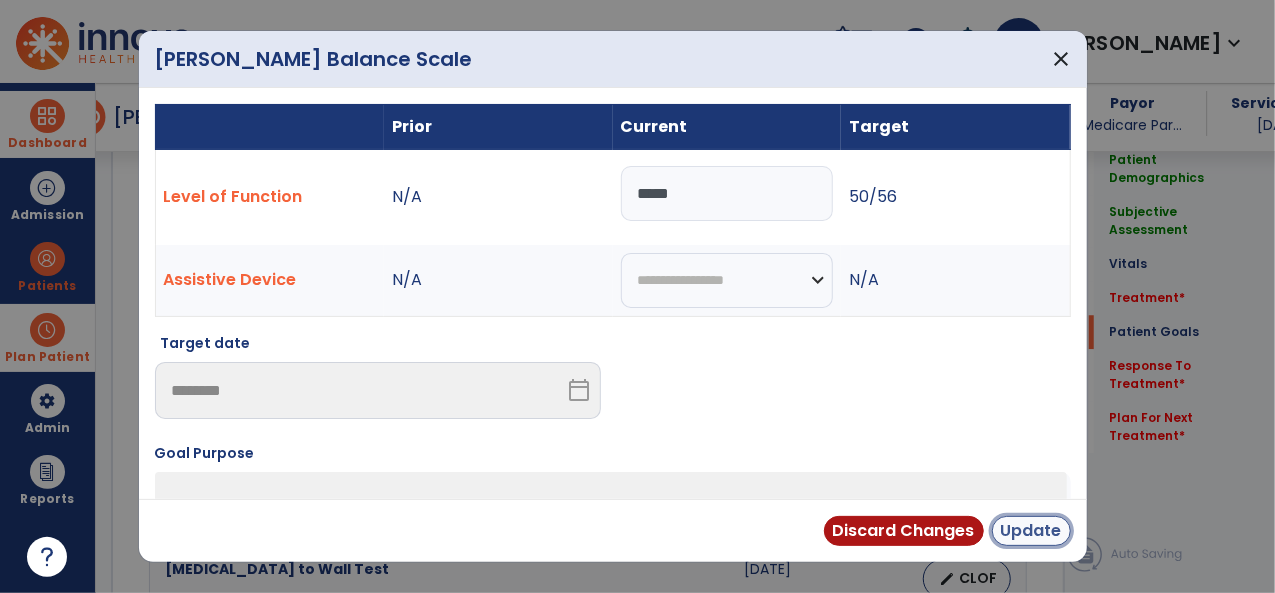 click on "Update" at bounding box center [1031, 531] 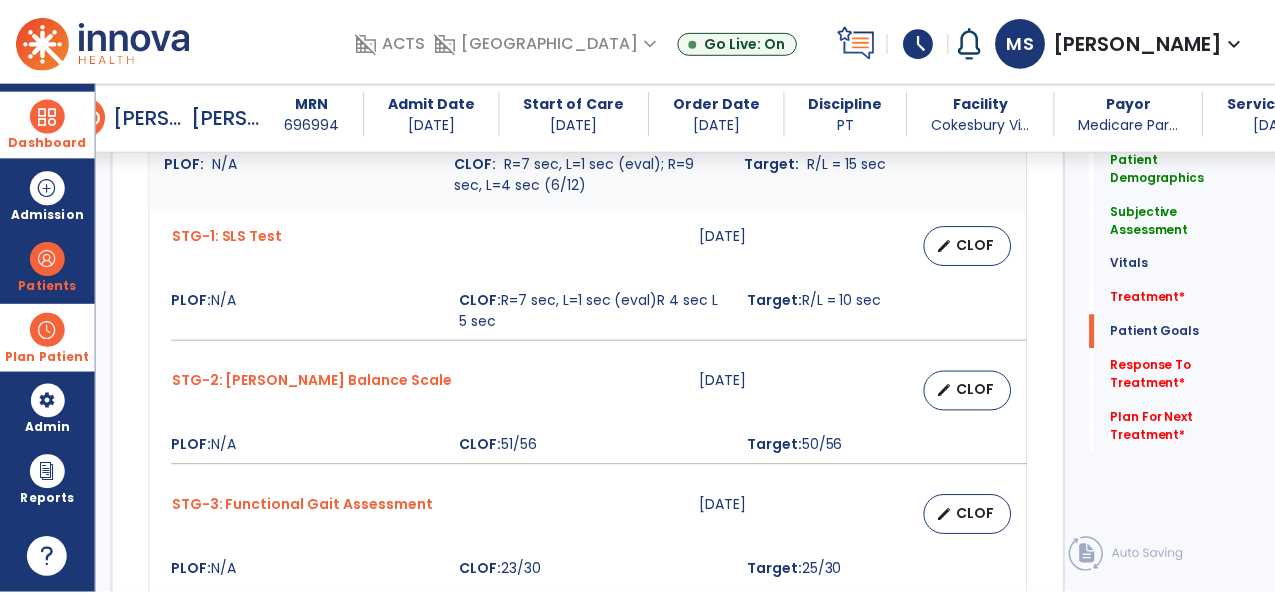 scroll, scrollTop: 2626, scrollLeft: 0, axis: vertical 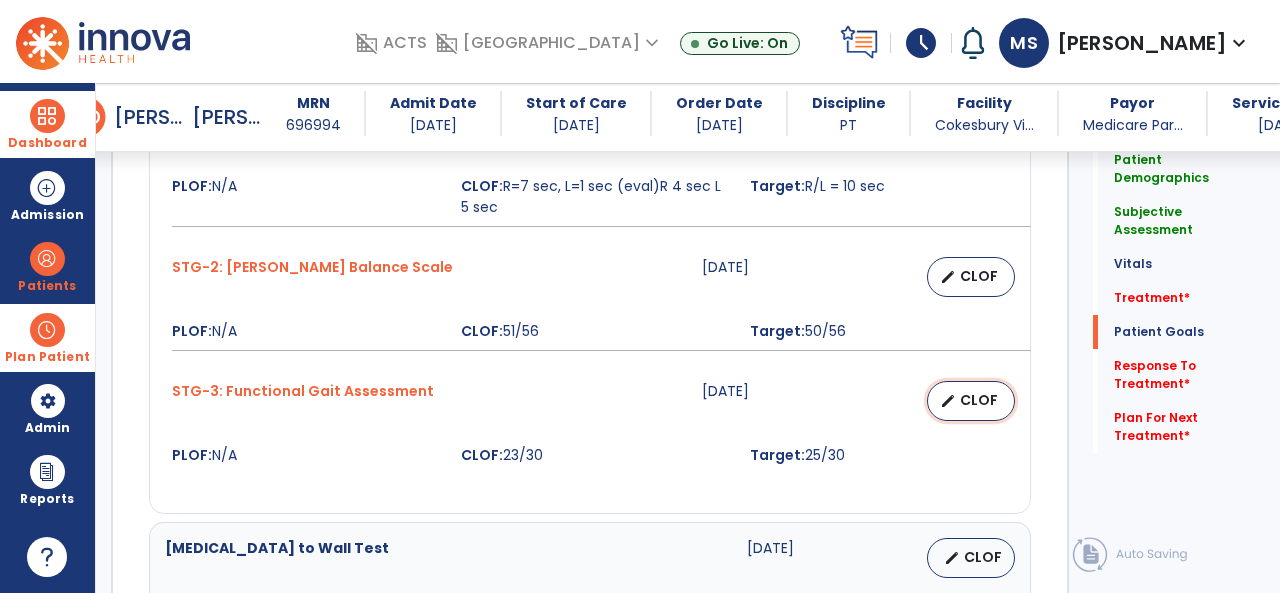 click on "CLOF" at bounding box center [979, 400] 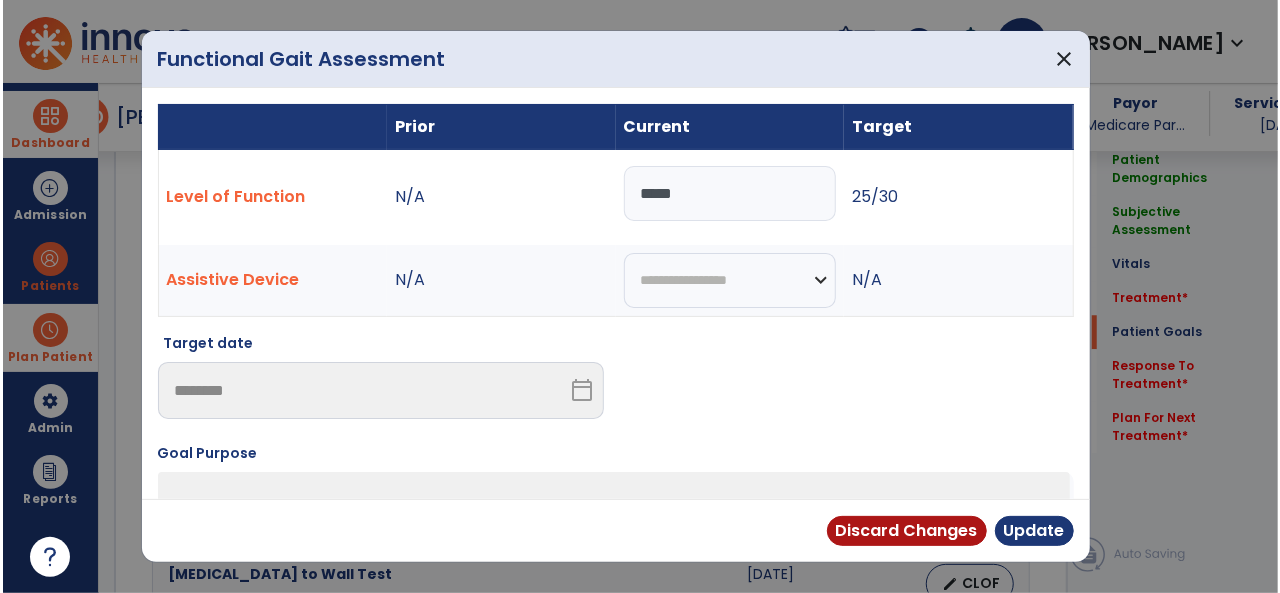 scroll, scrollTop: 2626, scrollLeft: 0, axis: vertical 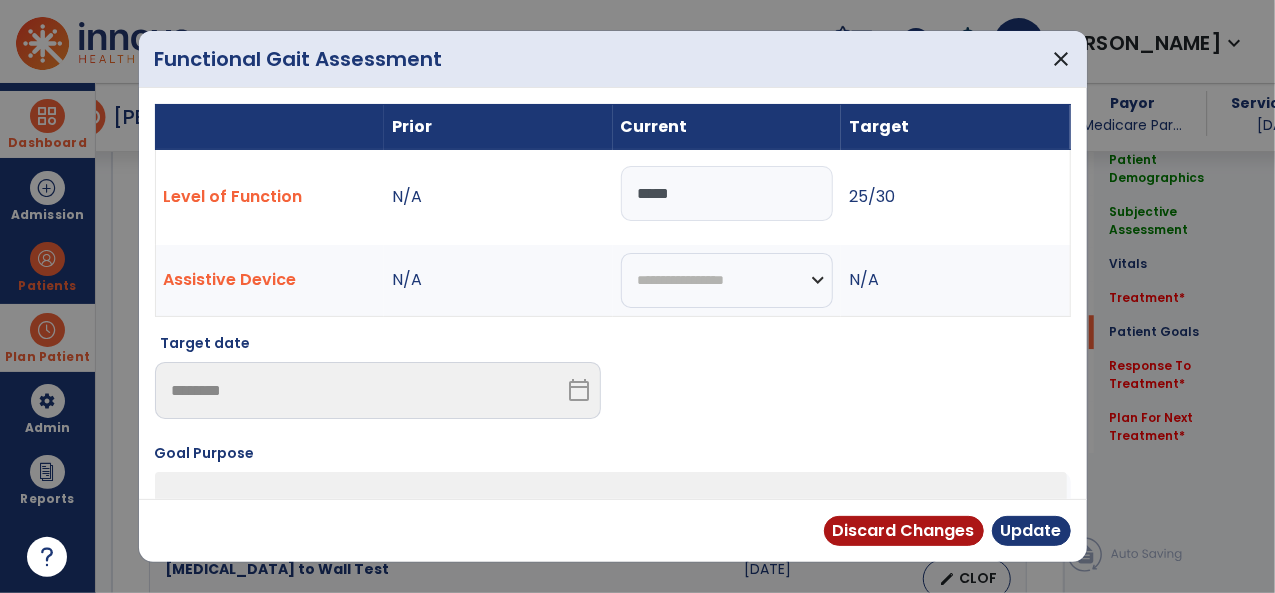 click on "*****" at bounding box center (727, 193) 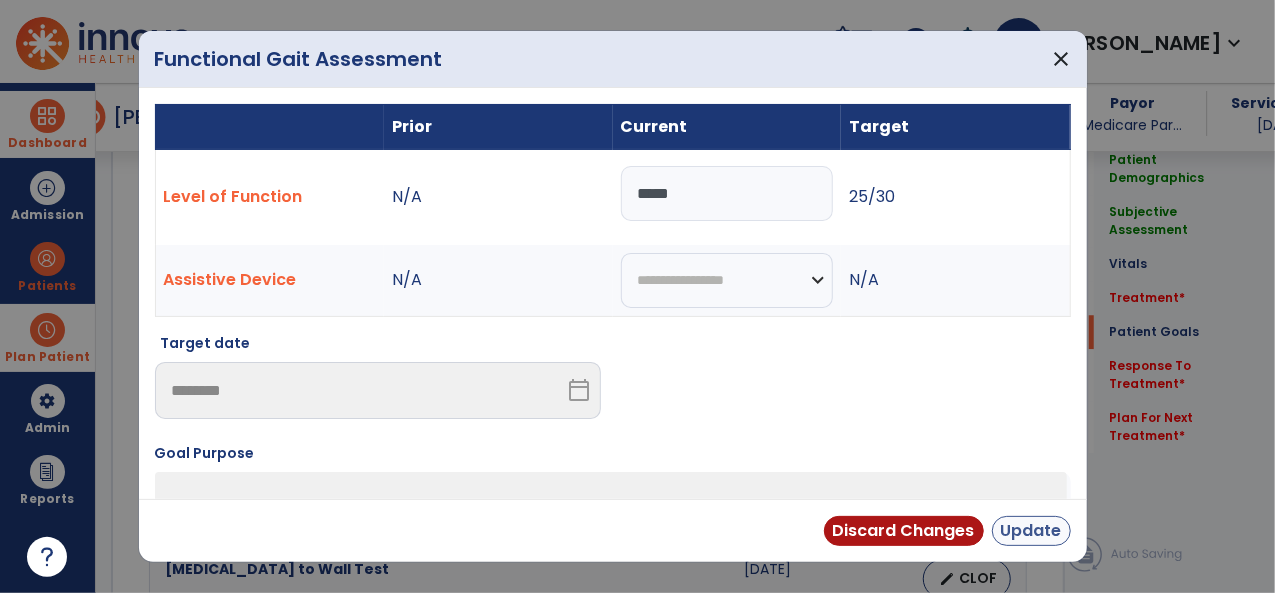 type on "*****" 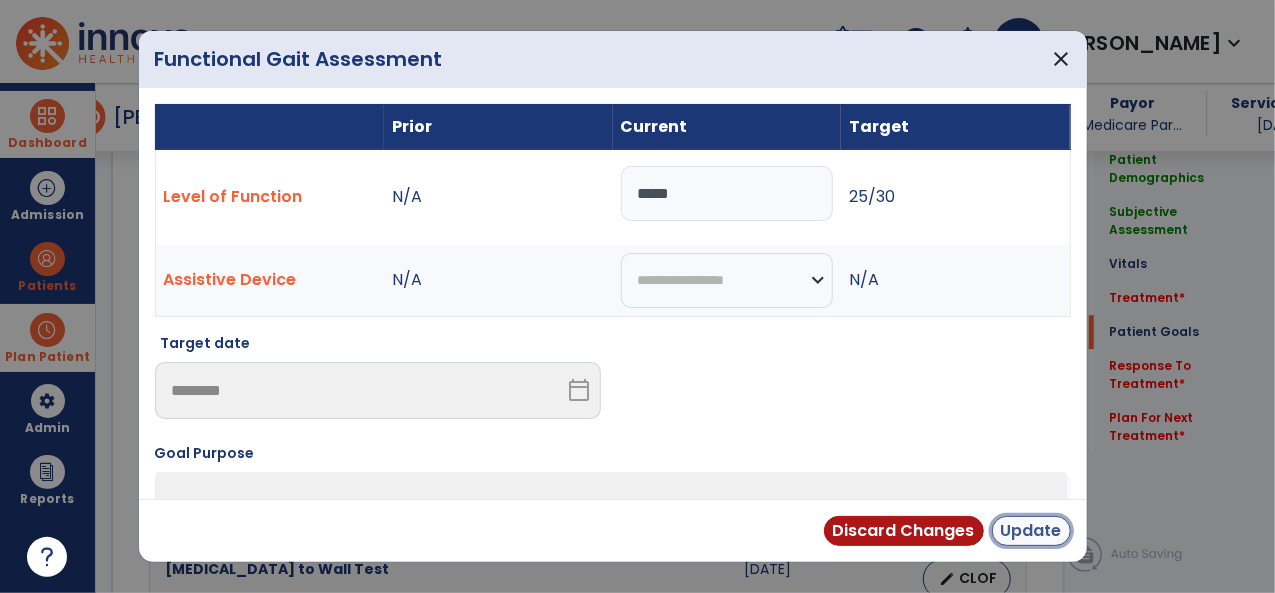 click on "Update" at bounding box center [1031, 531] 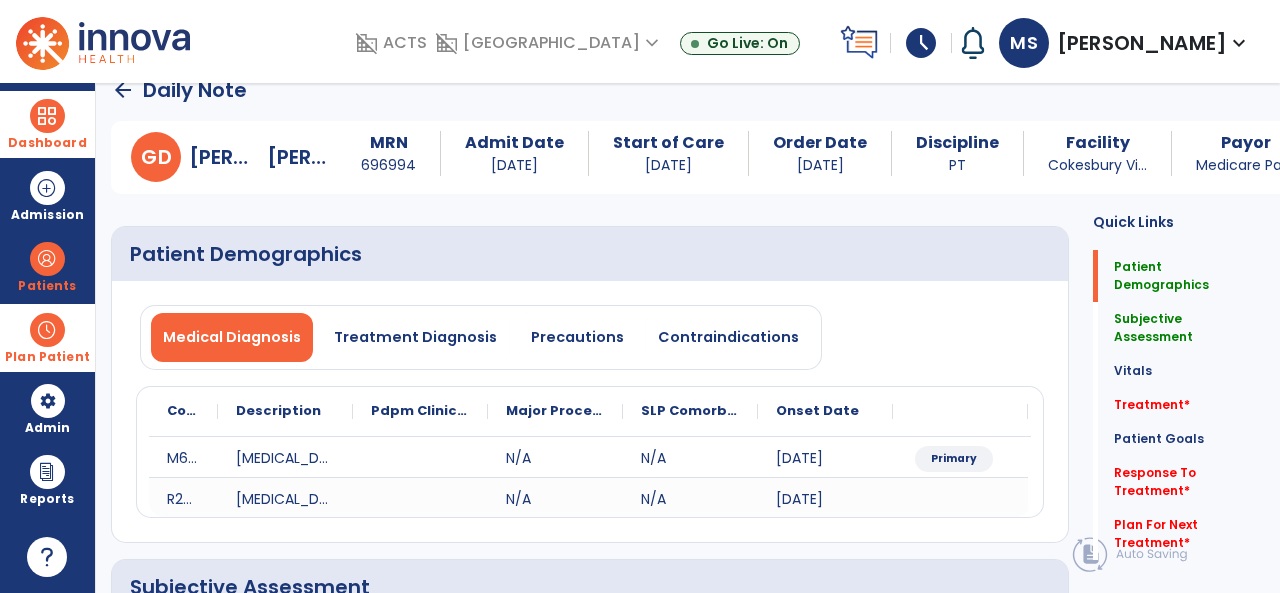scroll, scrollTop: 26, scrollLeft: 0, axis: vertical 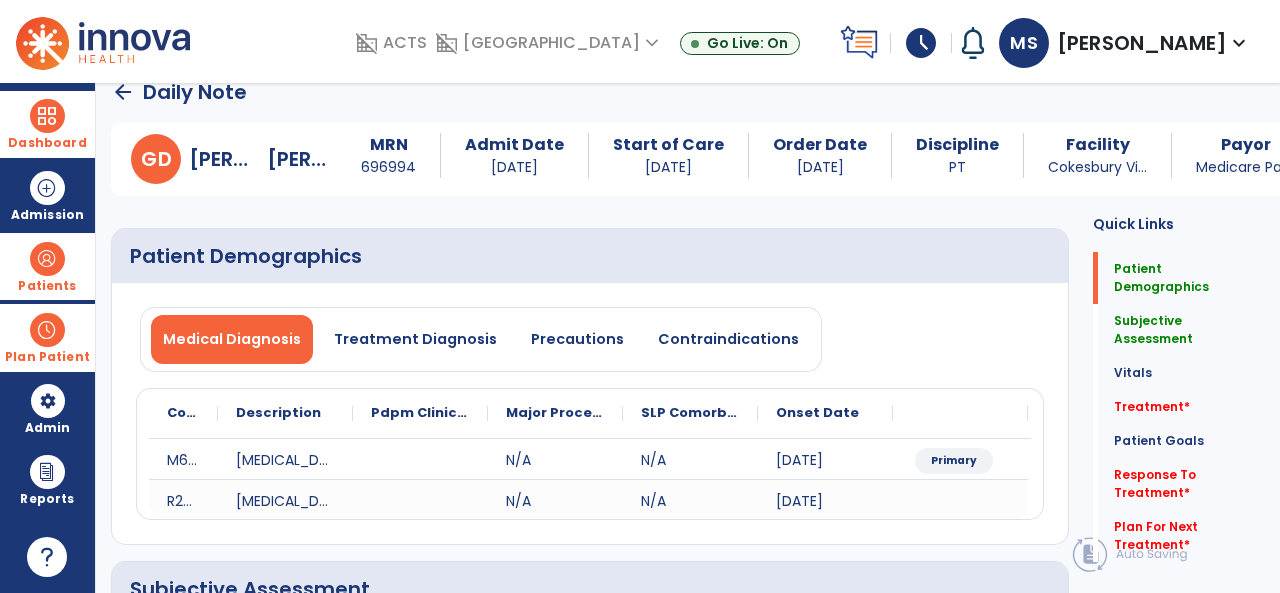 click at bounding box center [47, 259] 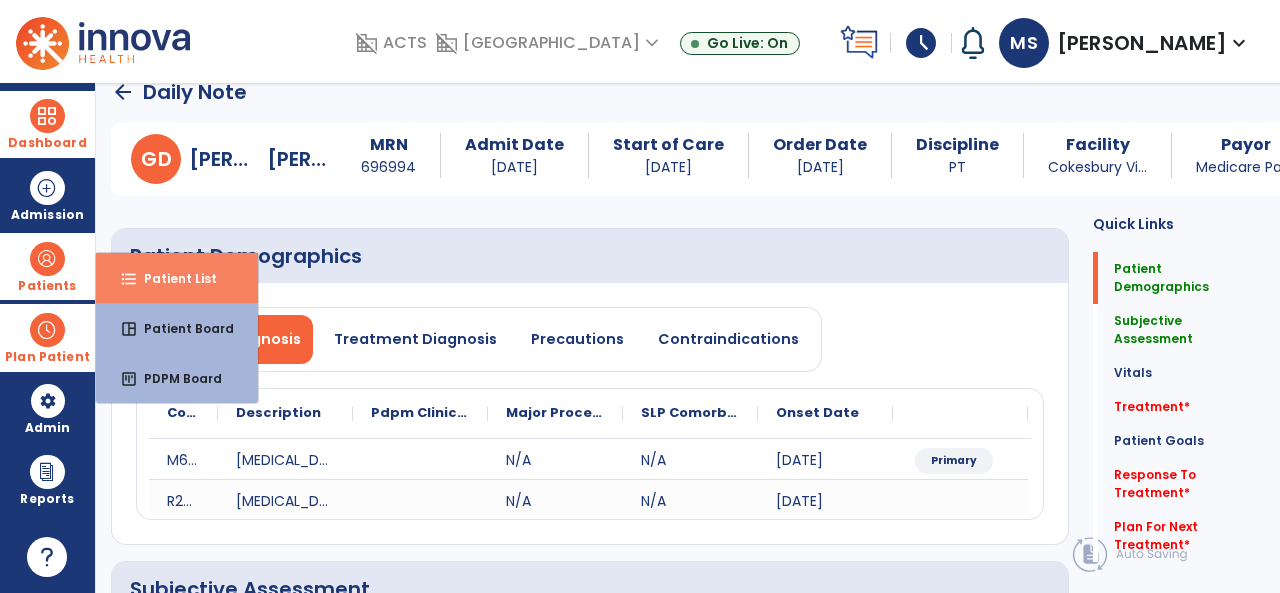 click on "Patient List" at bounding box center [172, 278] 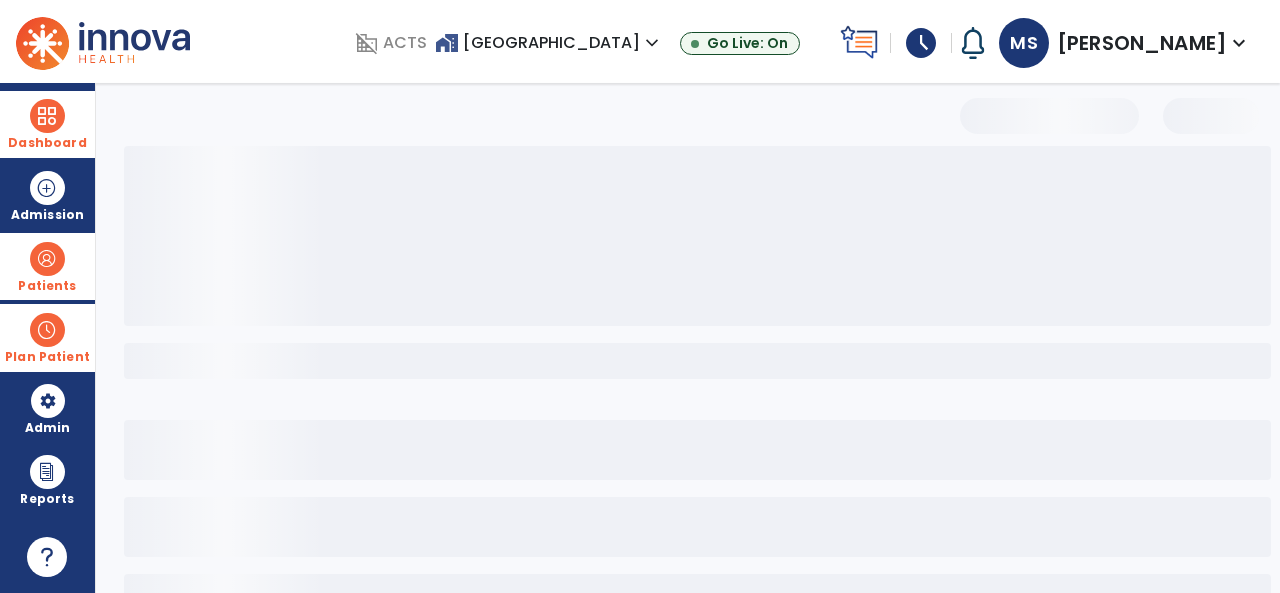 select on "***" 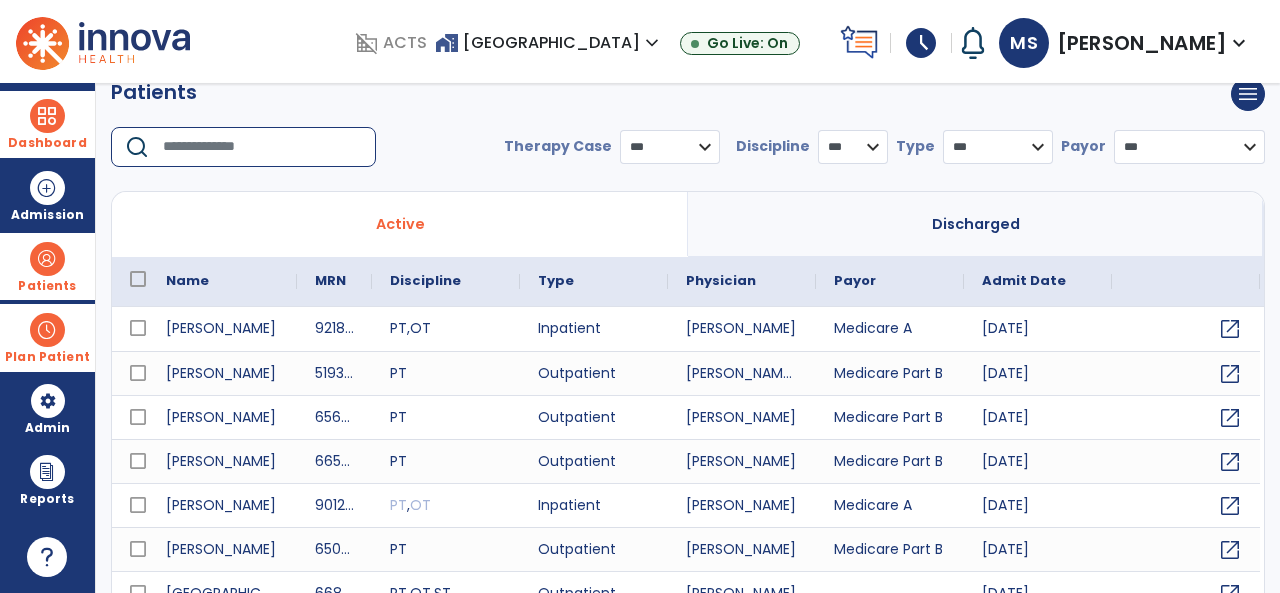 click at bounding box center (262, 147) 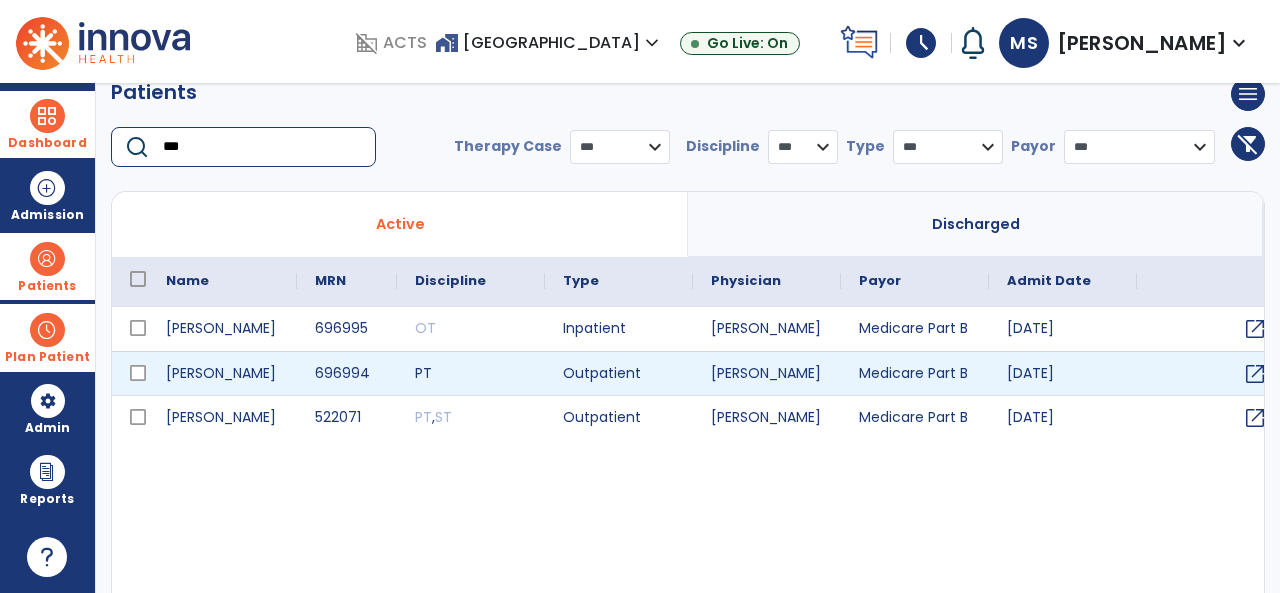 type on "***" 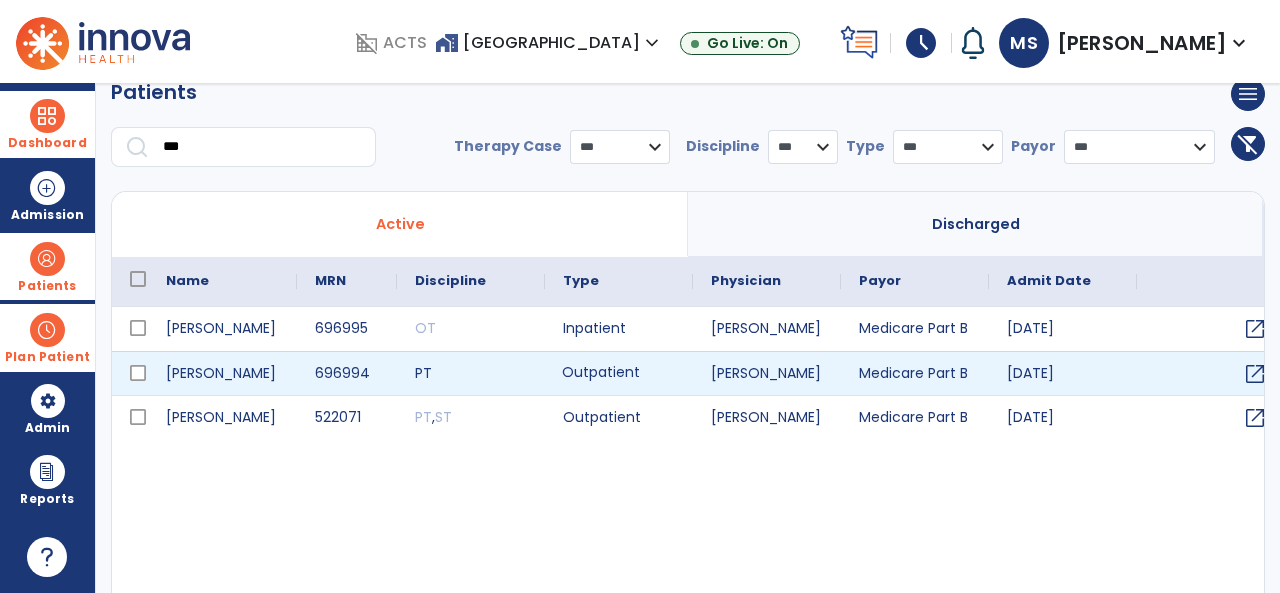 click on "Outpatient" at bounding box center (619, 373) 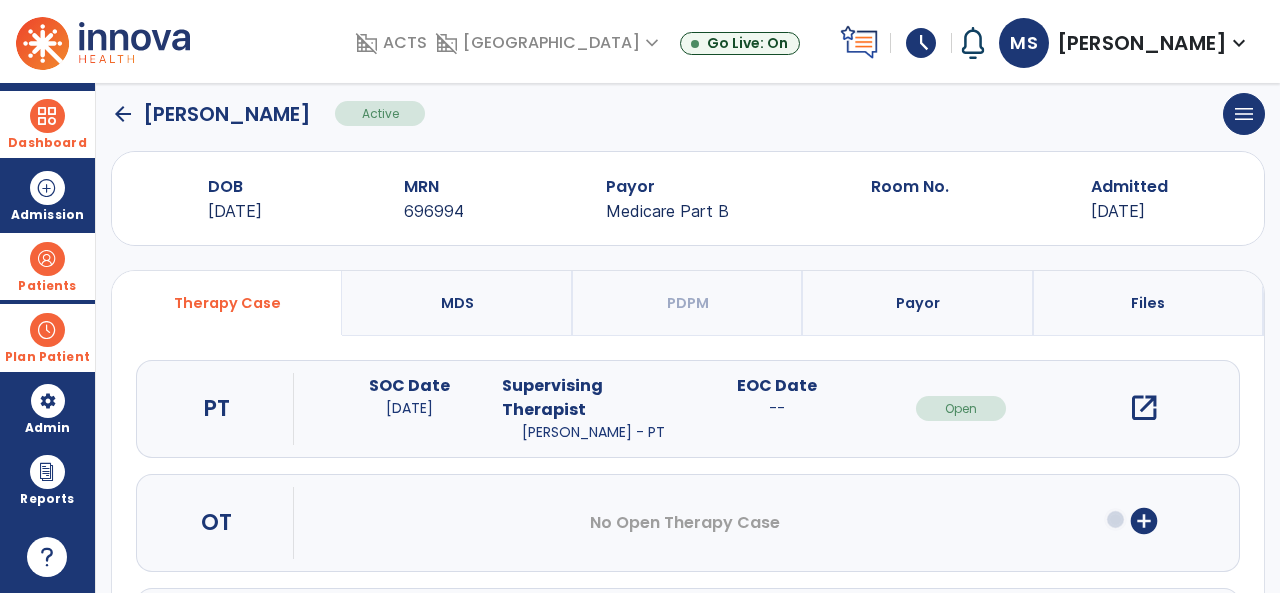 click on "open_in_new" at bounding box center [1144, 408] 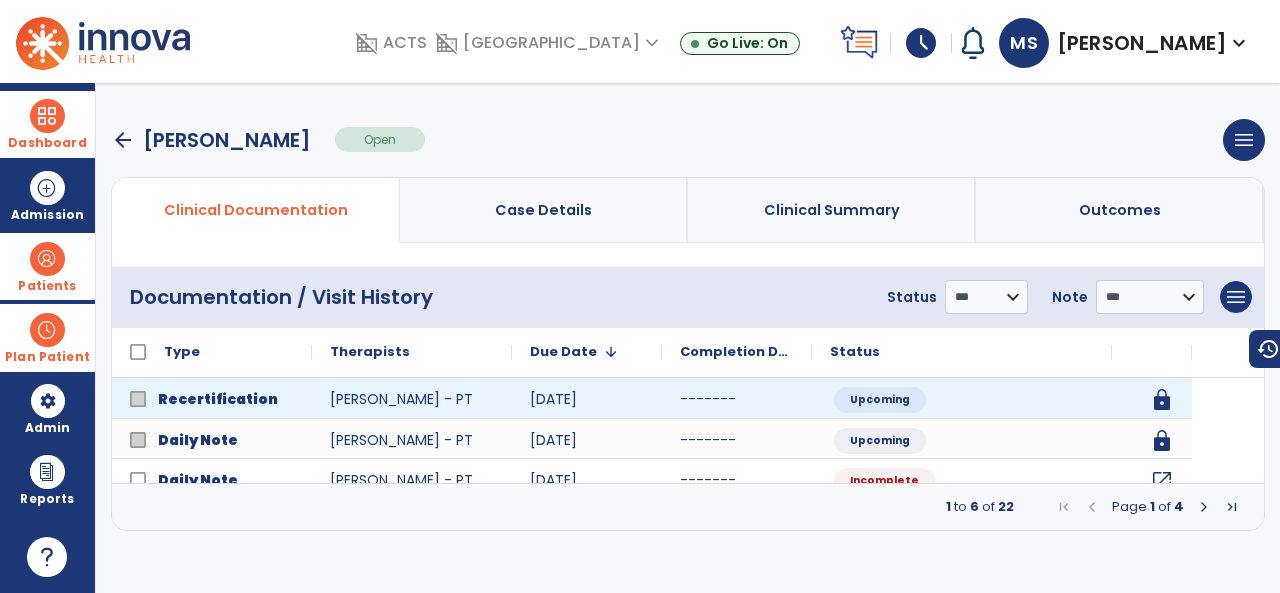 scroll, scrollTop: 0, scrollLeft: 0, axis: both 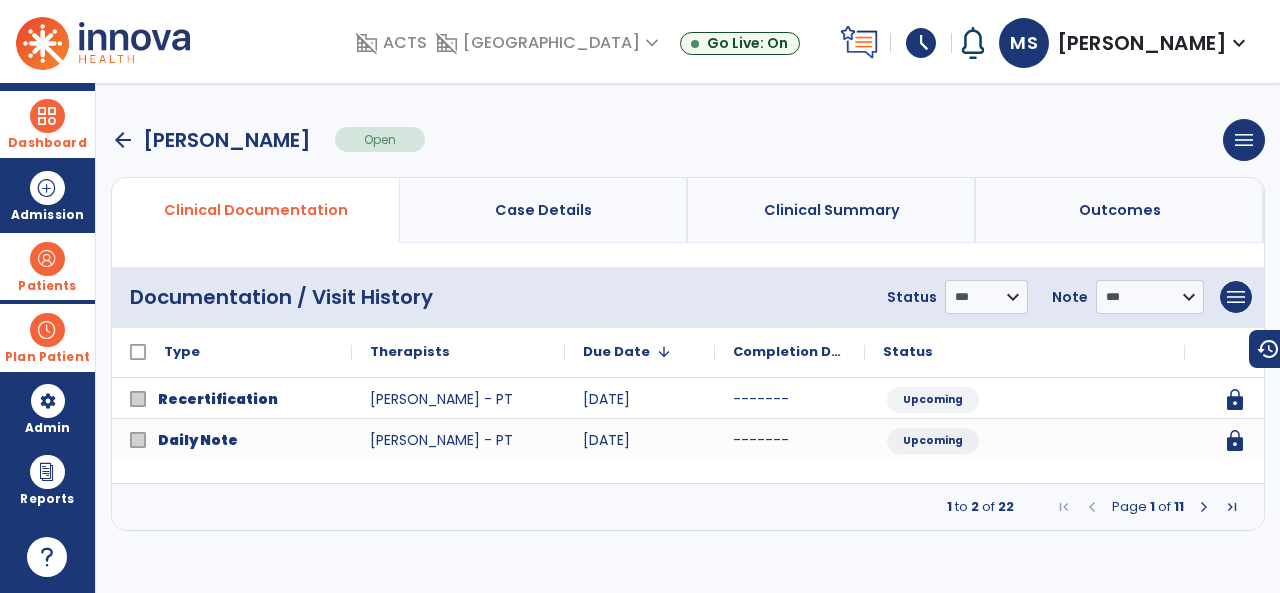 click at bounding box center [47, 116] 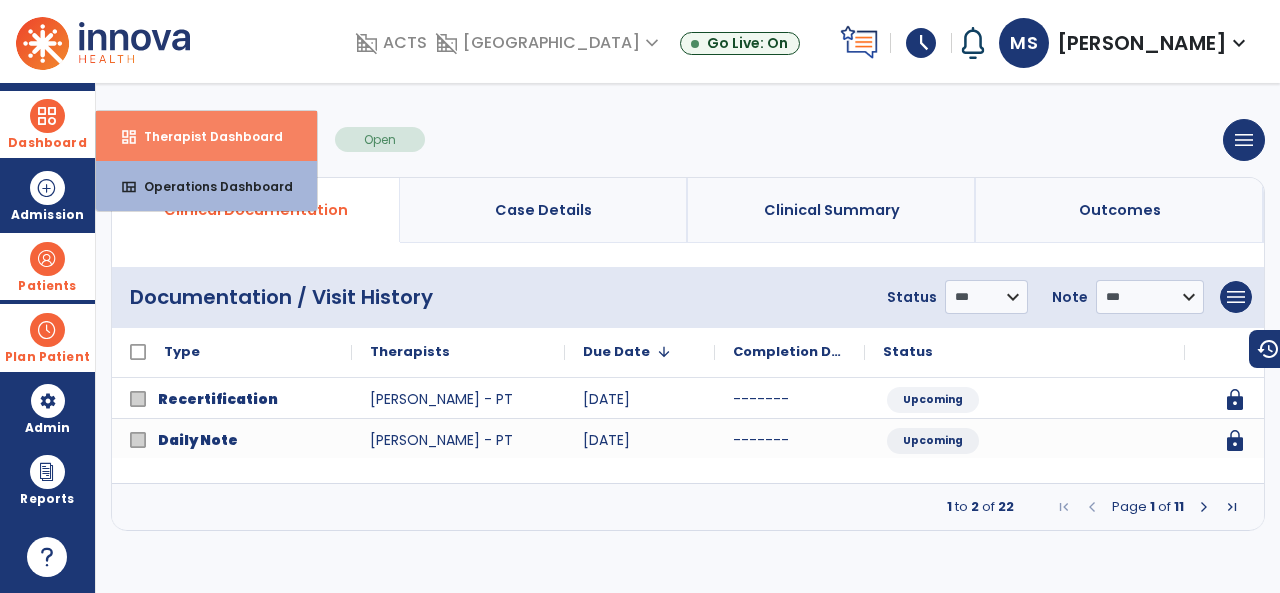 click on "dashboard  Therapist Dashboard" at bounding box center [206, 136] 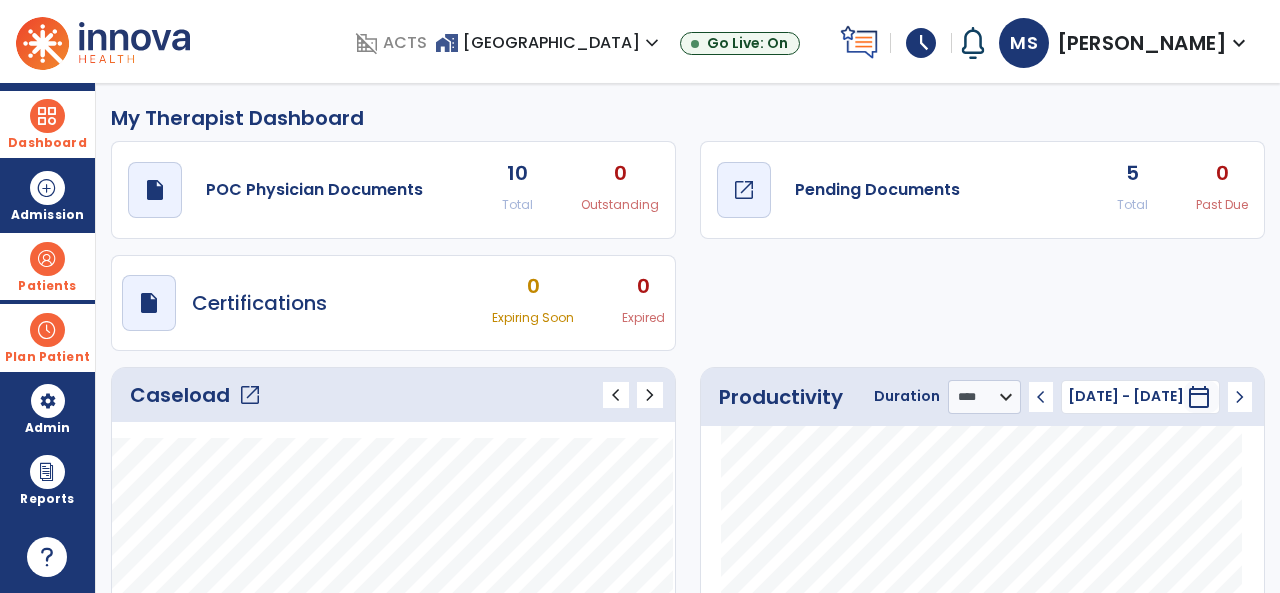 click on "Pending Documents" 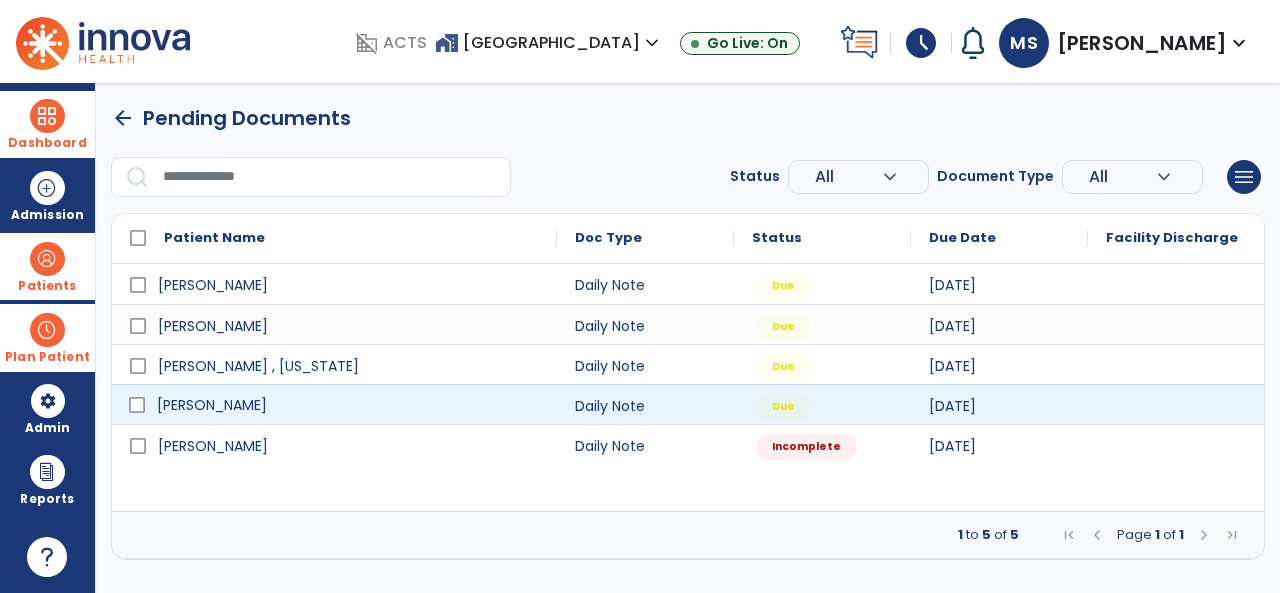 click on "[PERSON_NAME]" at bounding box center (348, 405) 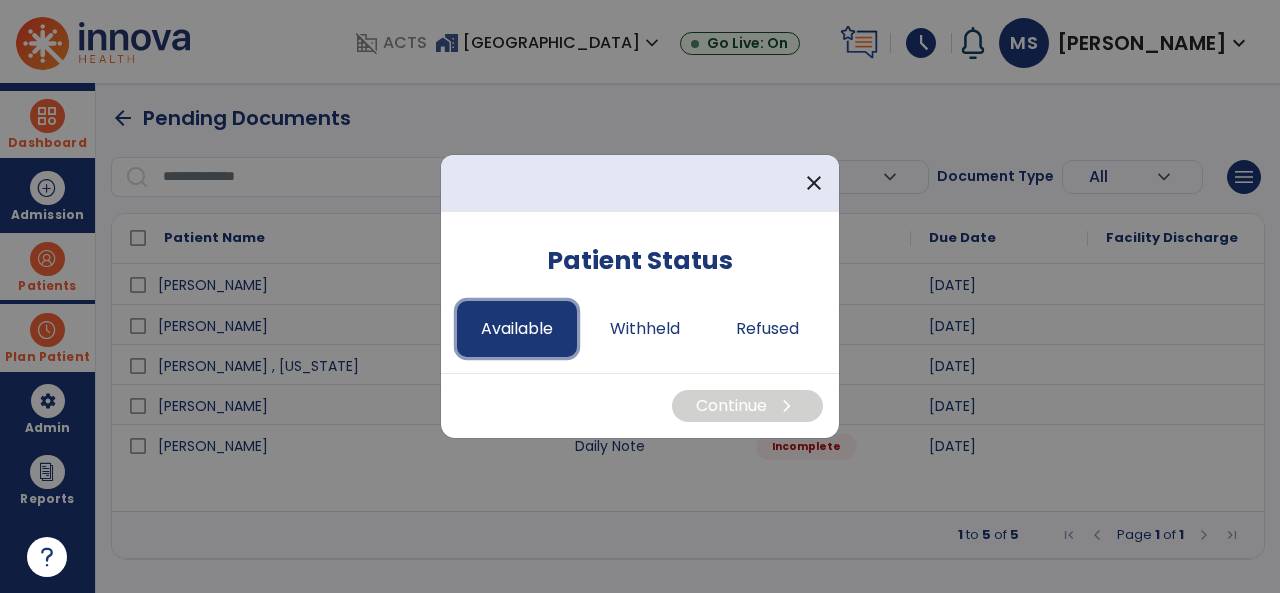 click on "Available" at bounding box center [517, 329] 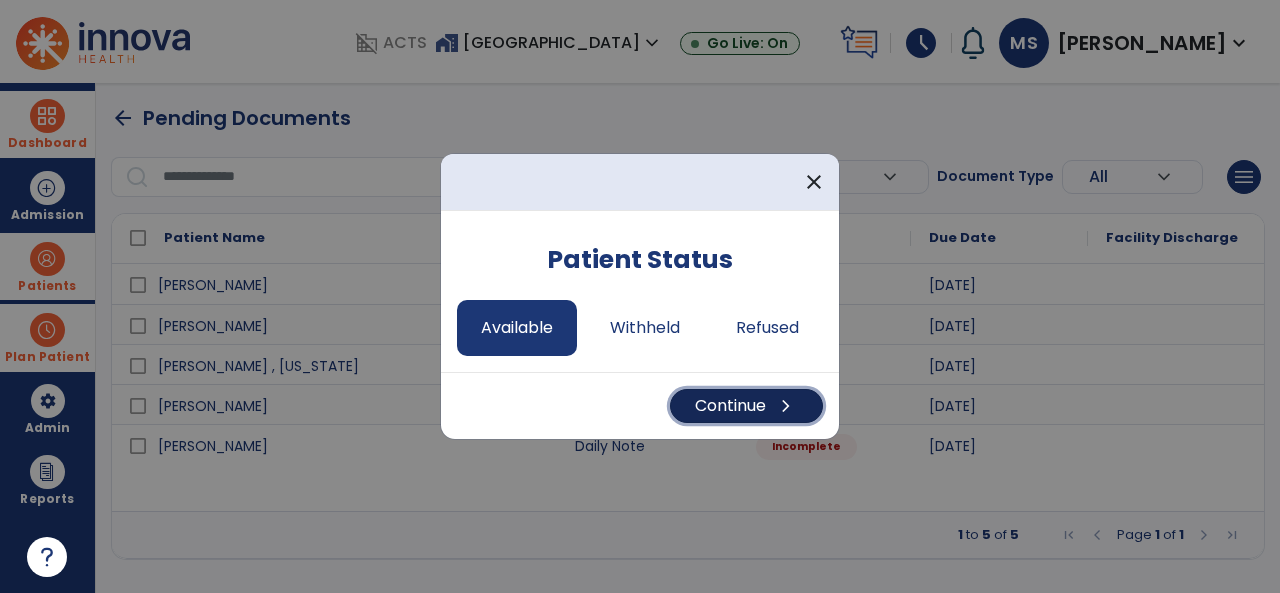 click on "Continue   chevron_right" at bounding box center (746, 406) 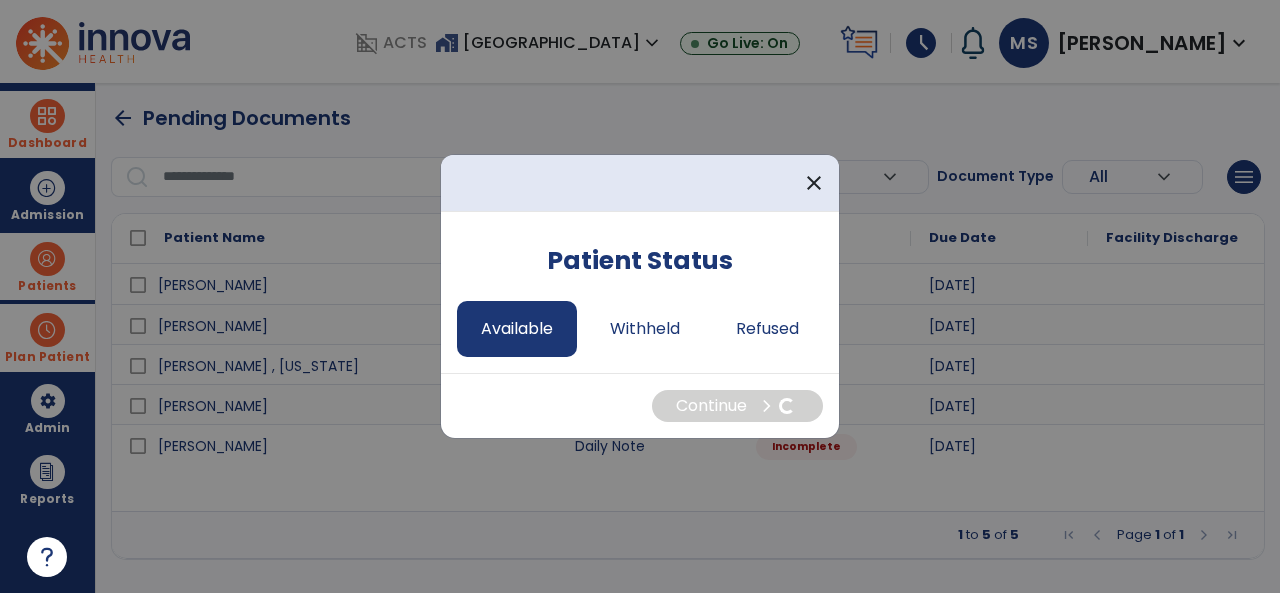 select on "*" 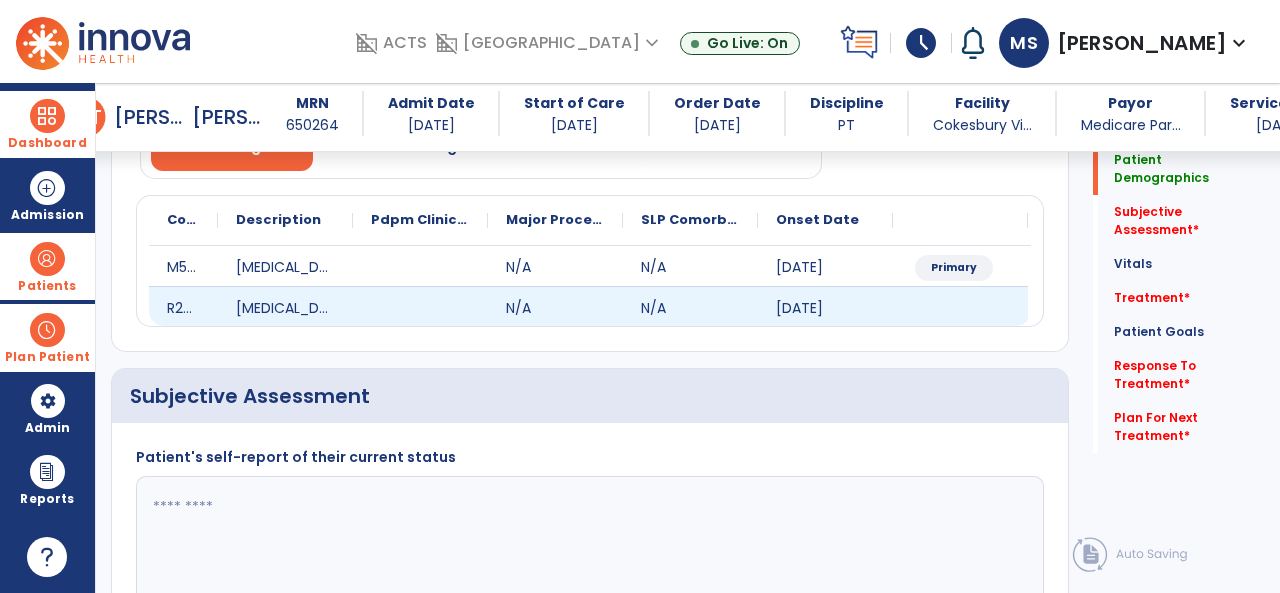 scroll, scrollTop: 0, scrollLeft: 0, axis: both 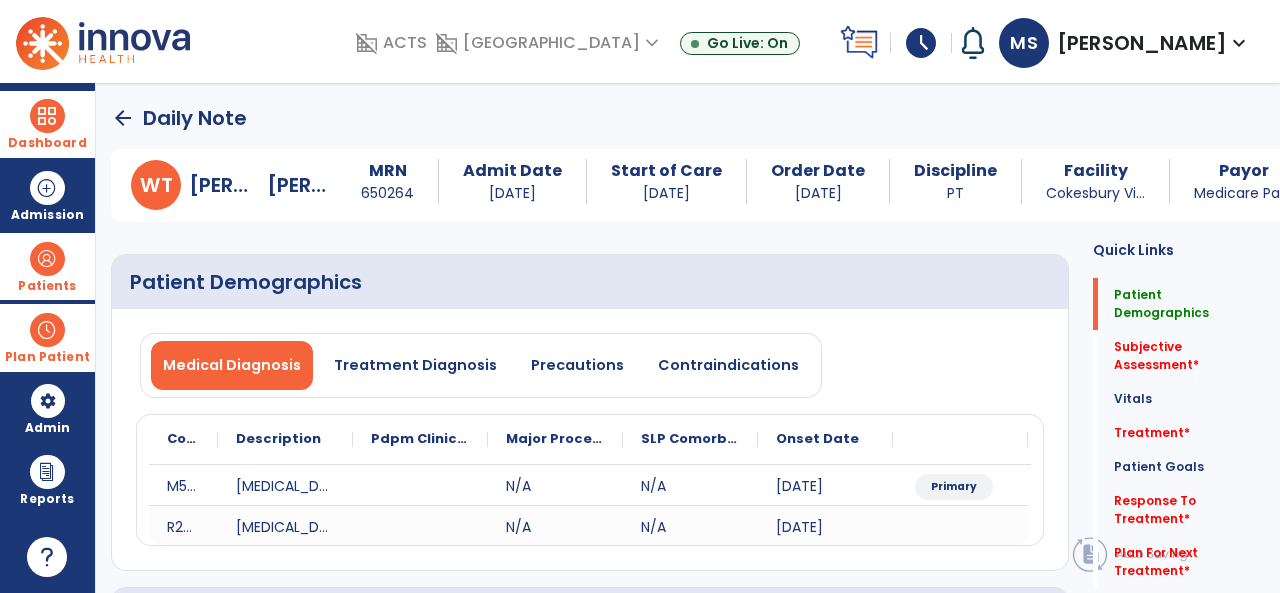click at bounding box center [47, 259] 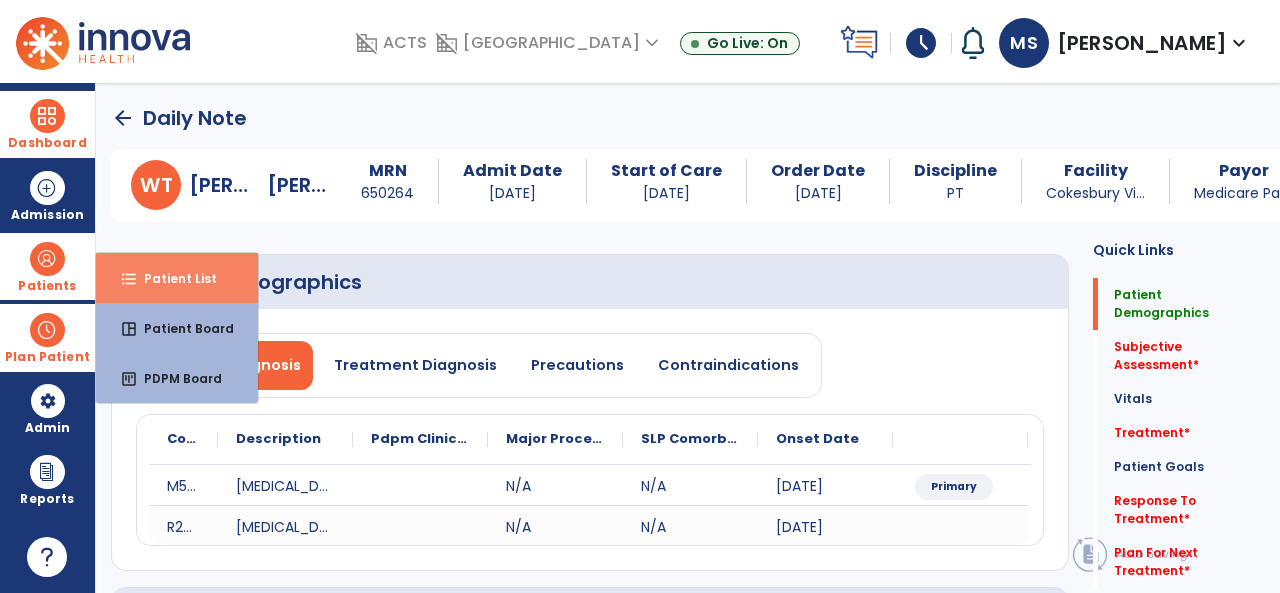 click on "Patient List" at bounding box center [172, 278] 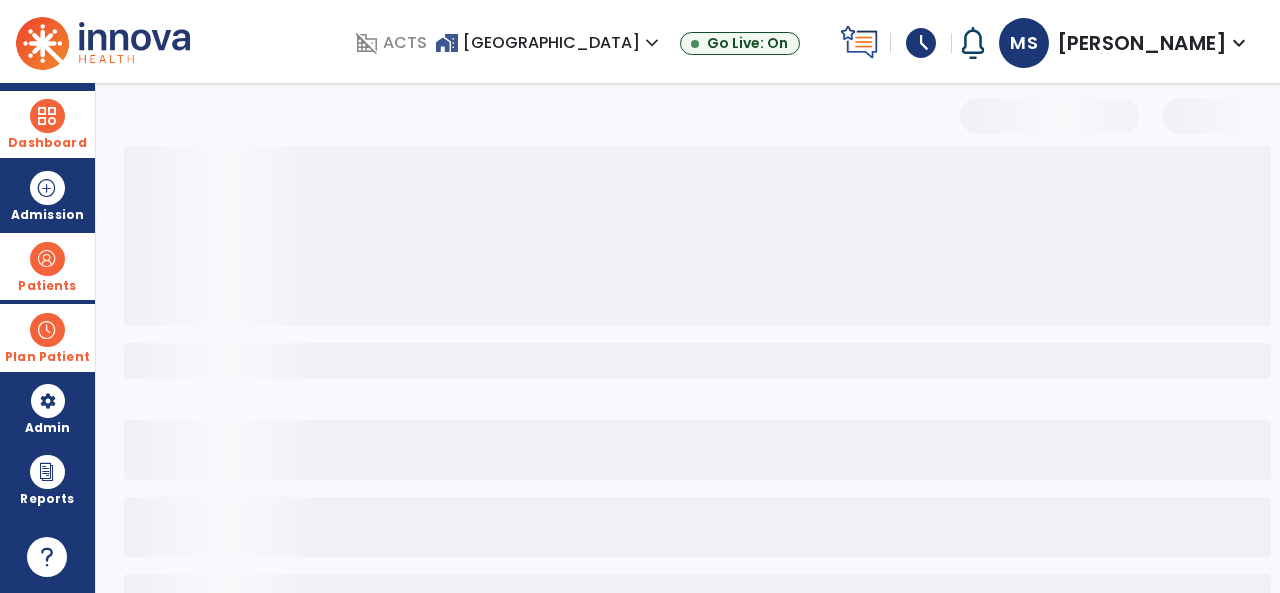 select on "***" 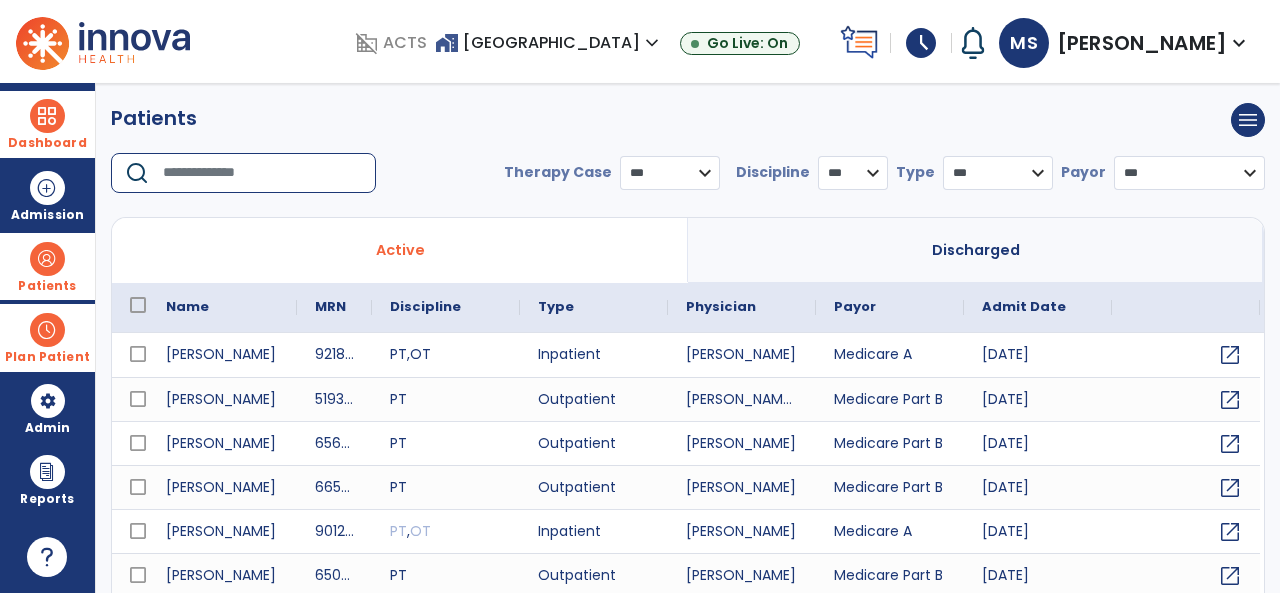 click at bounding box center [262, 173] 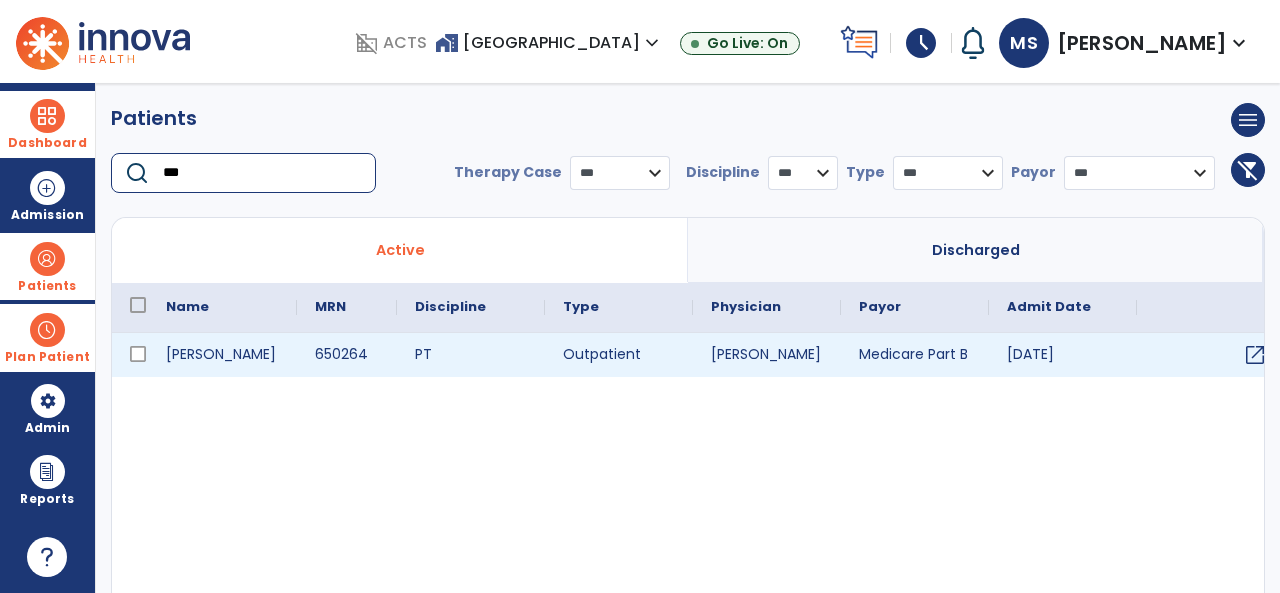 type on "***" 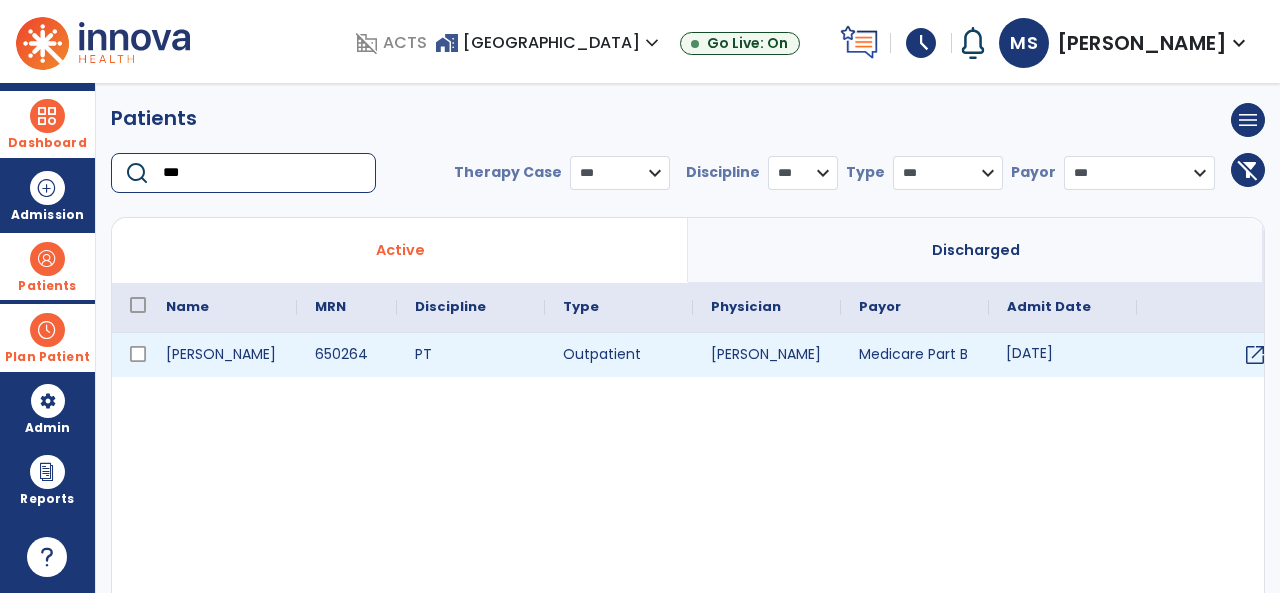 click on "[DATE]" at bounding box center [1063, 355] 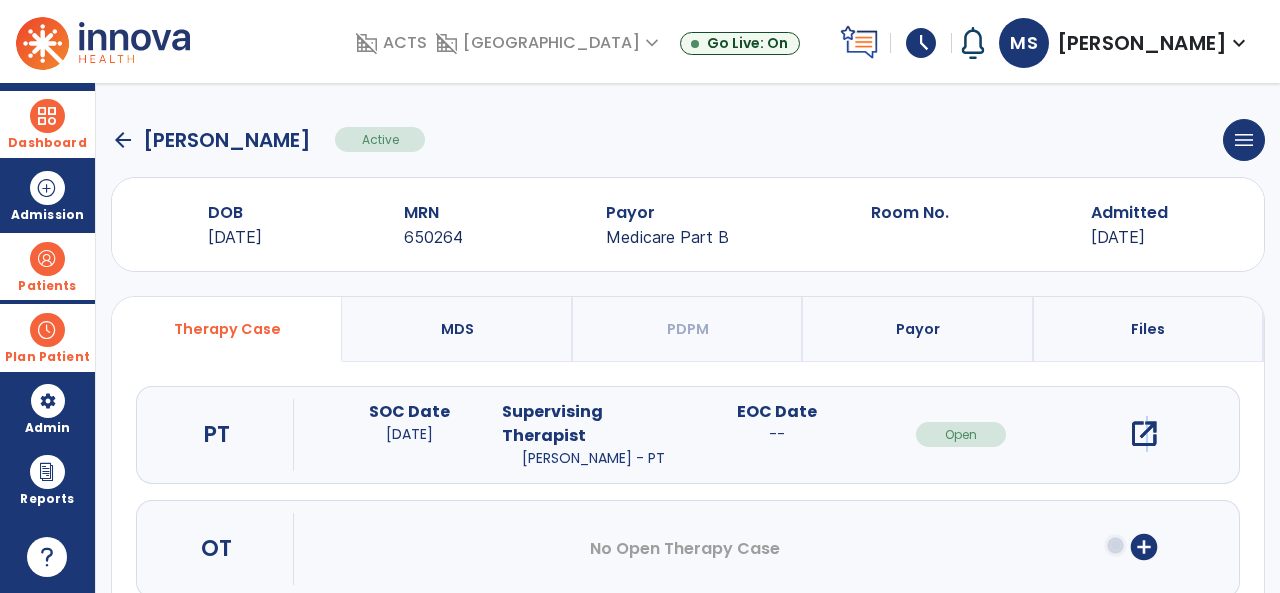 click on "open_in_new" at bounding box center [1144, 434] 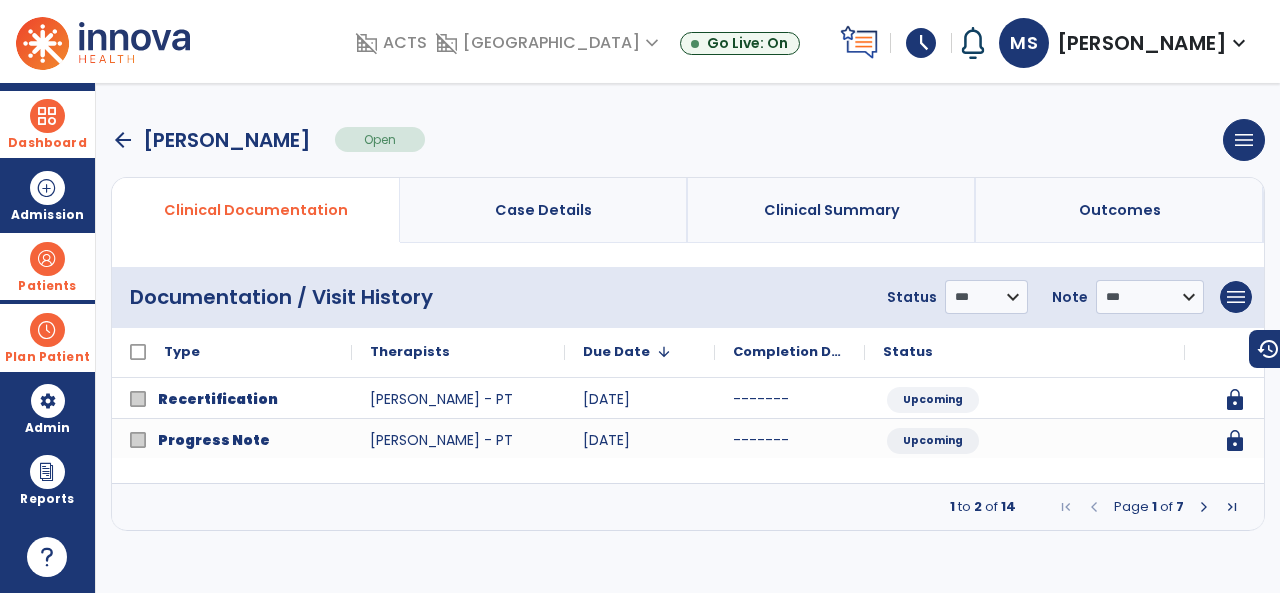 click at bounding box center (1204, 507) 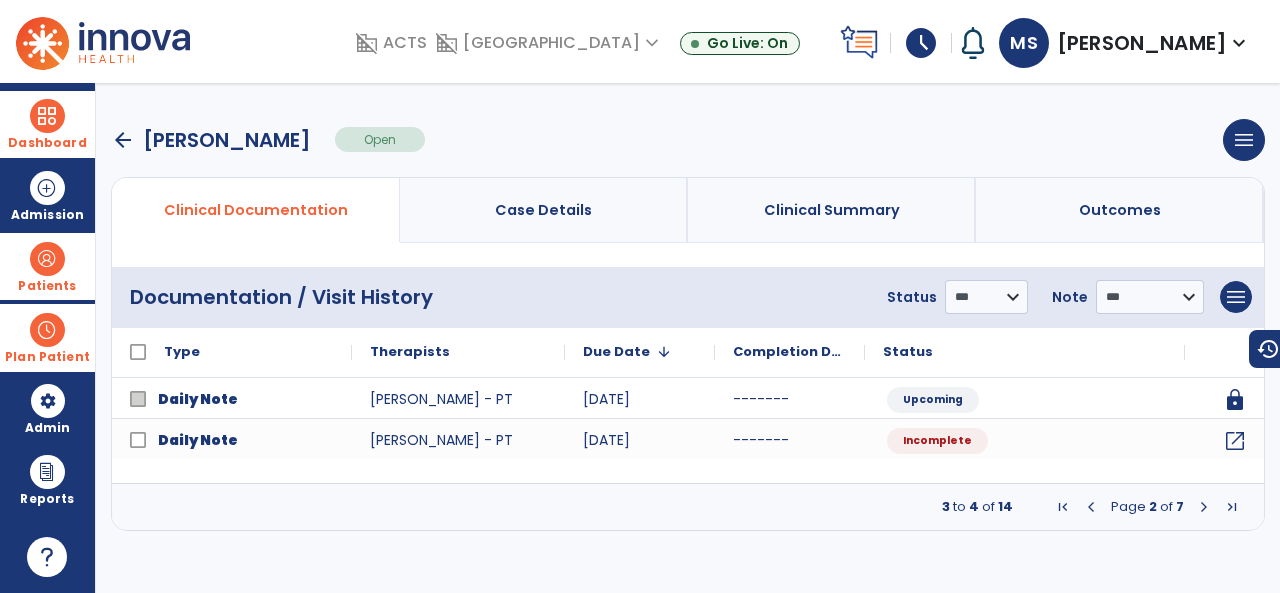 click at bounding box center (1204, 507) 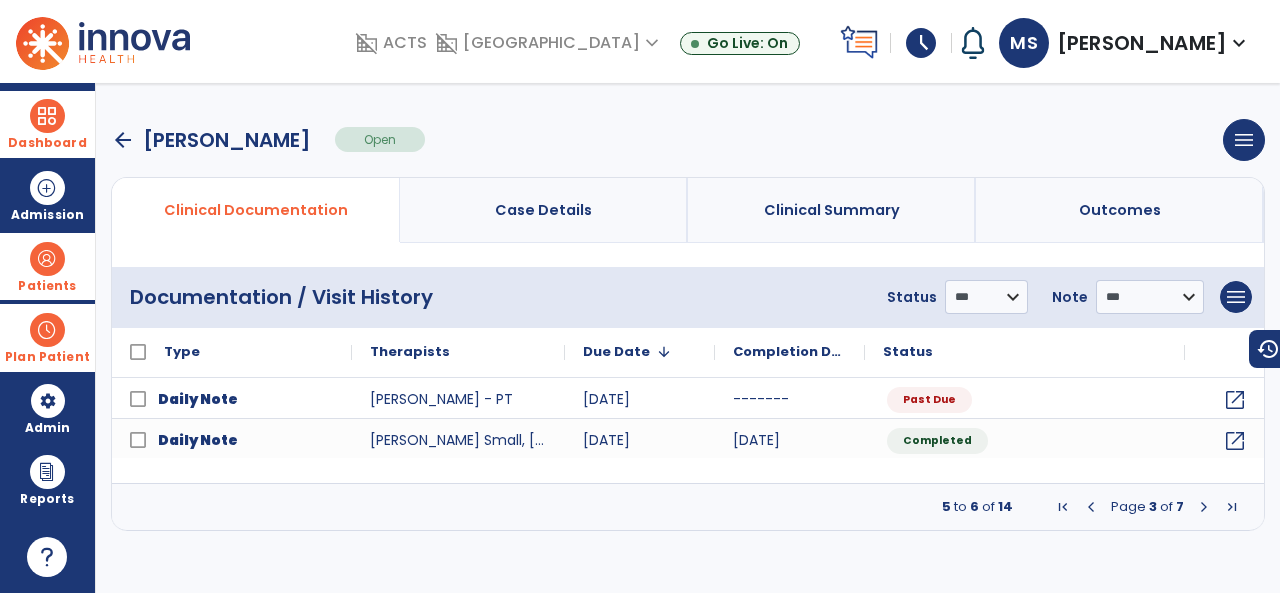 click at bounding box center (1204, 507) 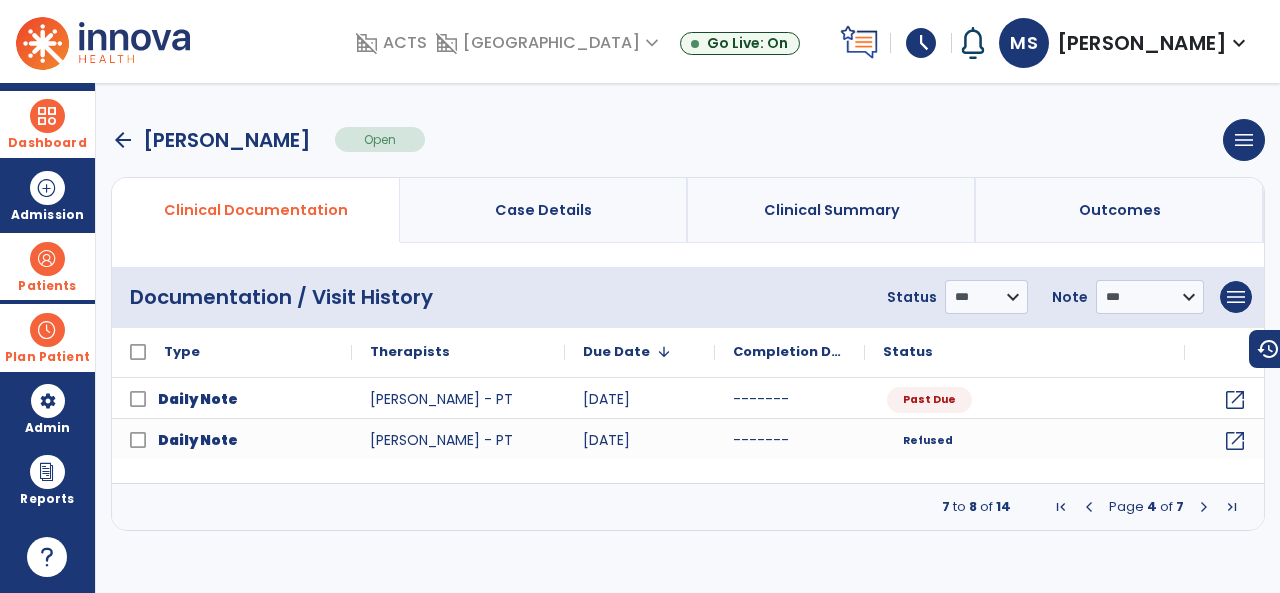 click at bounding box center (1204, 507) 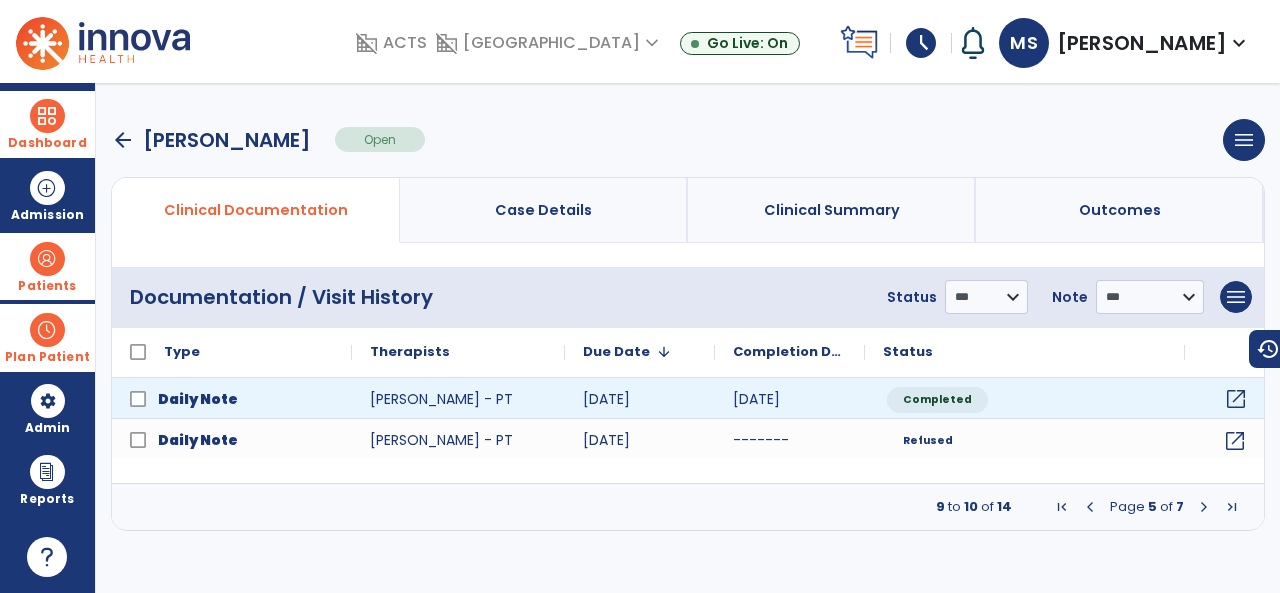 click on "open_in_new" 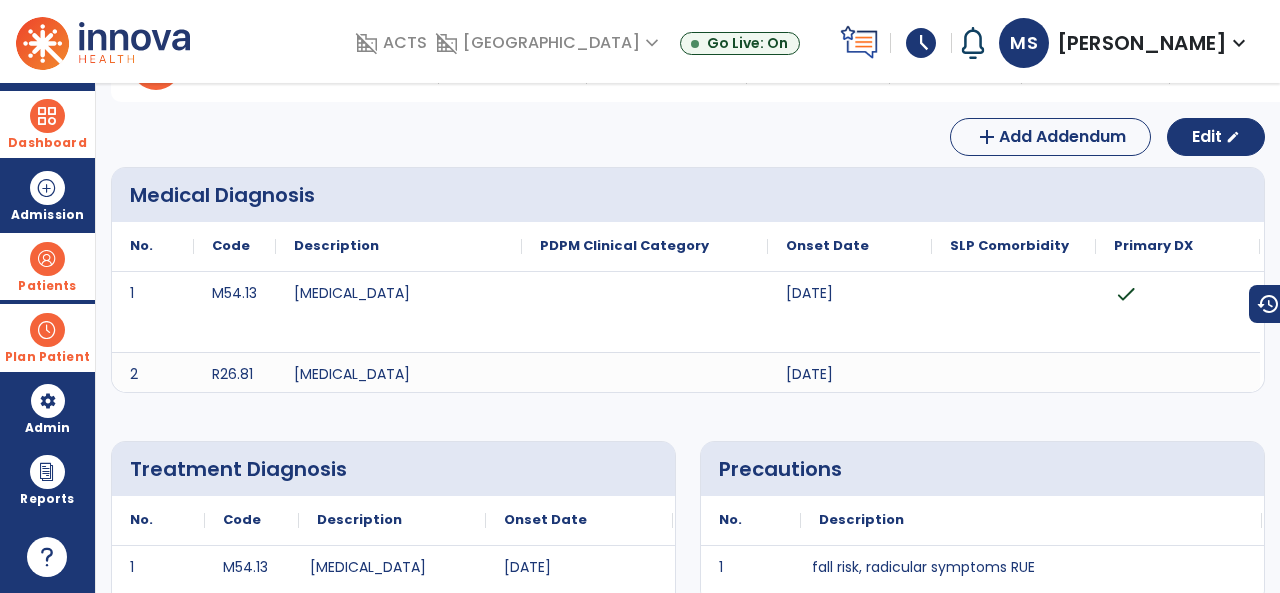 scroll, scrollTop: 0, scrollLeft: 0, axis: both 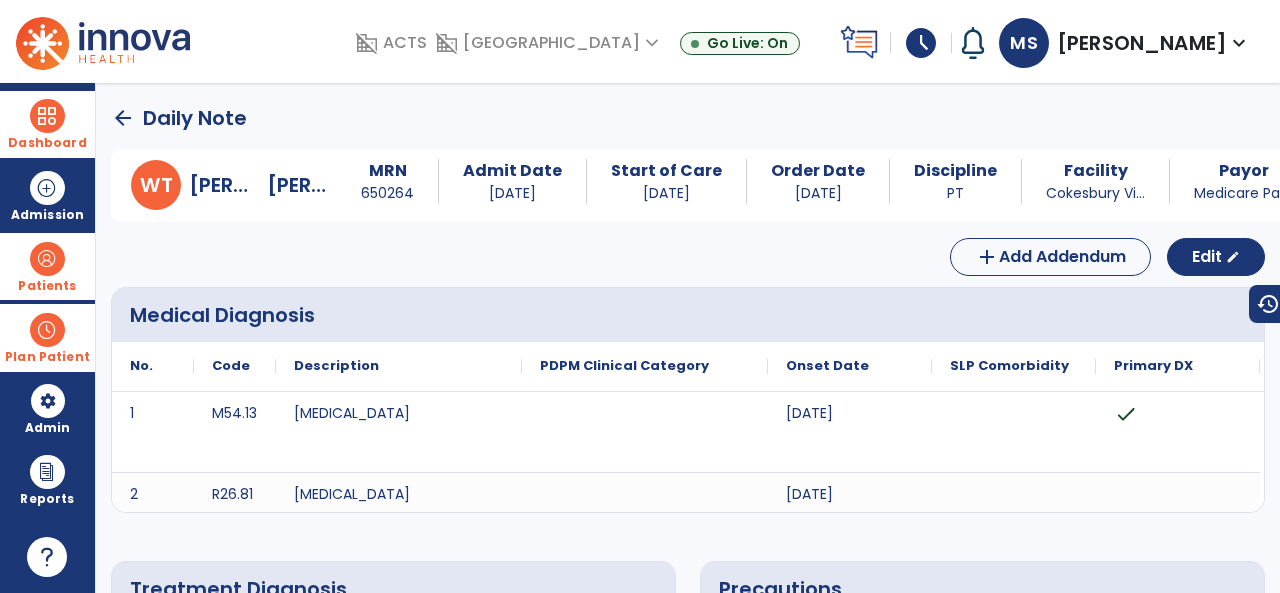 click on "arrow_back" 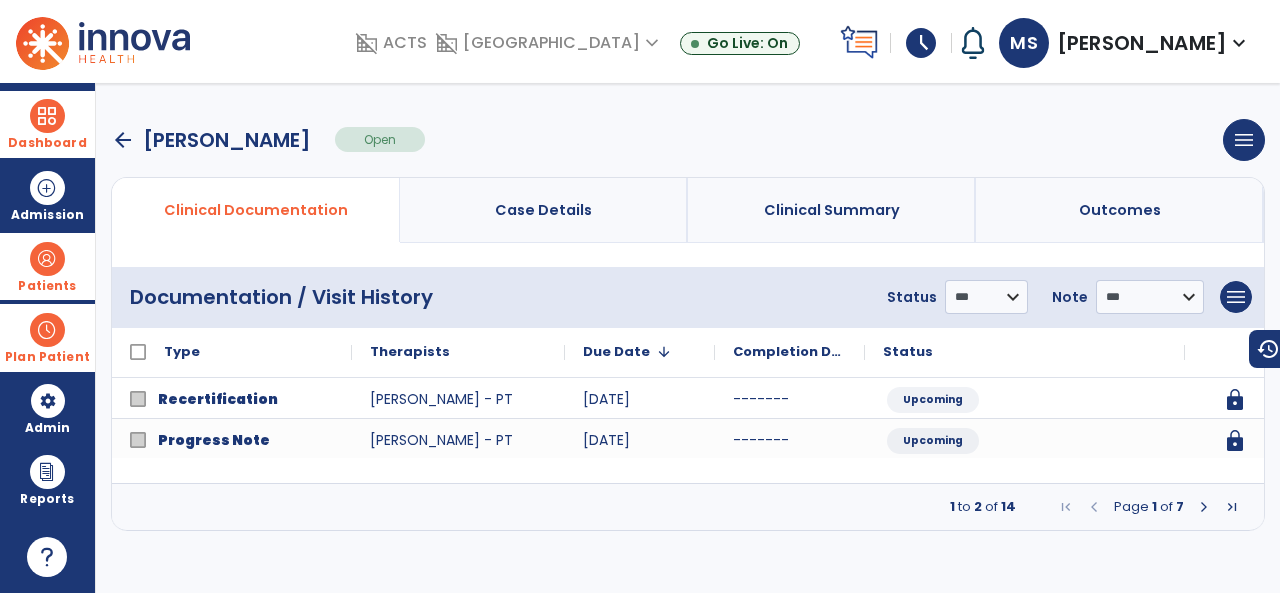 click at bounding box center (1204, 507) 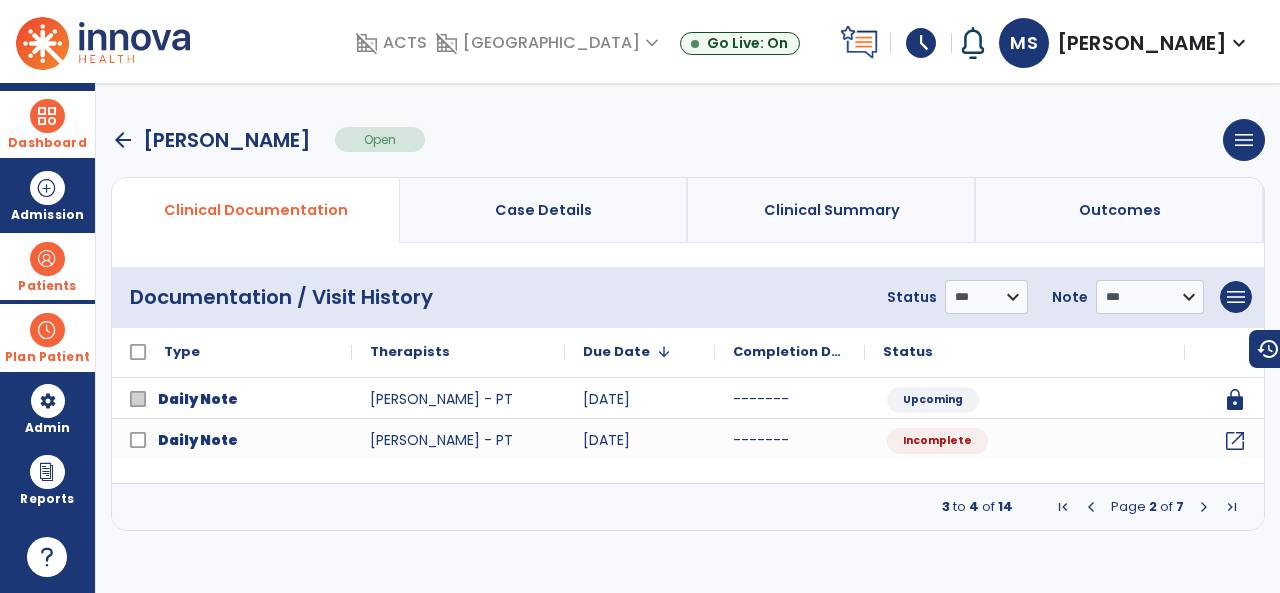 click on "Page
2
of
7" at bounding box center (1147, 507) 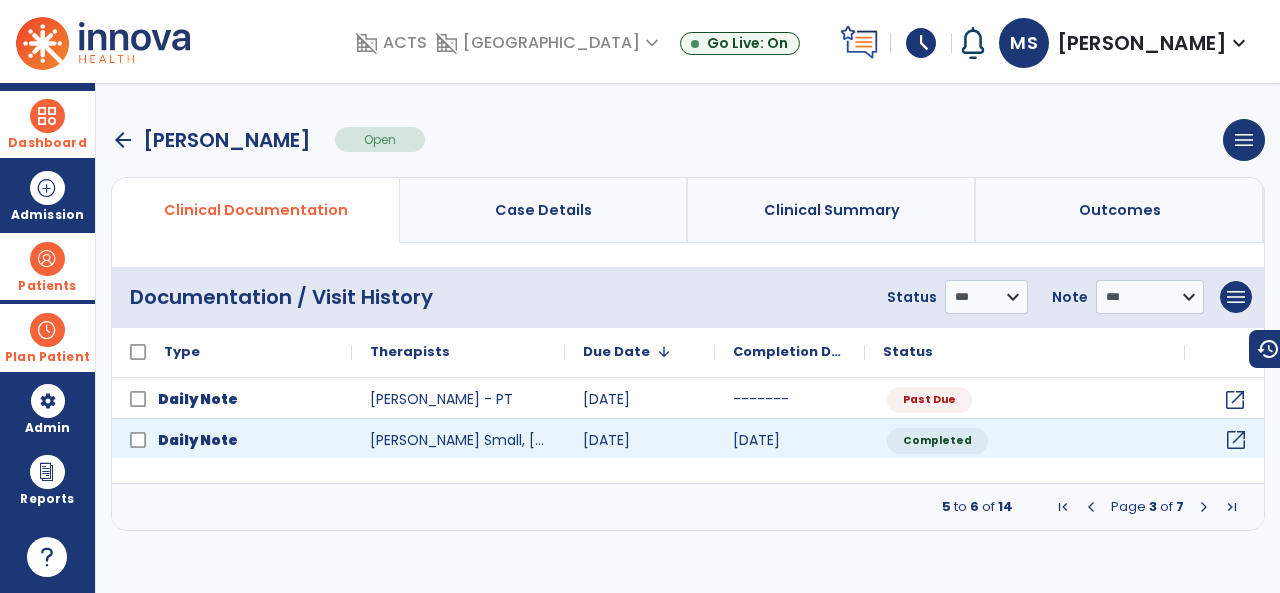 click on "open_in_new" 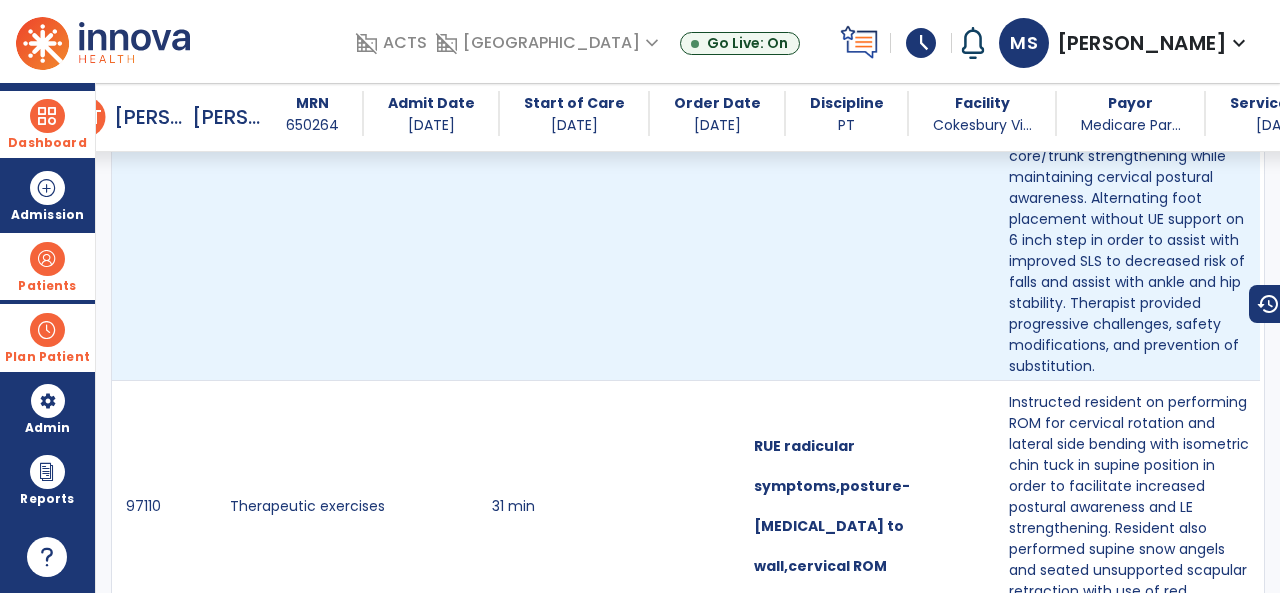 scroll, scrollTop: 1900, scrollLeft: 0, axis: vertical 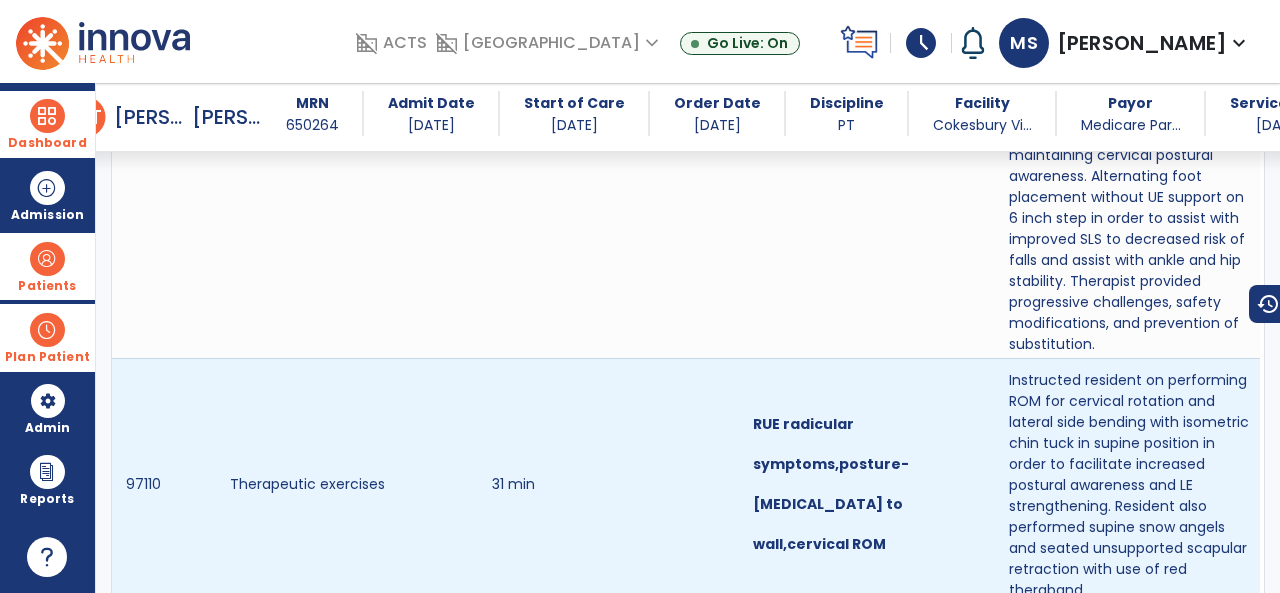click on "RUE radicular symptoms,posture- [MEDICAL_DATA] to wall,cervical ROM" at bounding box center (867, 492) 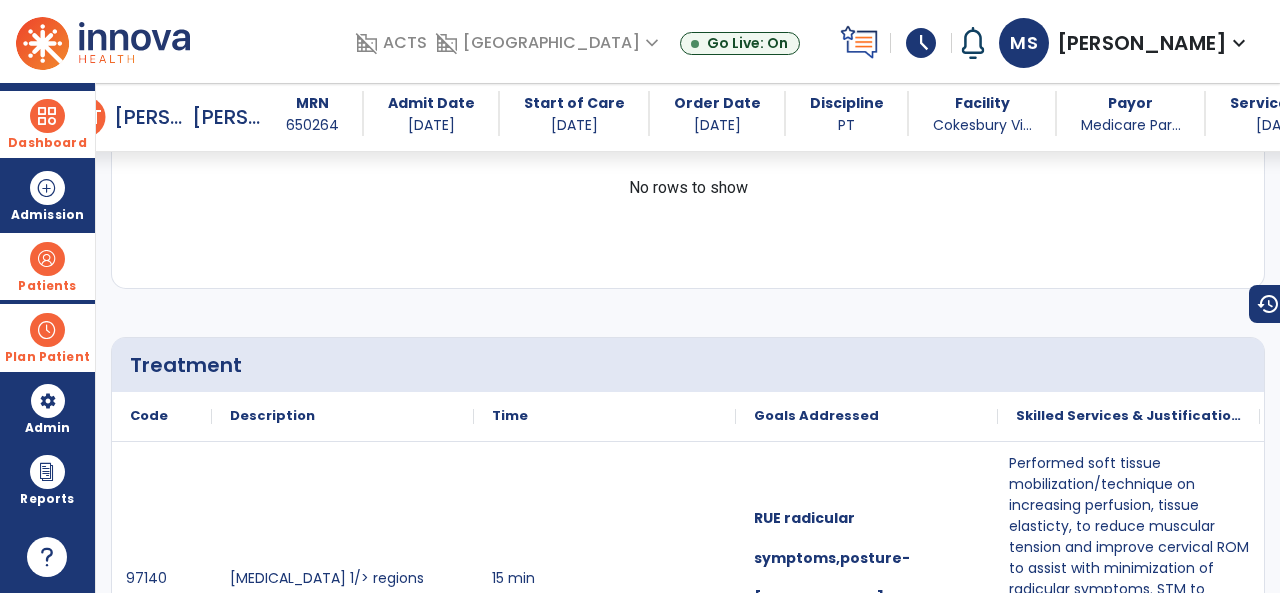 scroll, scrollTop: 1000, scrollLeft: 0, axis: vertical 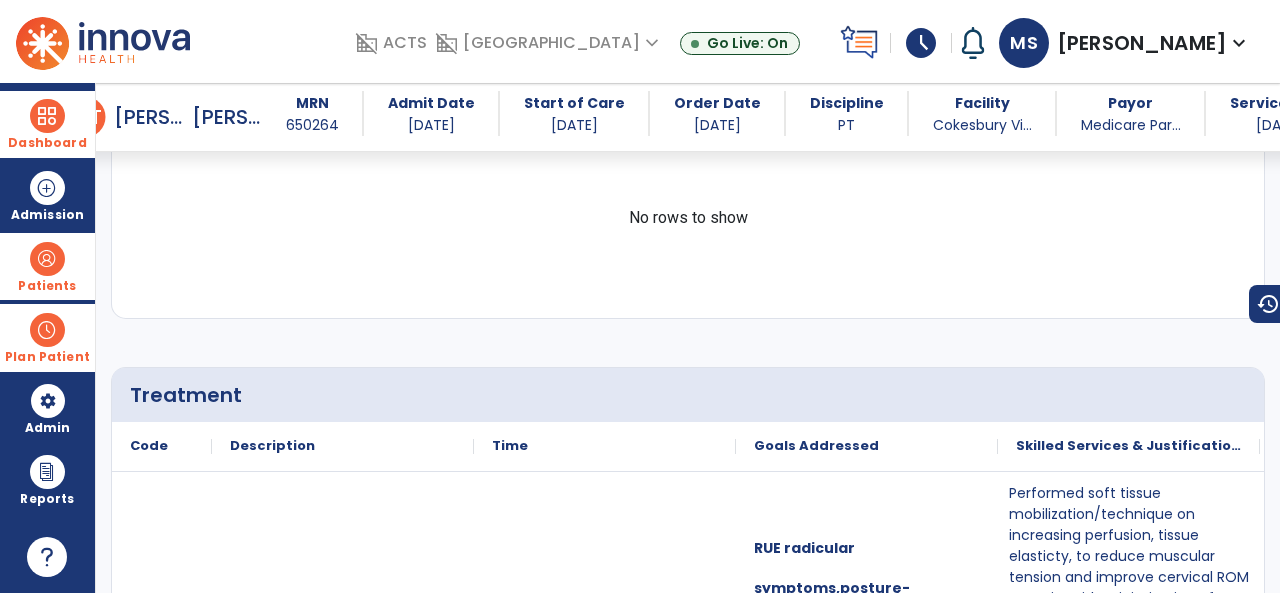 click at bounding box center (47, 116) 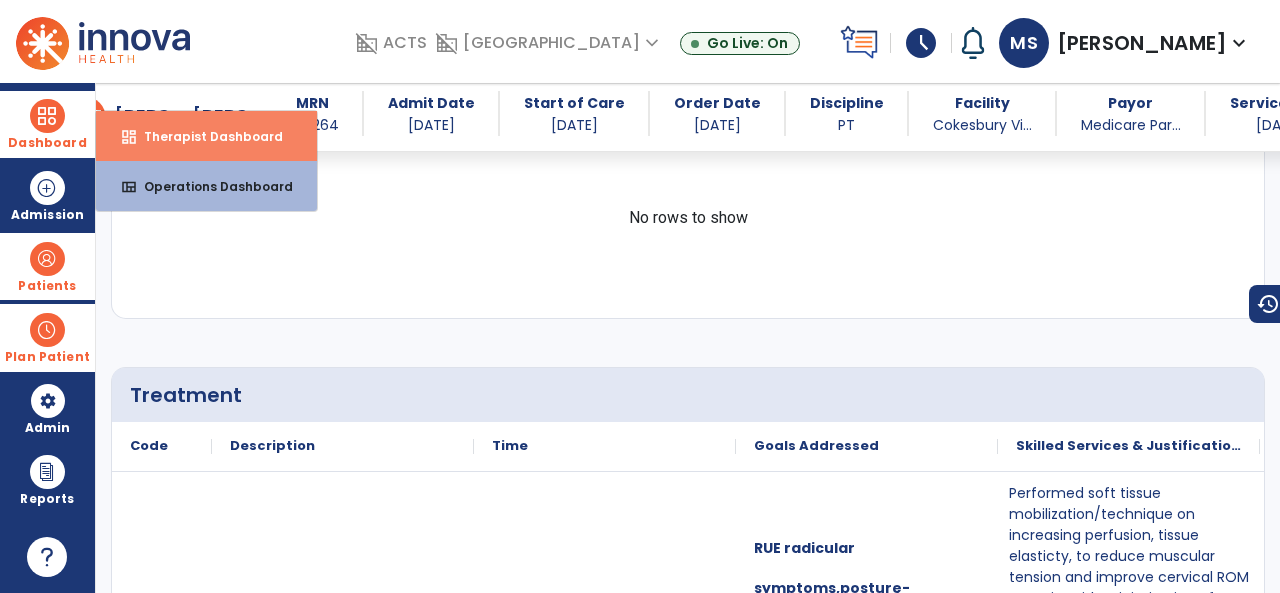 click on "Therapist Dashboard" at bounding box center (205, 136) 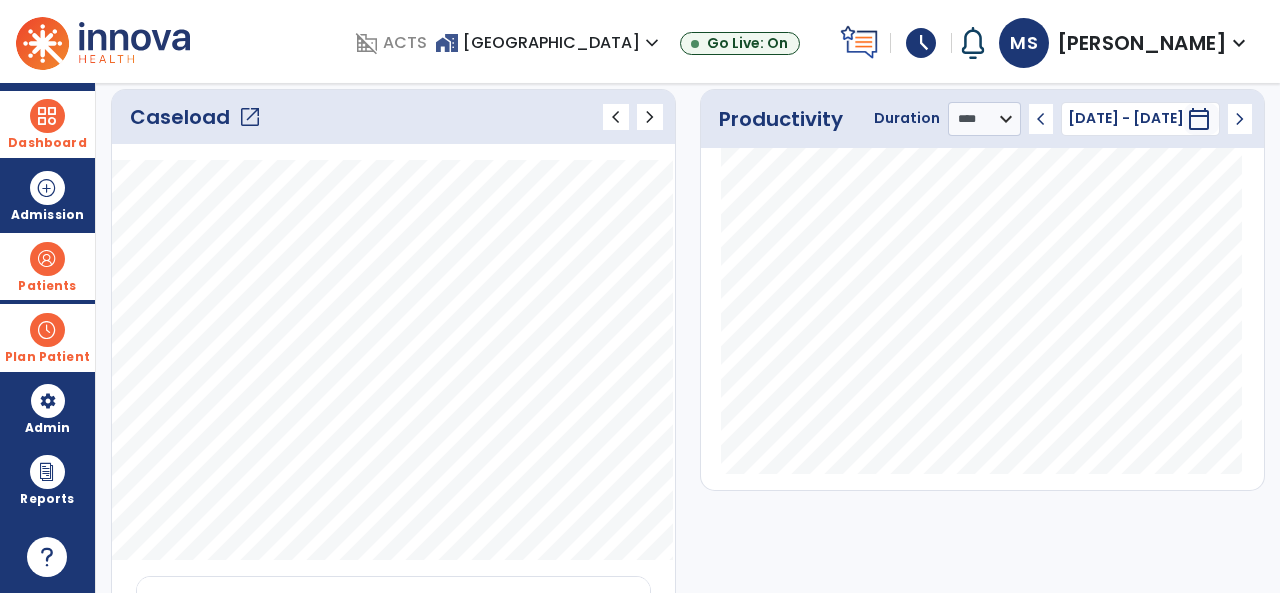 scroll, scrollTop: 0, scrollLeft: 0, axis: both 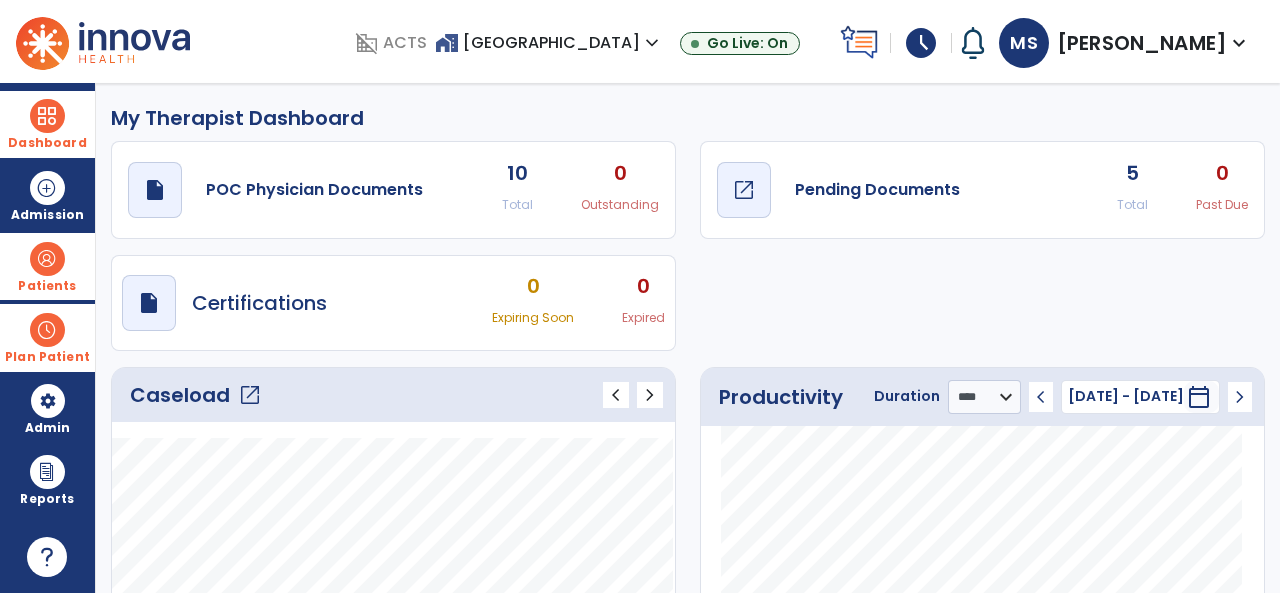 click on "Pending Documents" 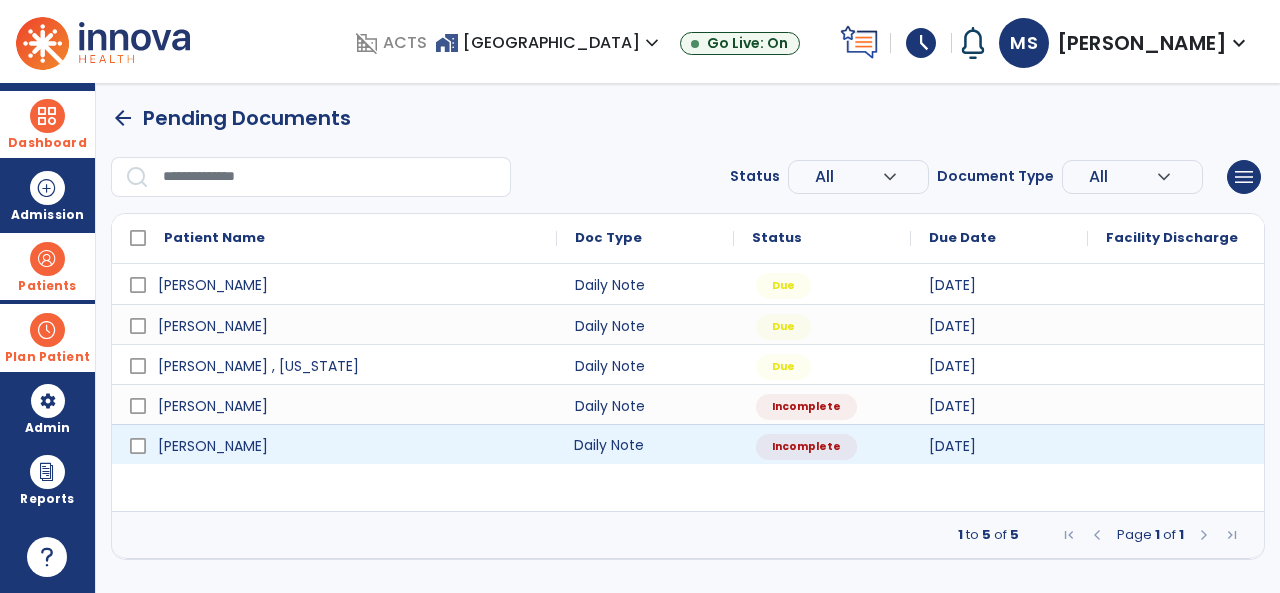 click on "Daily Note" at bounding box center [645, 444] 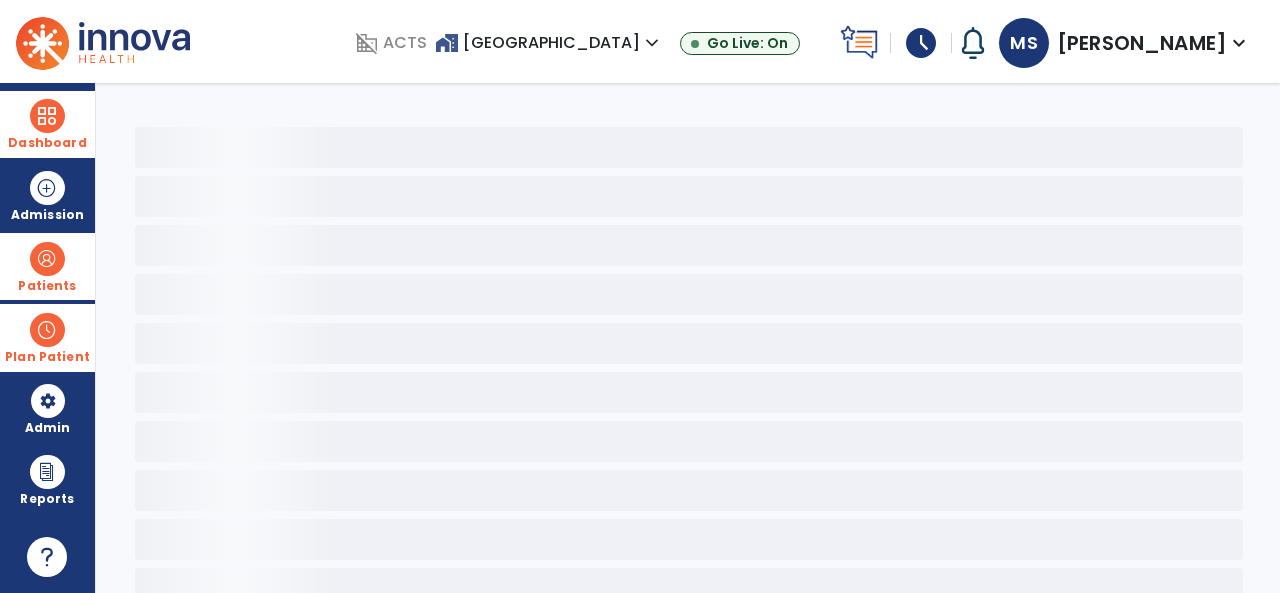 select on "*" 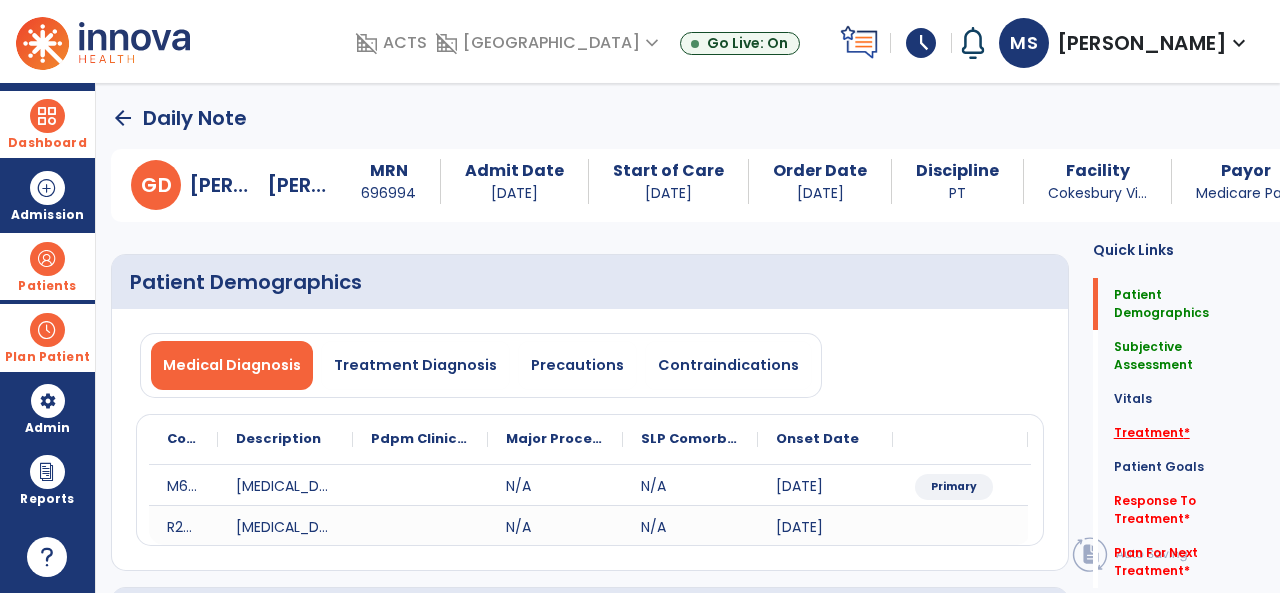 click on "Treatment   *" 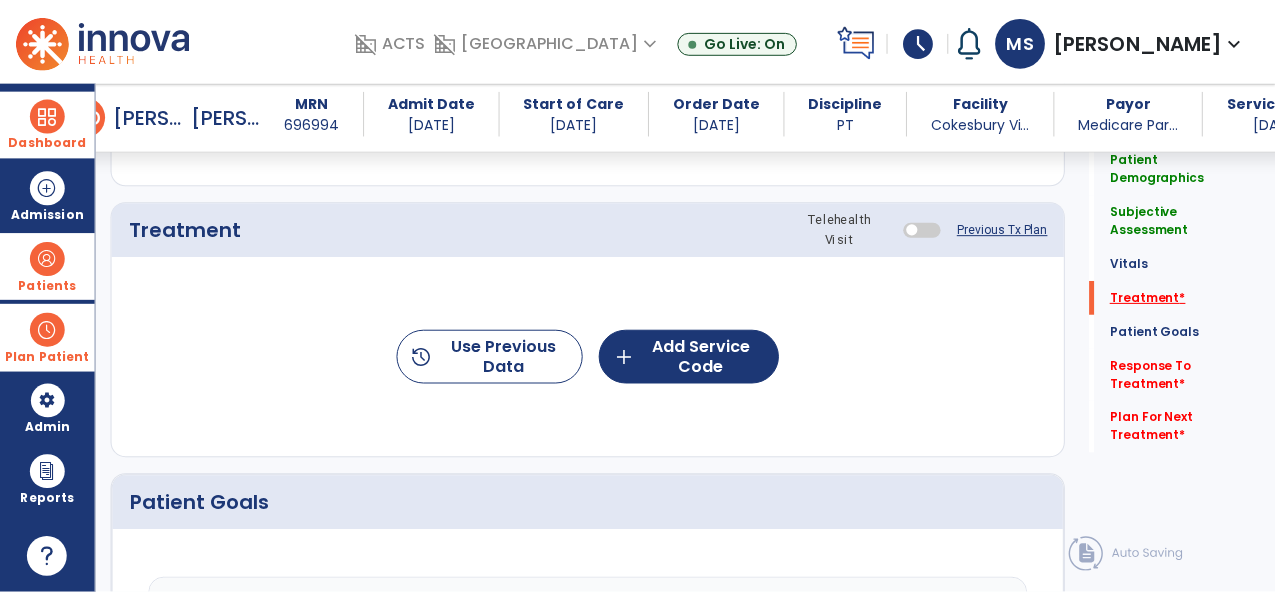 scroll, scrollTop: 1095, scrollLeft: 0, axis: vertical 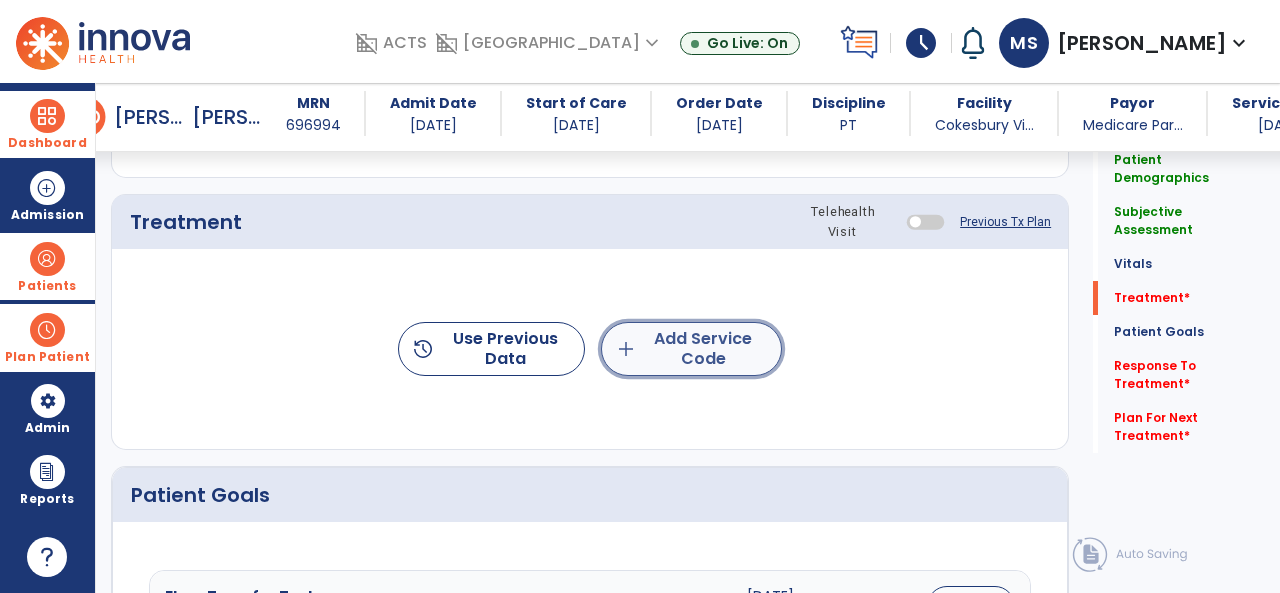 click on "add  Add Service Code" 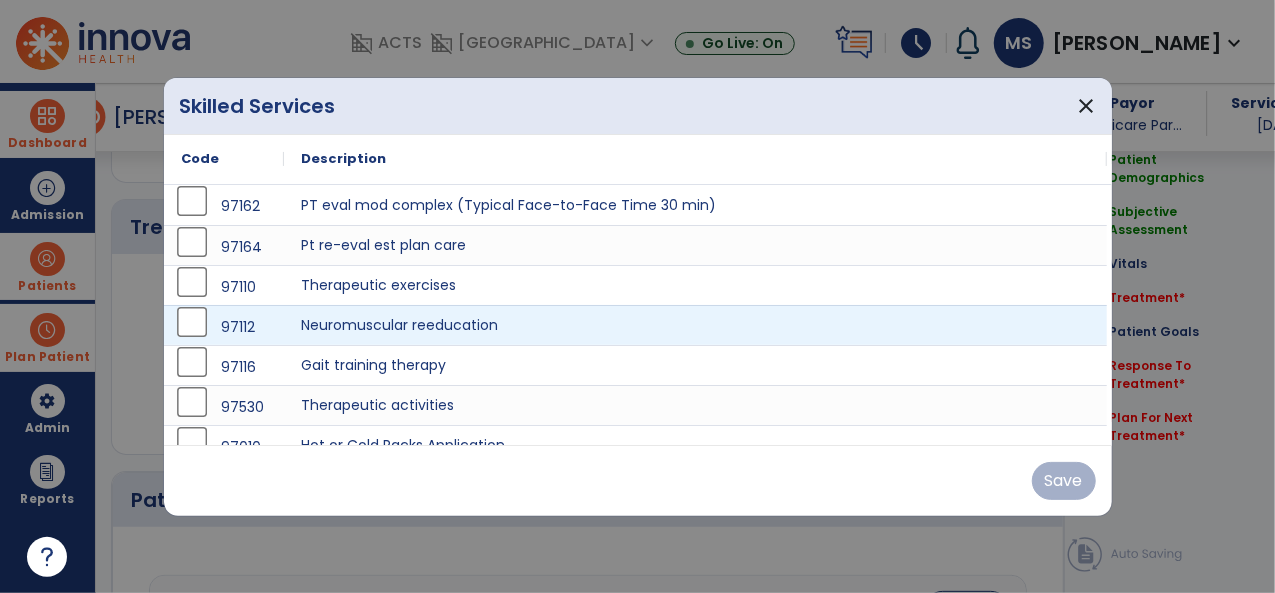 scroll, scrollTop: 1095, scrollLeft: 0, axis: vertical 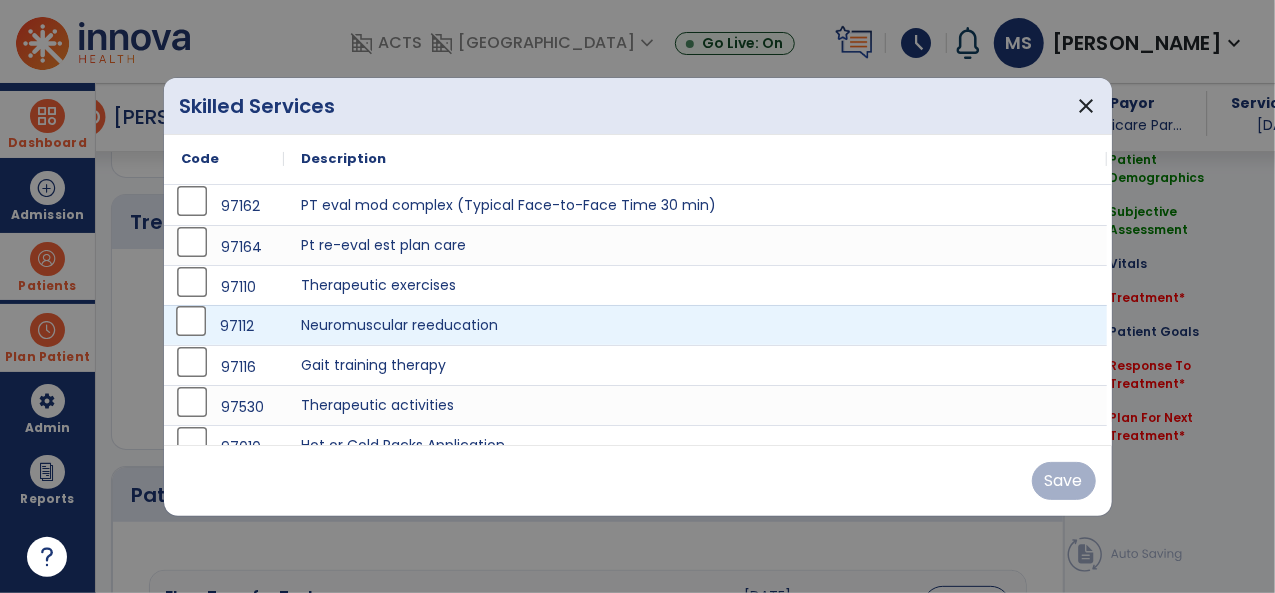 click on "97112" at bounding box center (224, 326) 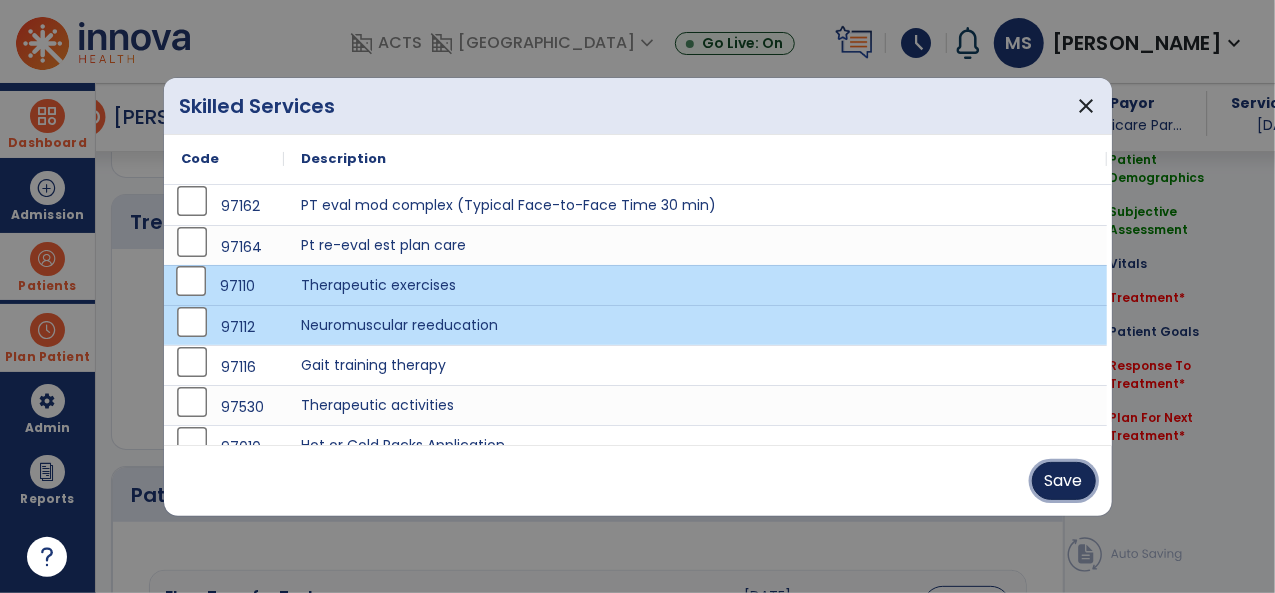 click on "Save" at bounding box center [1064, 481] 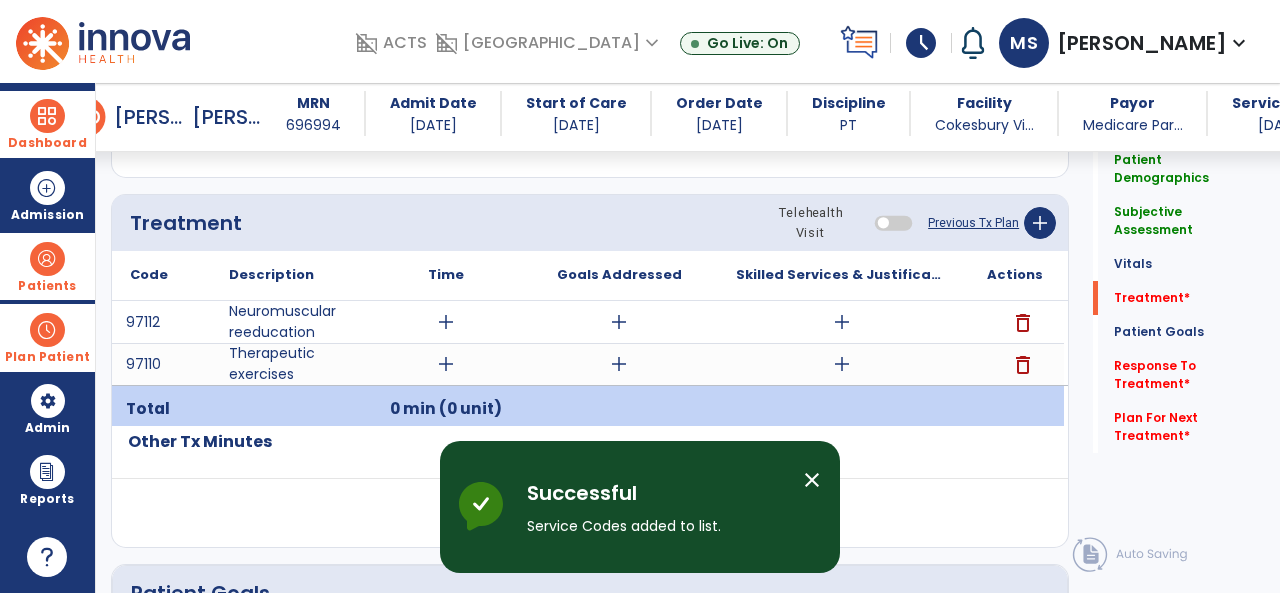 click 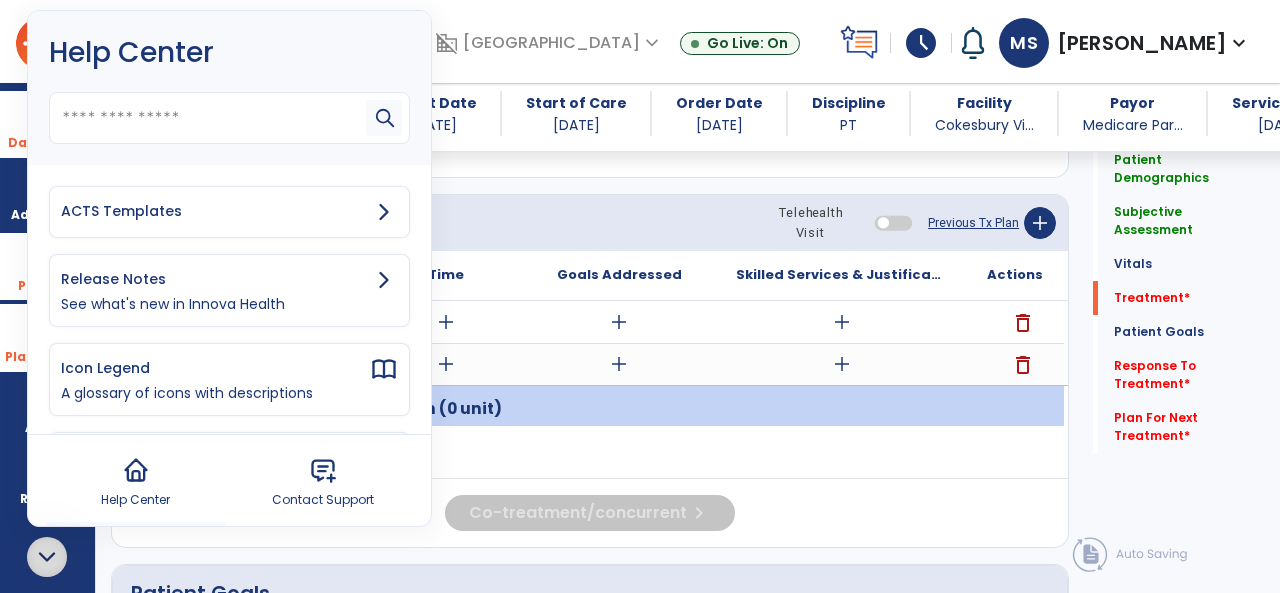click on "ACTS Templates" at bounding box center (215, 211) 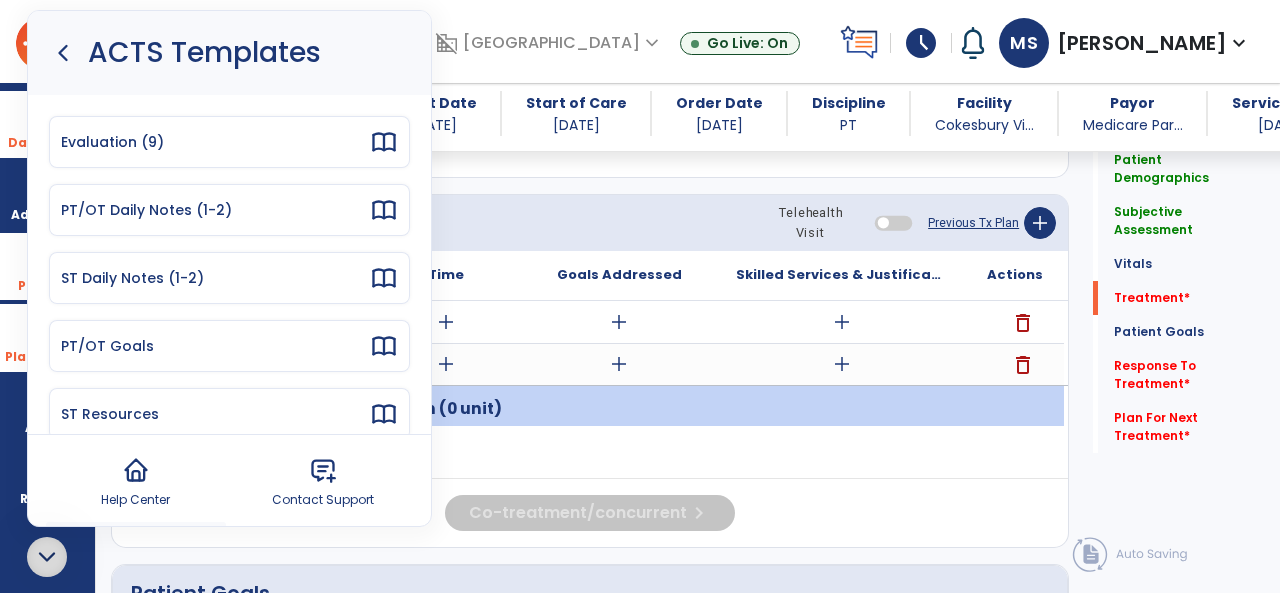 click on "PT/OT Daily Notes (1-2)" at bounding box center [215, 210] 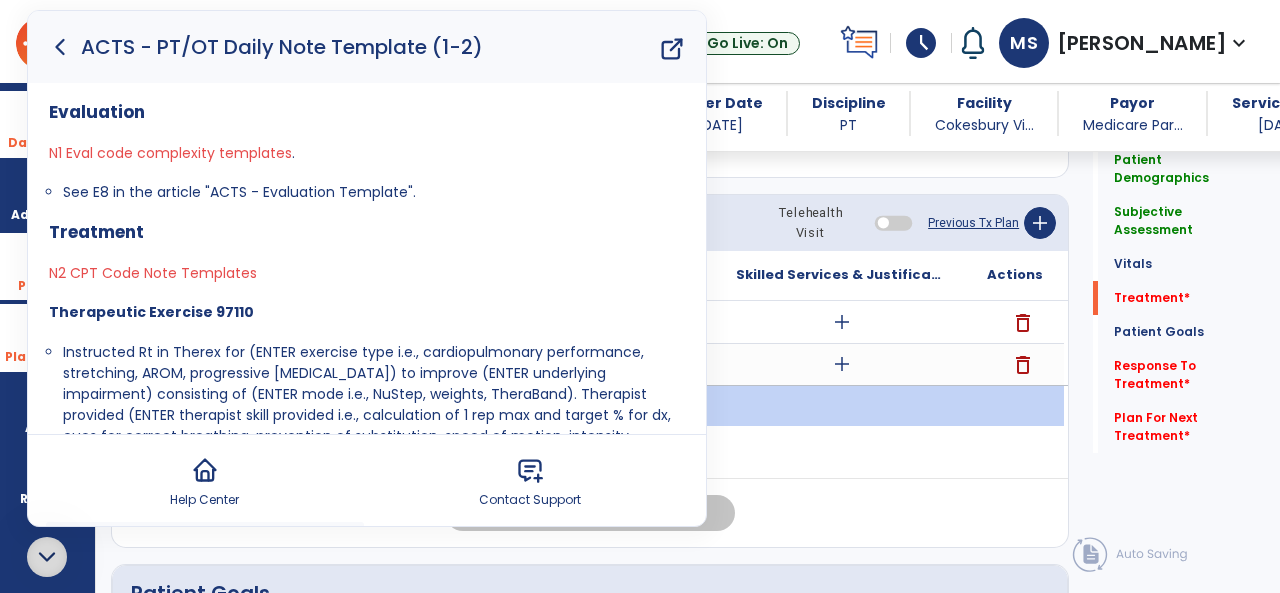click 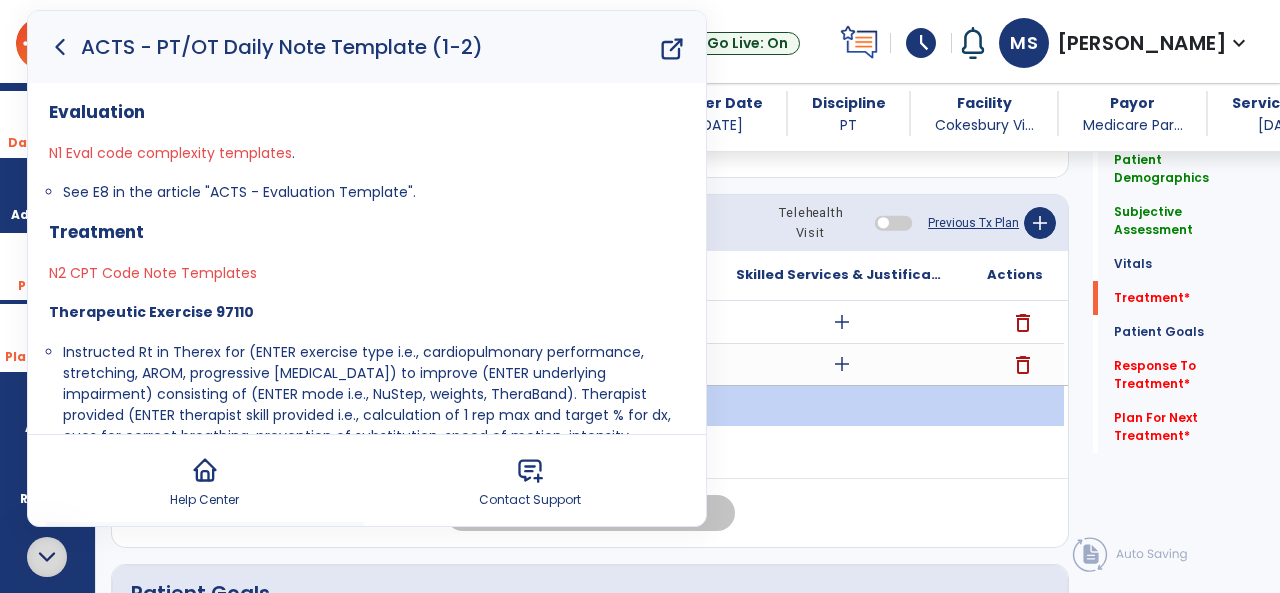click 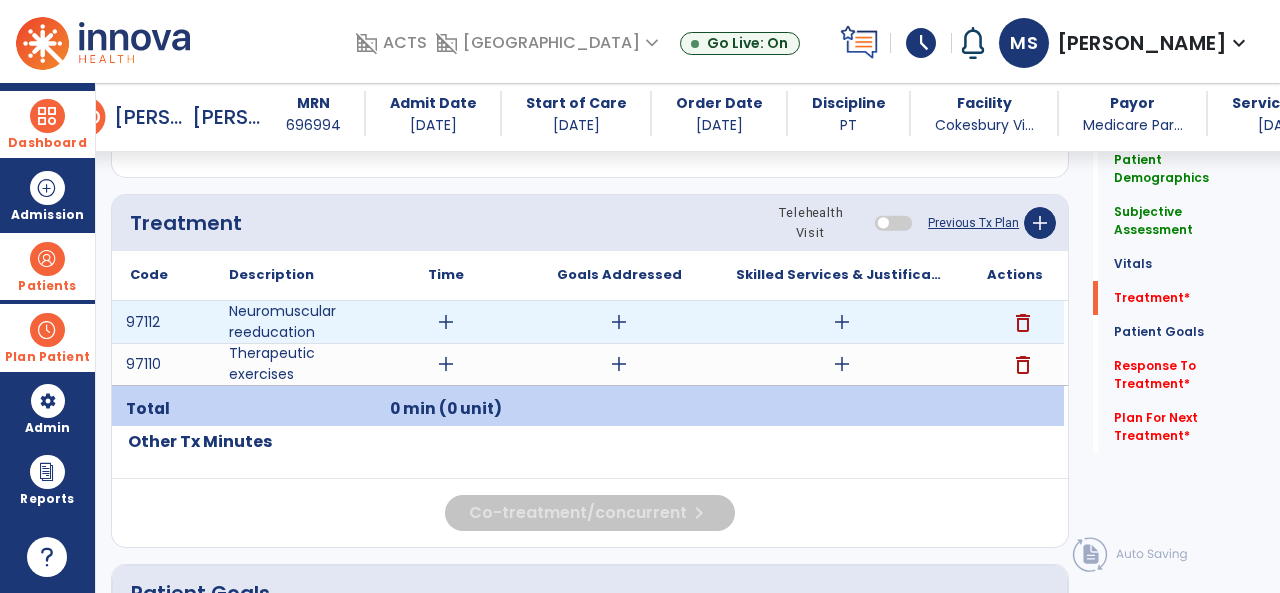 click on "add" at bounding box center [842, 322] 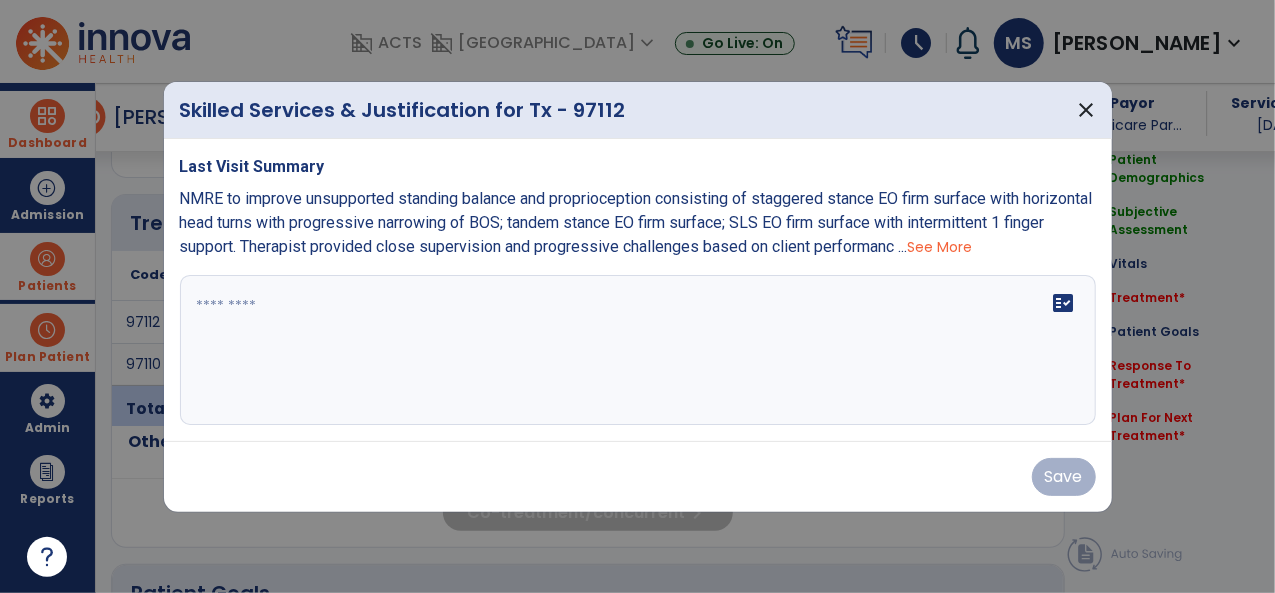 scroll, scrollTop: 1095, scrollLeft: 0, axis: vertical 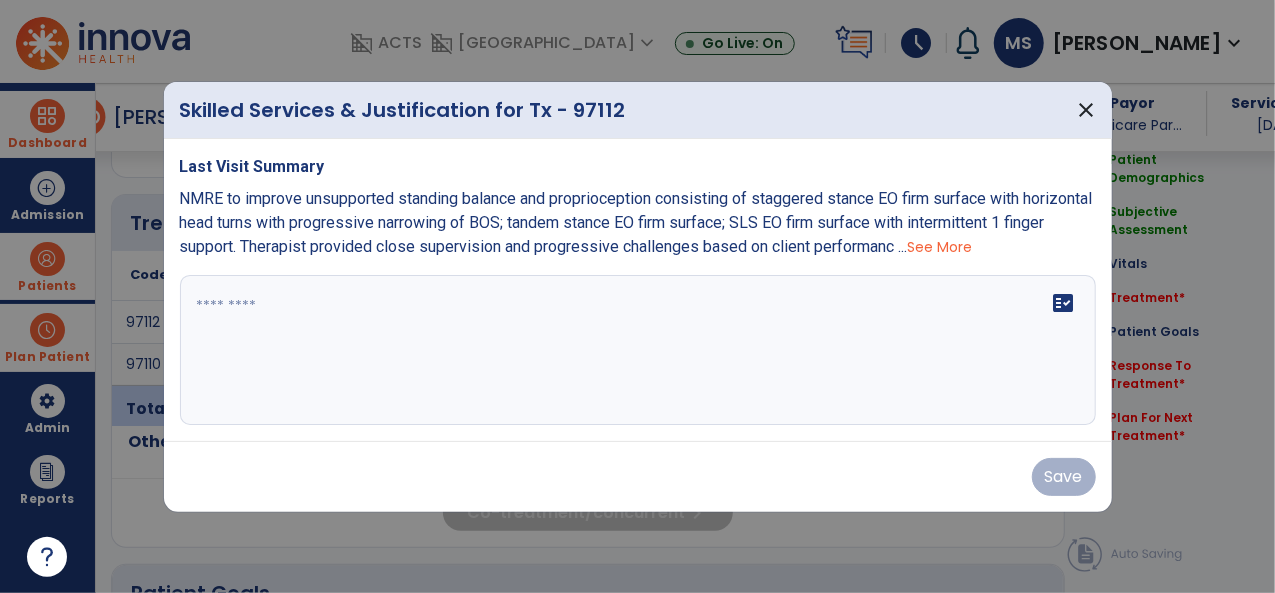 click at bounding box center (638, 350) 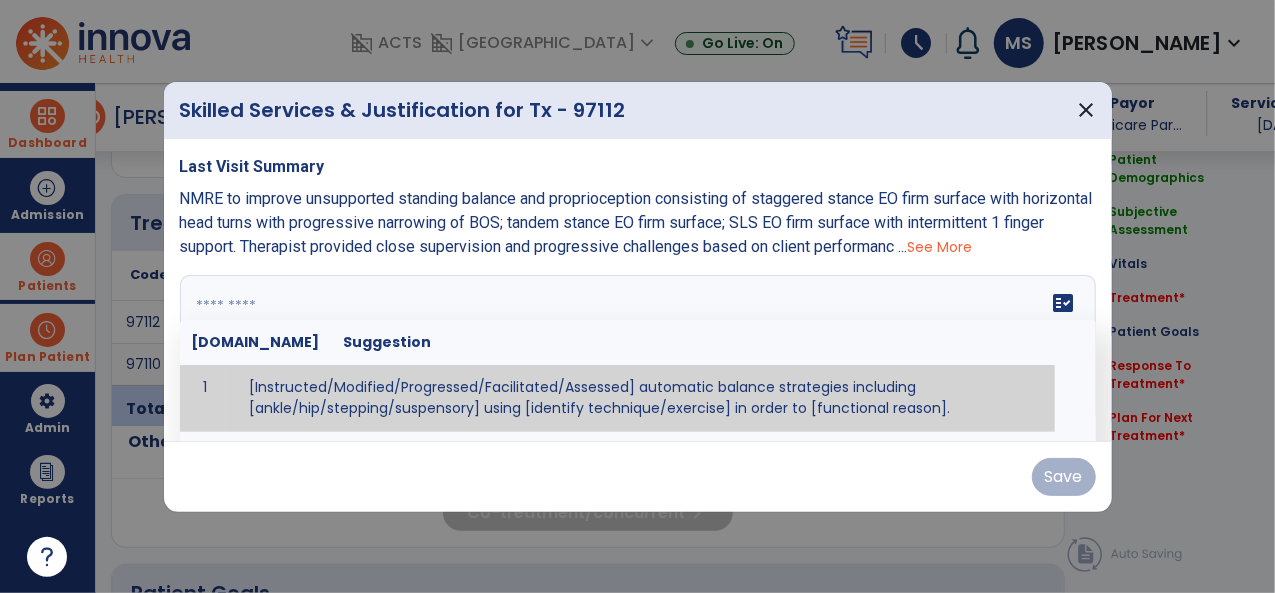 paste on "**********" 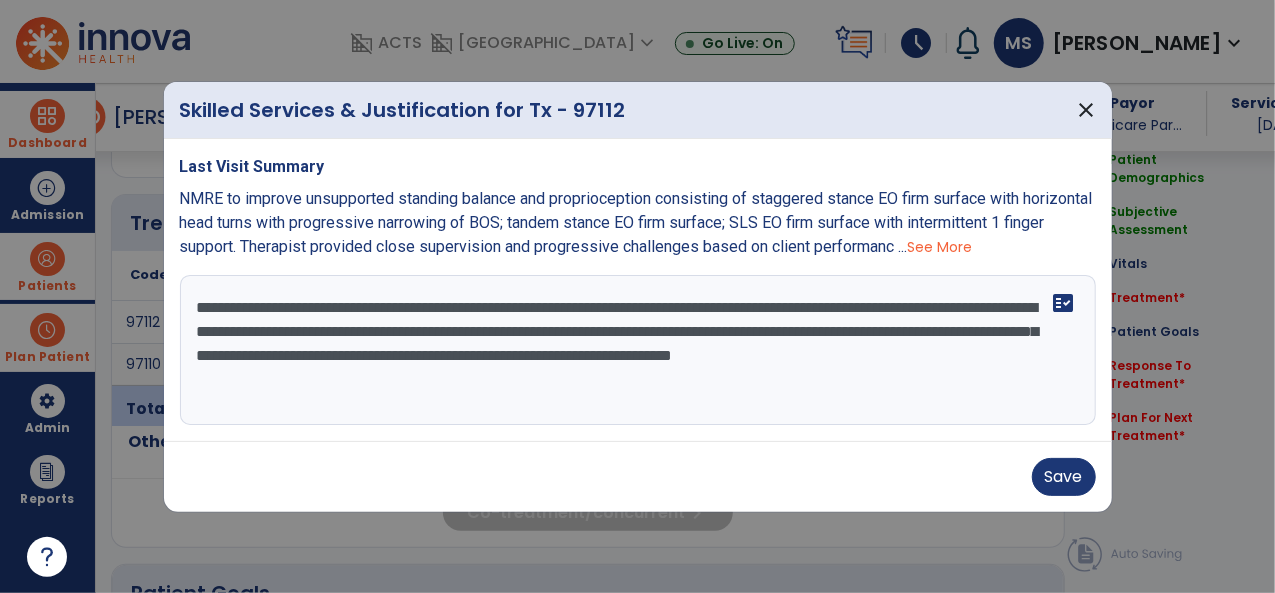 click on "**********" at bounding box center [638, 350] 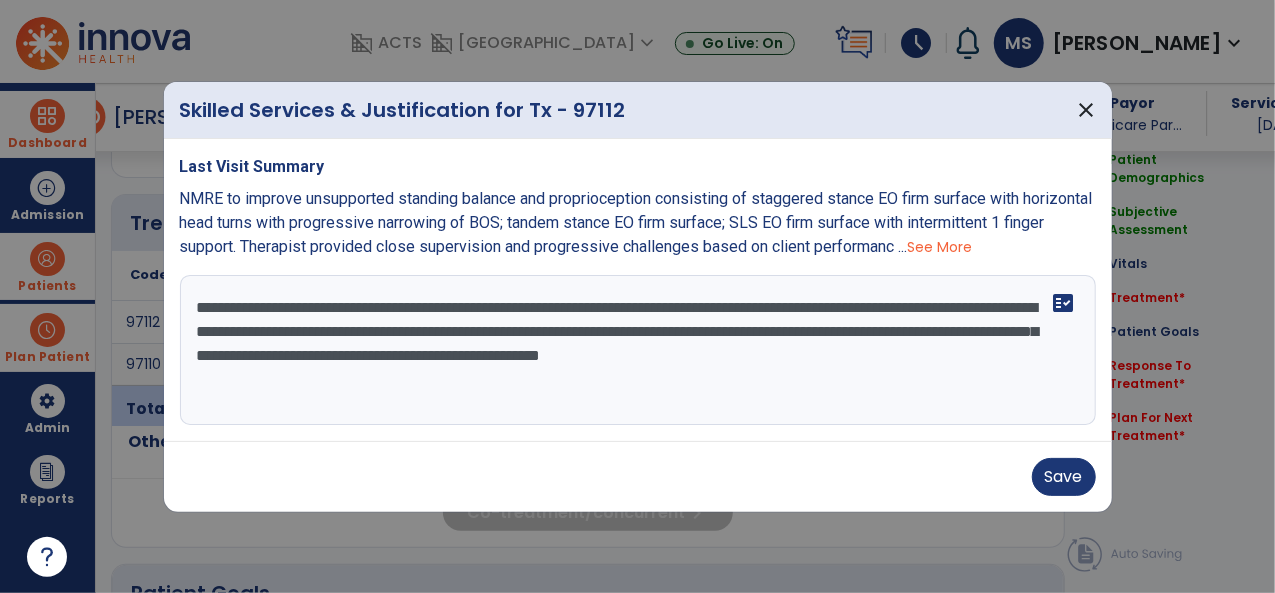 click on "**********" at bounding box center (638, 350) 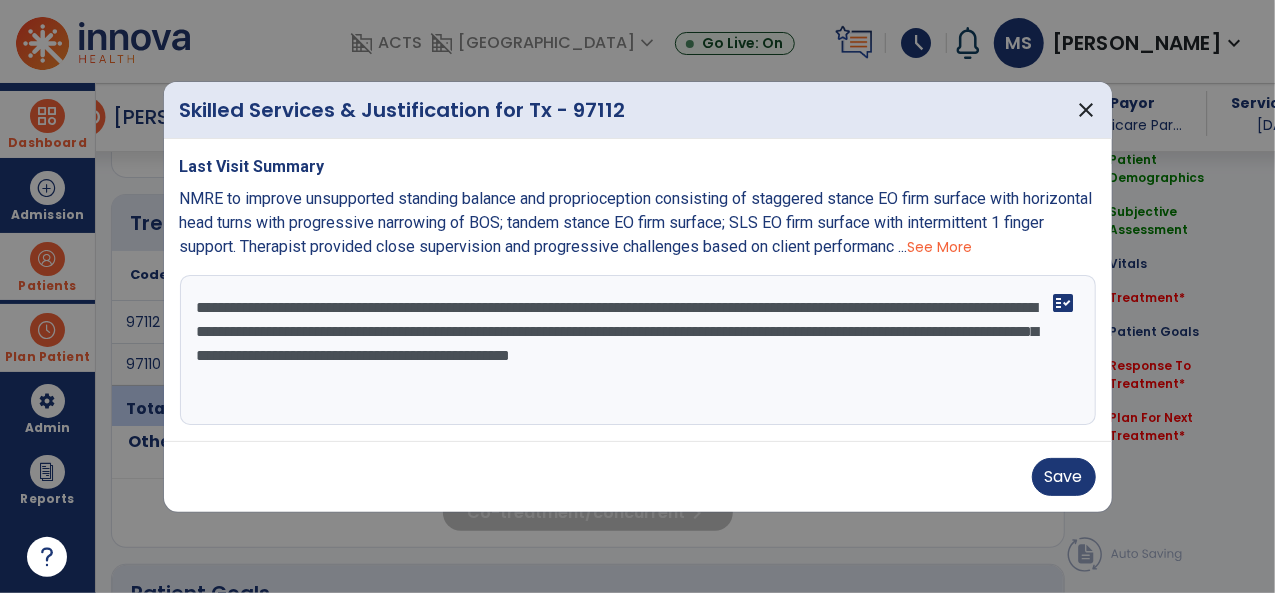 click on "**********" at bounding box center [638, 350] 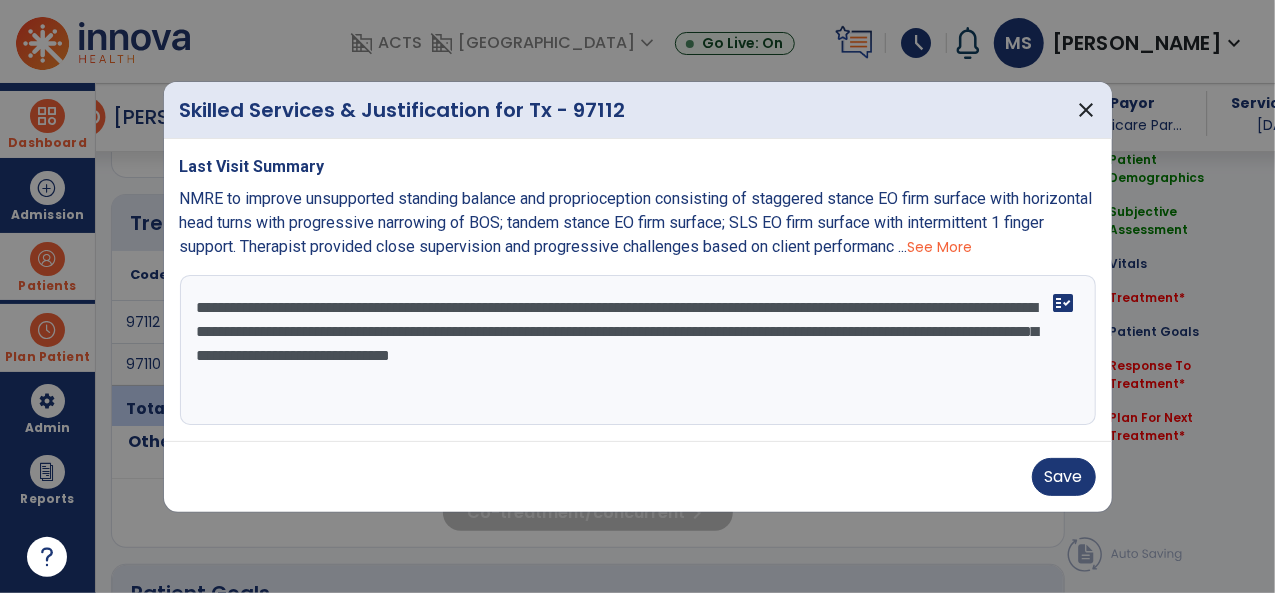 click on "**********" at bounding box center (638, 350) 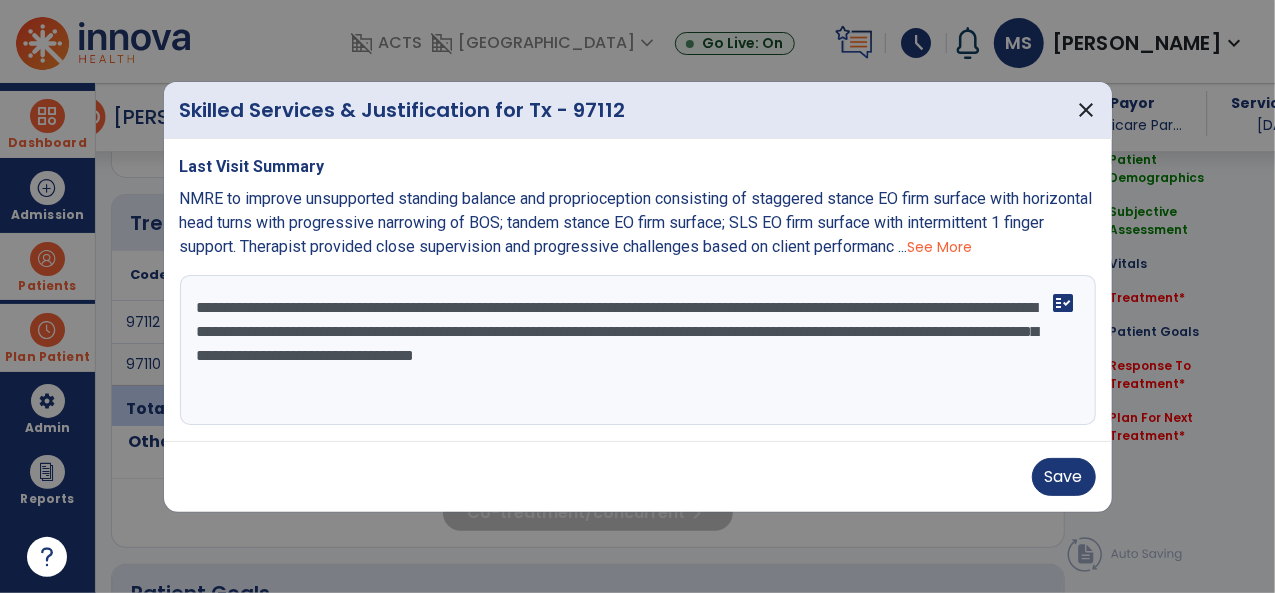click on "**********" at bounding box center [638, 350] 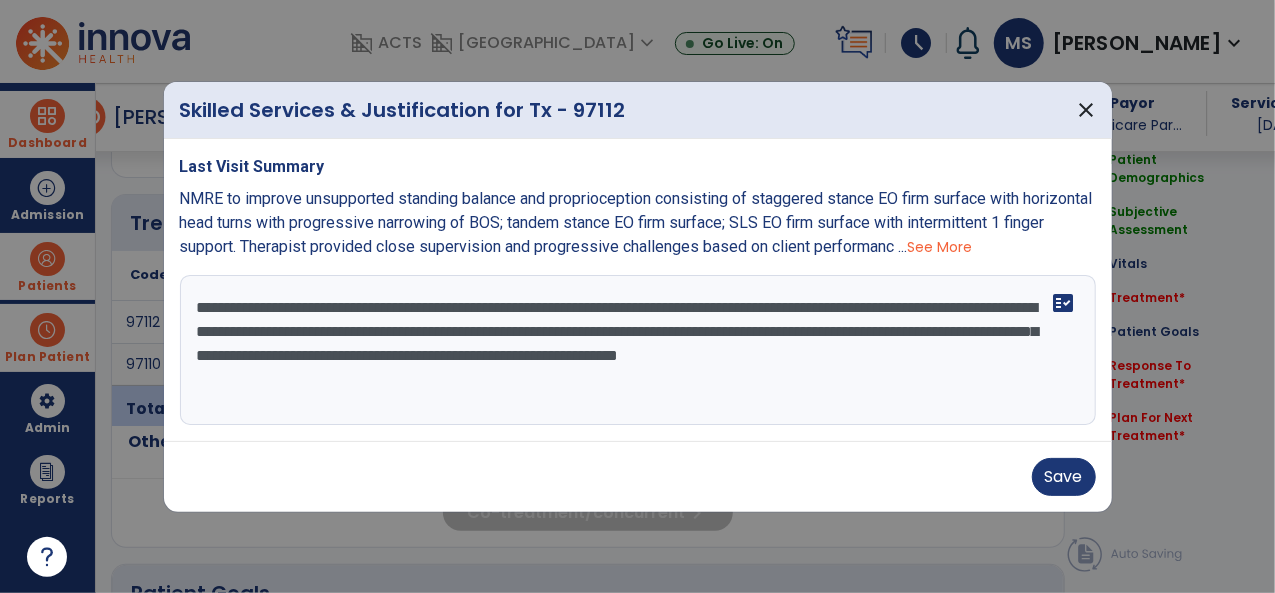 click on "**********" at bounding box center [638, 350] 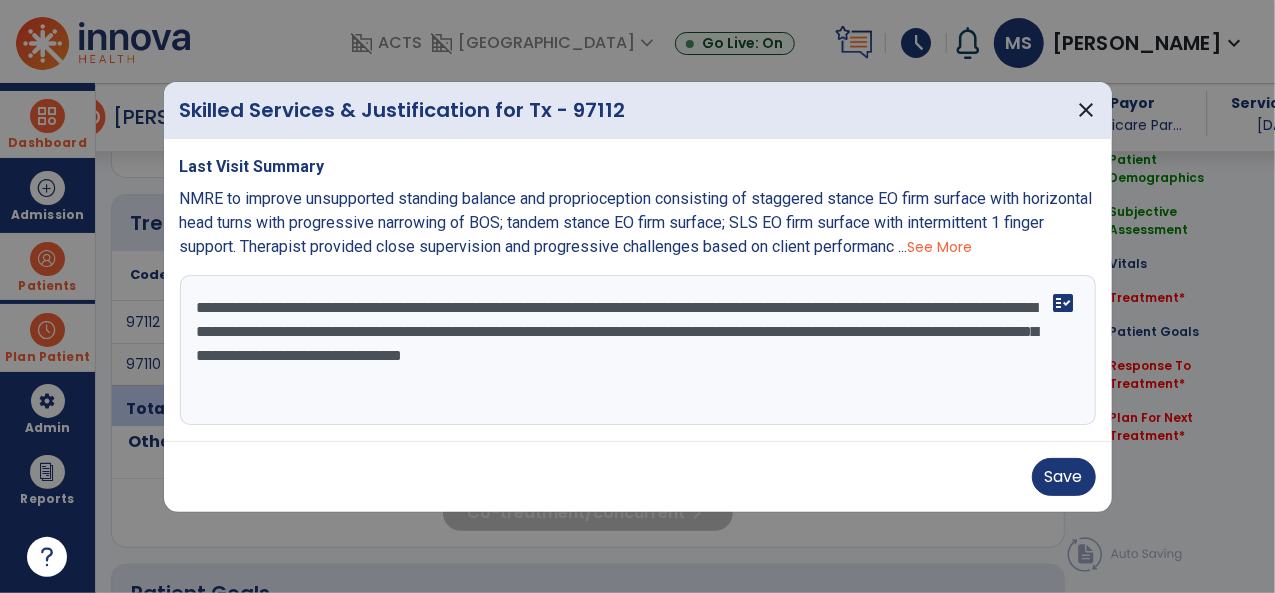click on "**********" at bounding box center [638, 350] 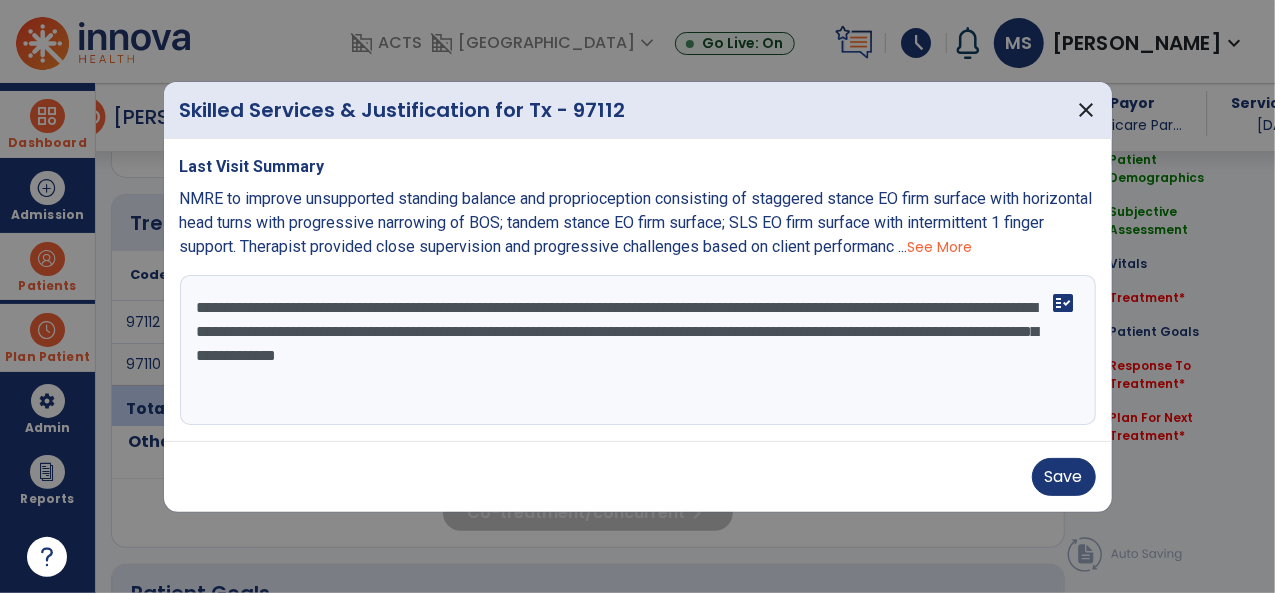 click on "**********" at bounding box center (638, 350) 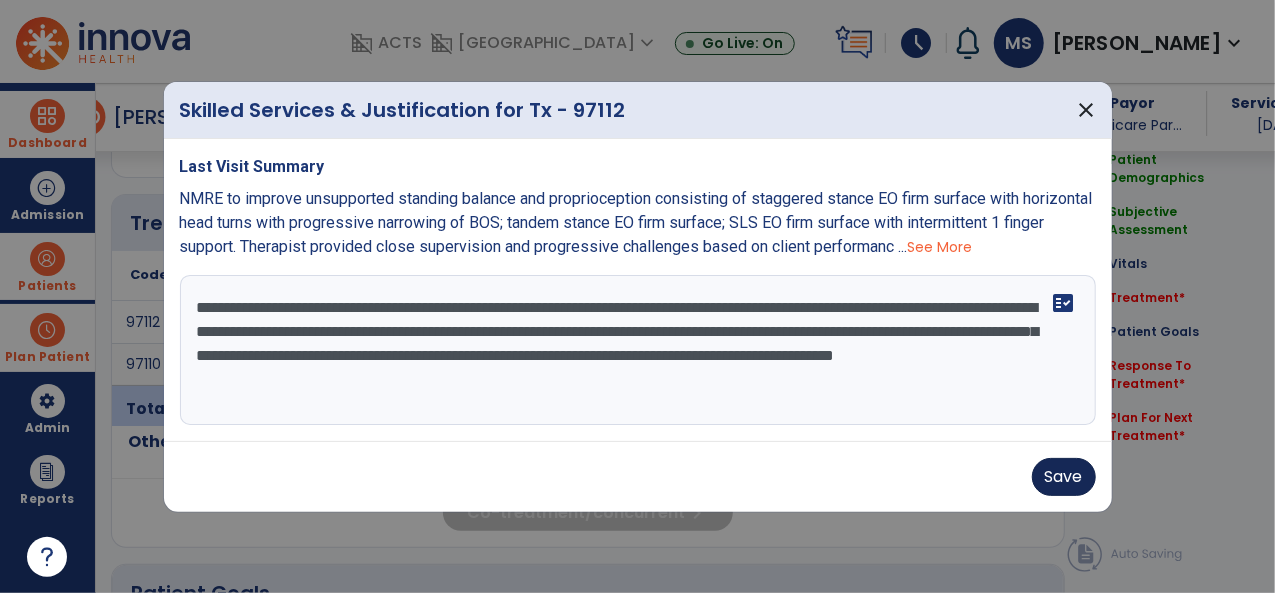 type on "**********" 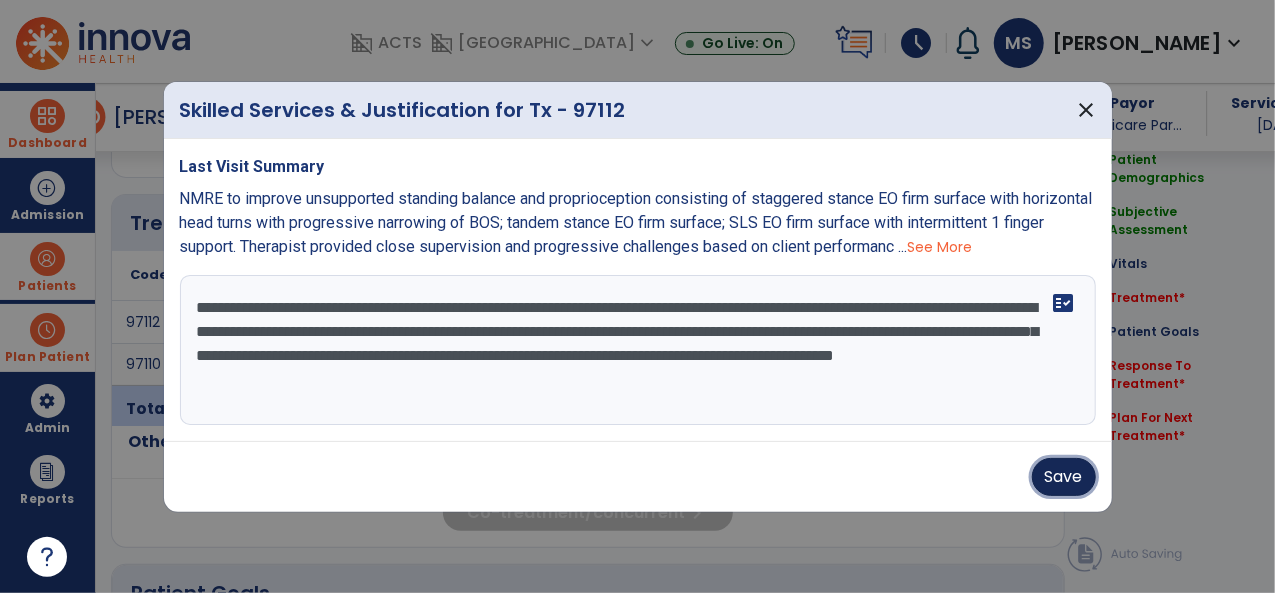 click on "Save" at bounding box center (1064, 477) 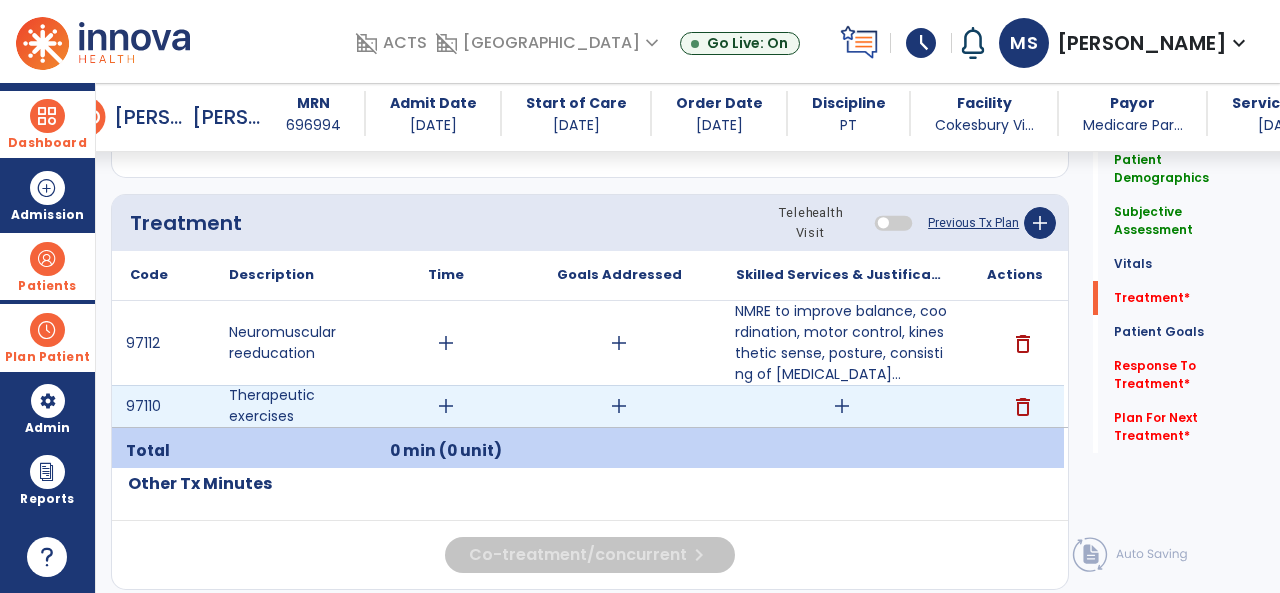 click on "add" at bounding box center [842, 406] 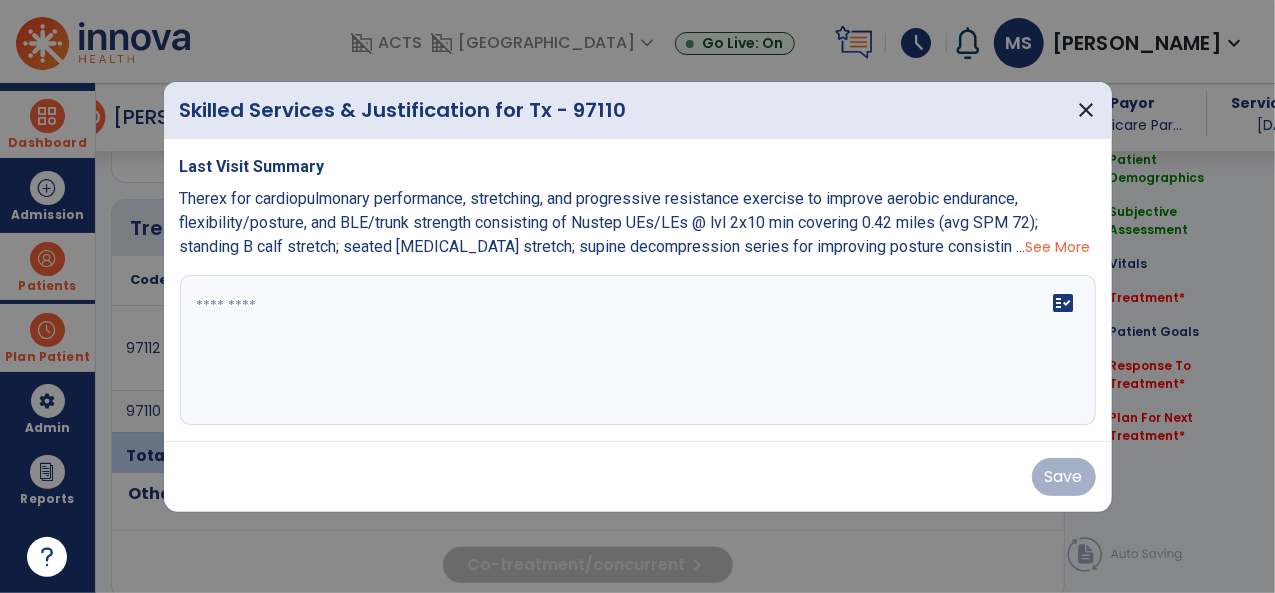 scroll, scrollTop: 1095, scrollLeft: 0, axis: vertical 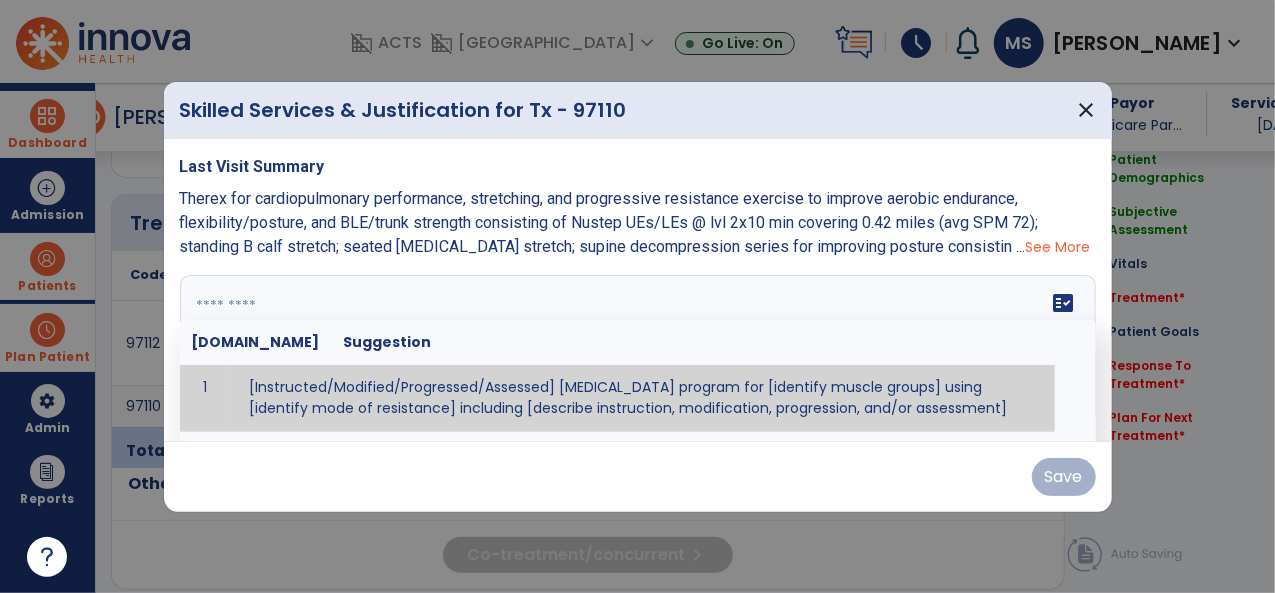 click at bounding box center (636, 350) 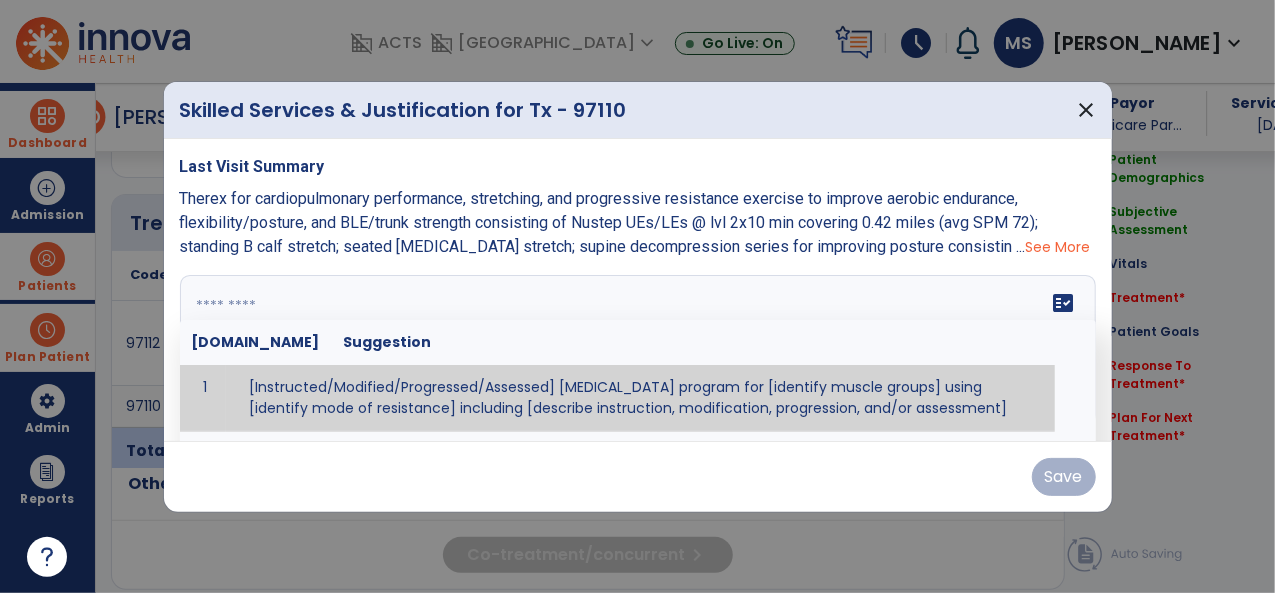 paste on "**********" 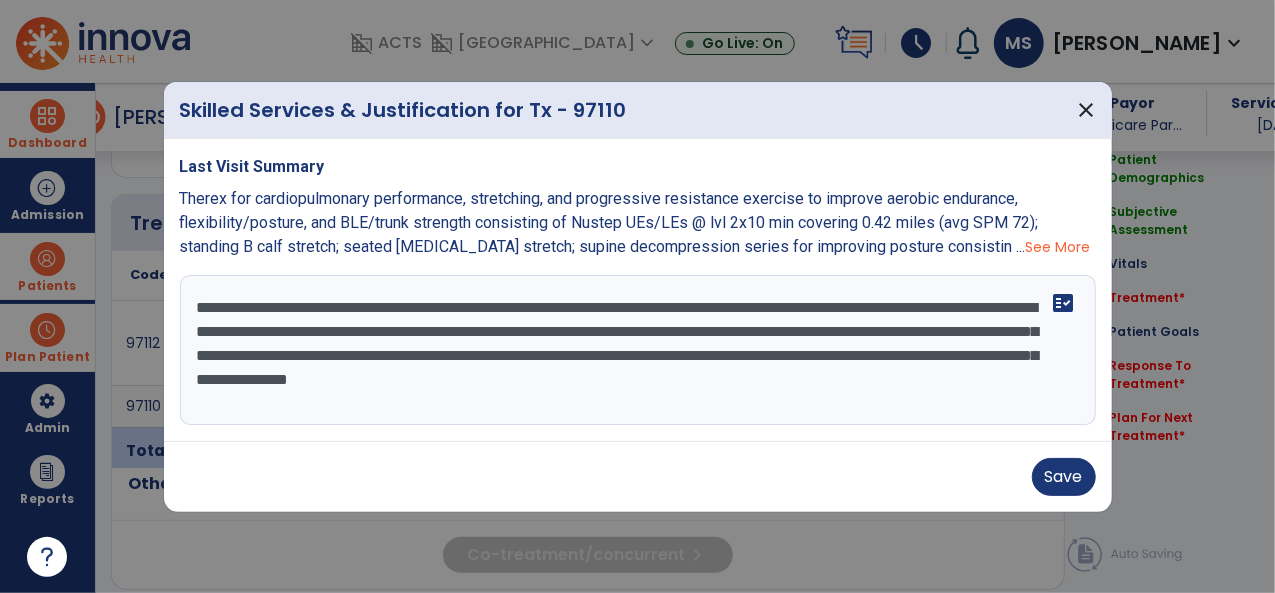 click on "**********" at bounding box center (638, 350) 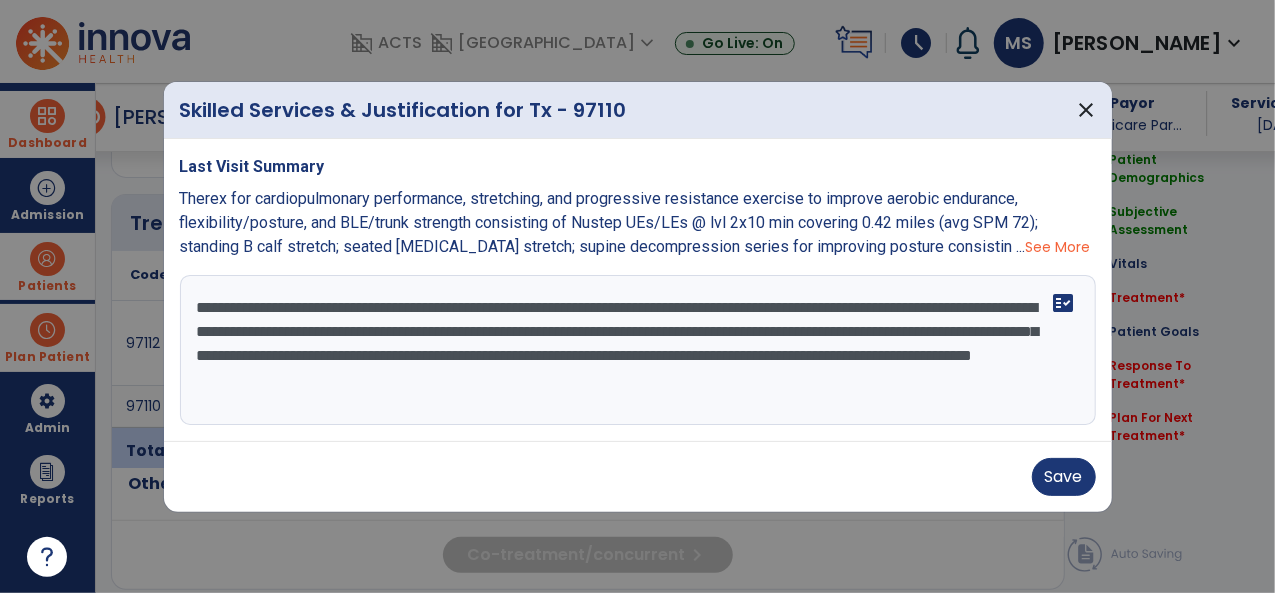 click on "**********" at bounding box center (638, 350) 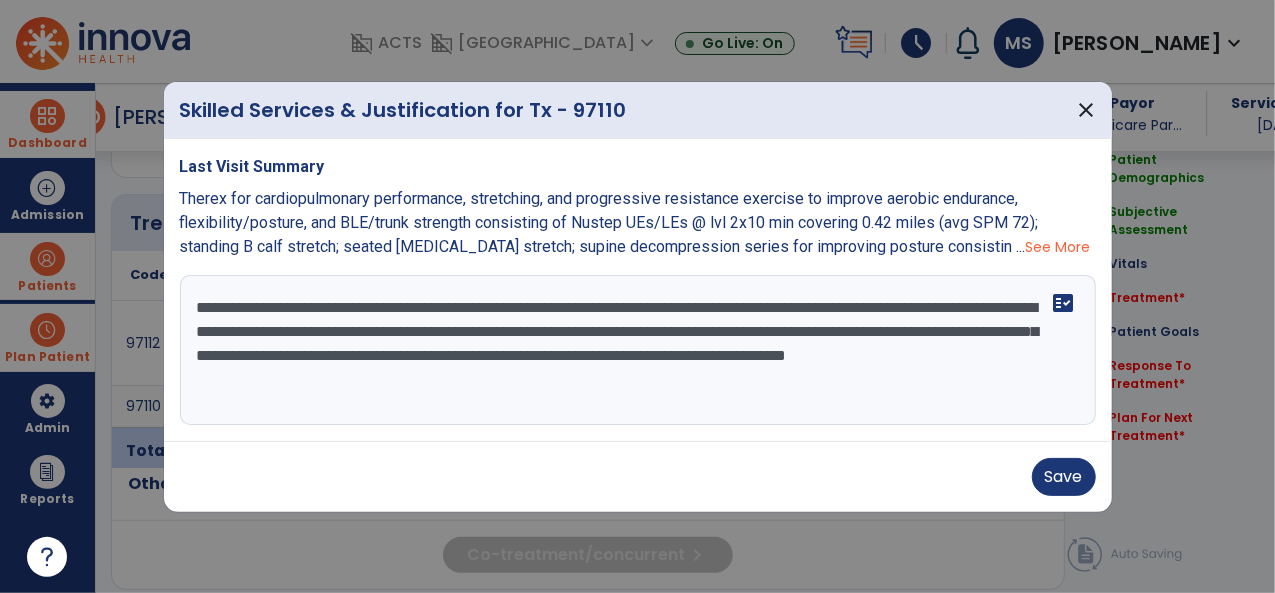 click on "**********" at bounding box center (638, 350) 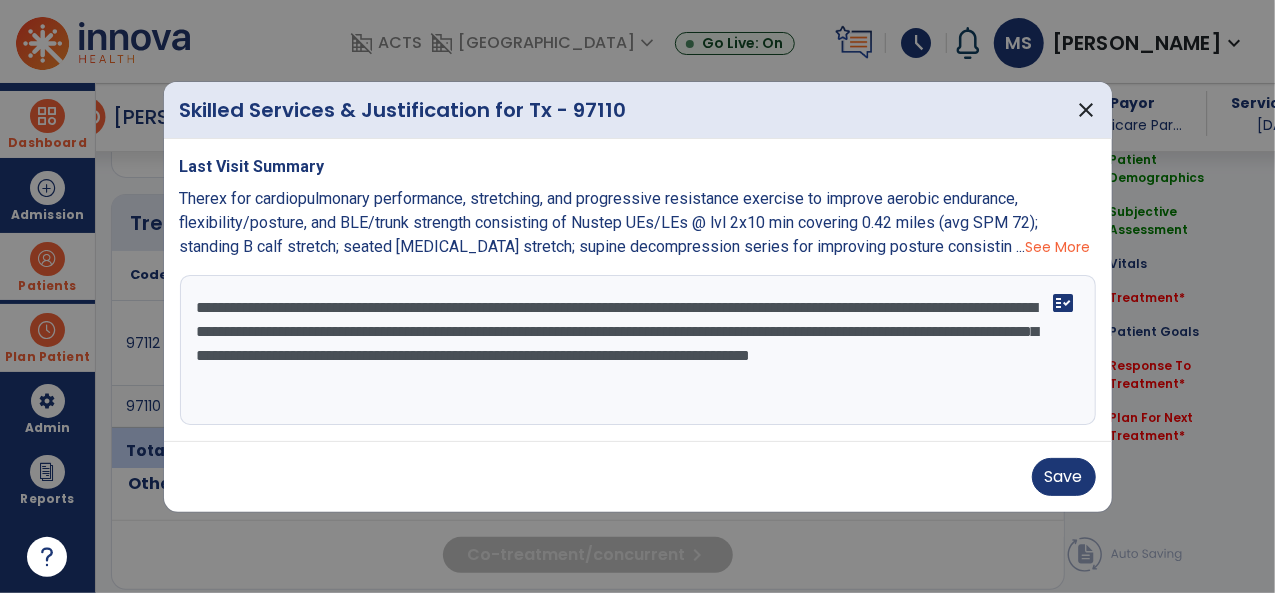 click on "**********" at bounding box center (638, 350) 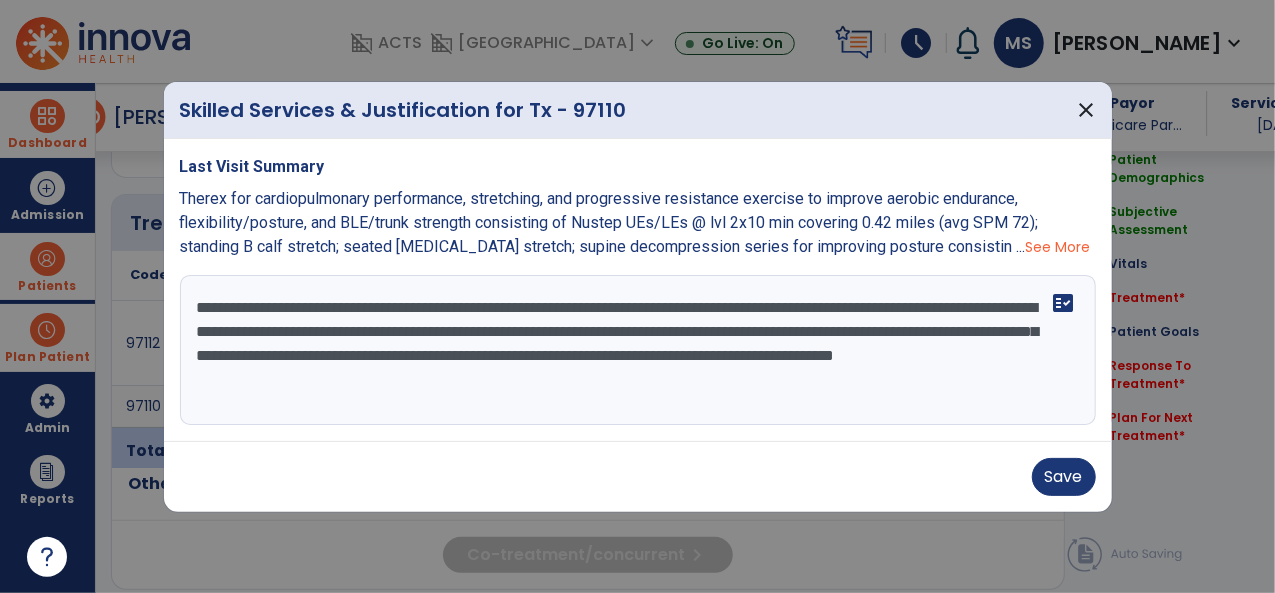 click on "**********" at bounding box center [638, 350] 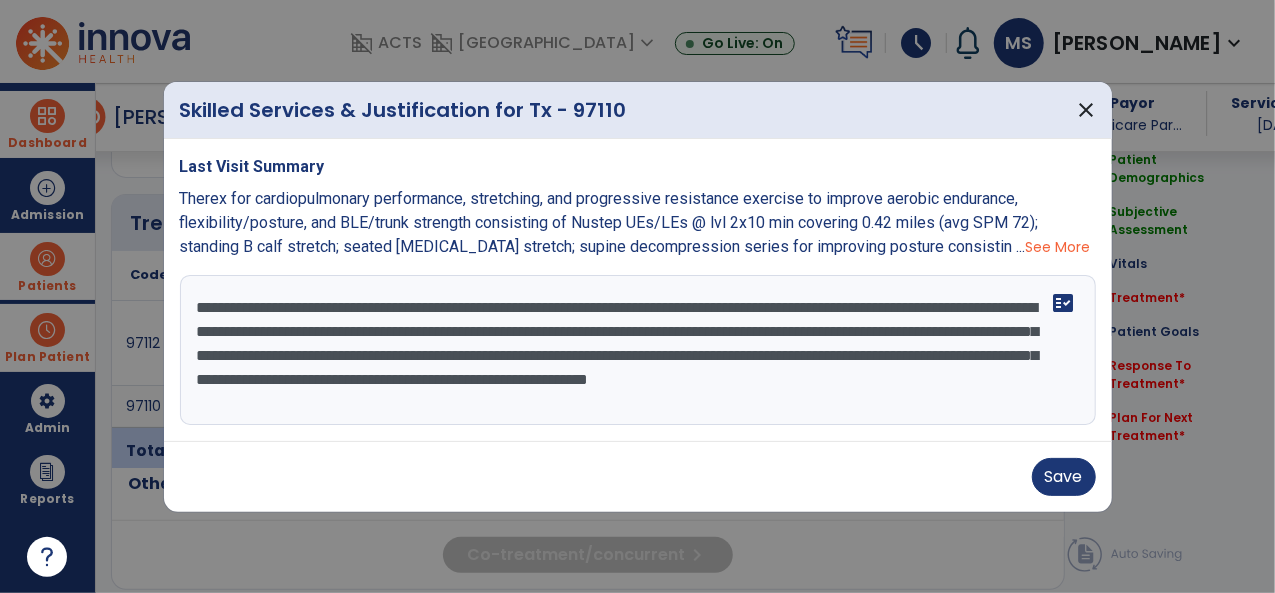 click on "**********" at bounding box center [638, 350] 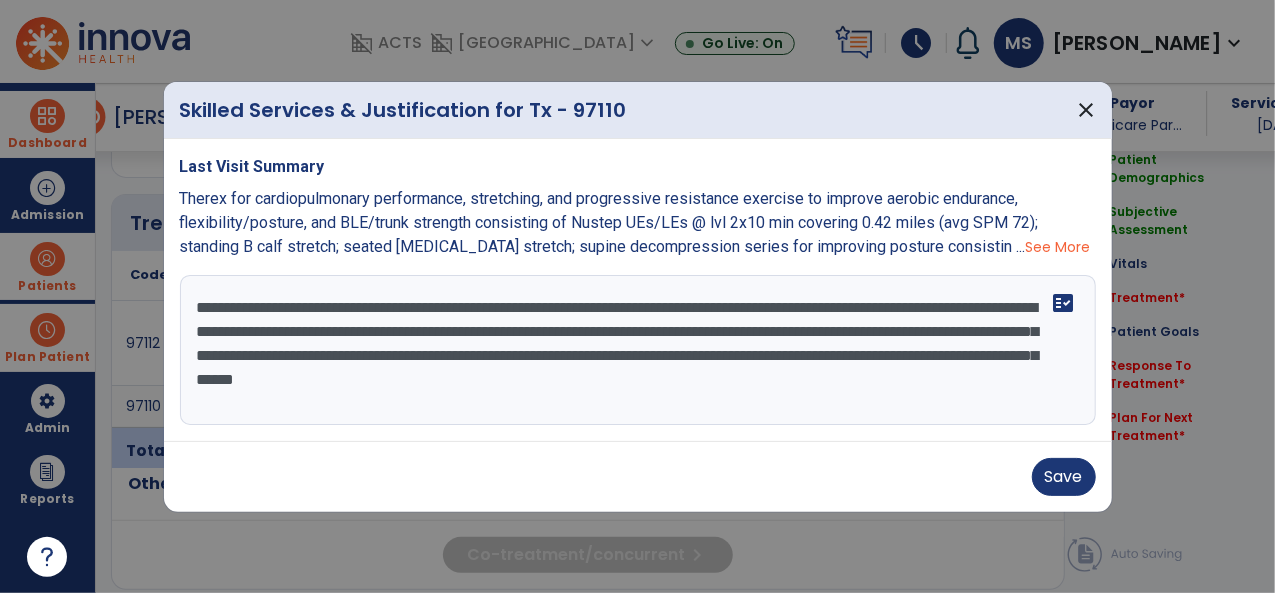 click on "**********" at bounding box center [638, 350] 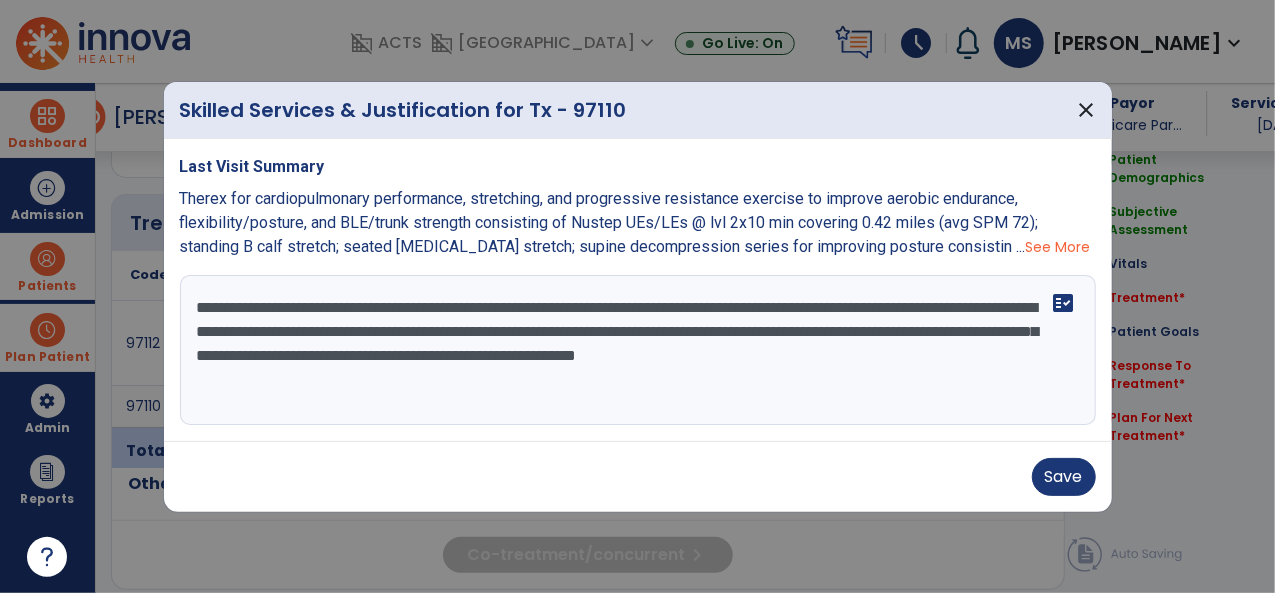 click on "**********" at bounding box center (638, 350) 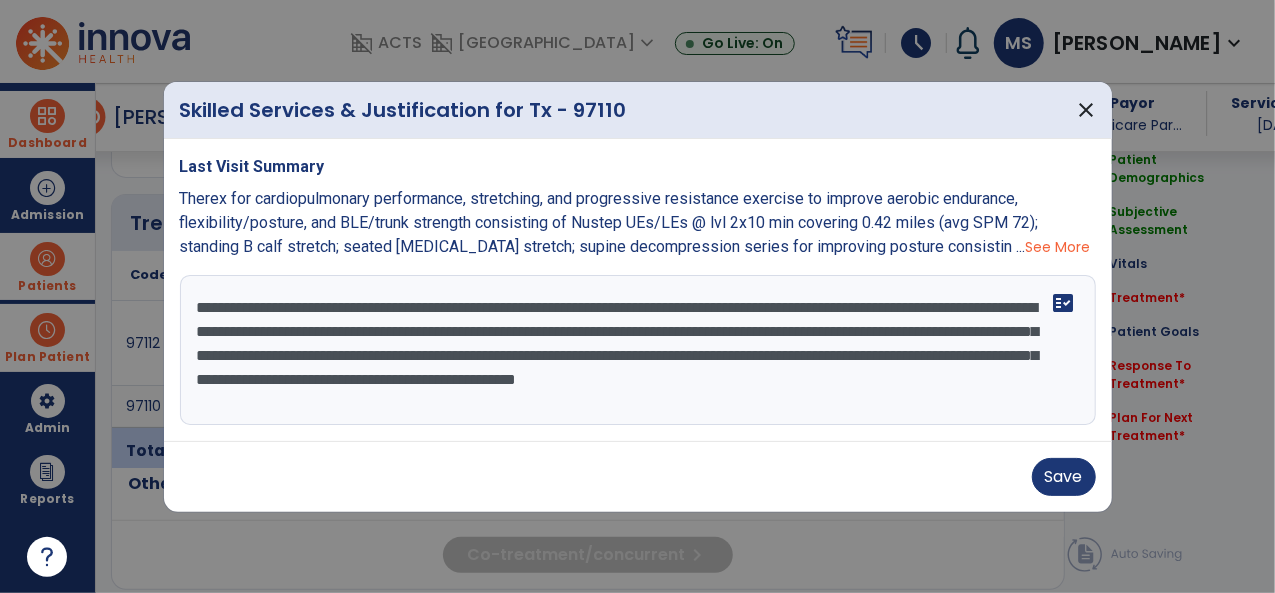 click on "**********" at bounding box center (638, 350) 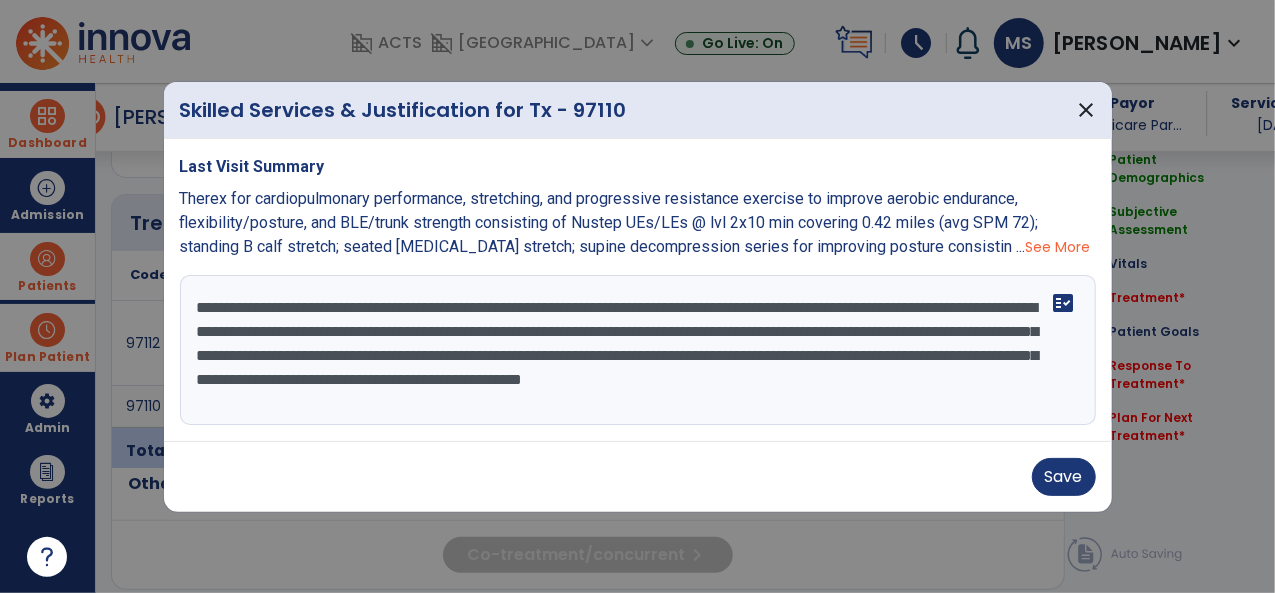 click on "**********" at bounding box center (638, 350) 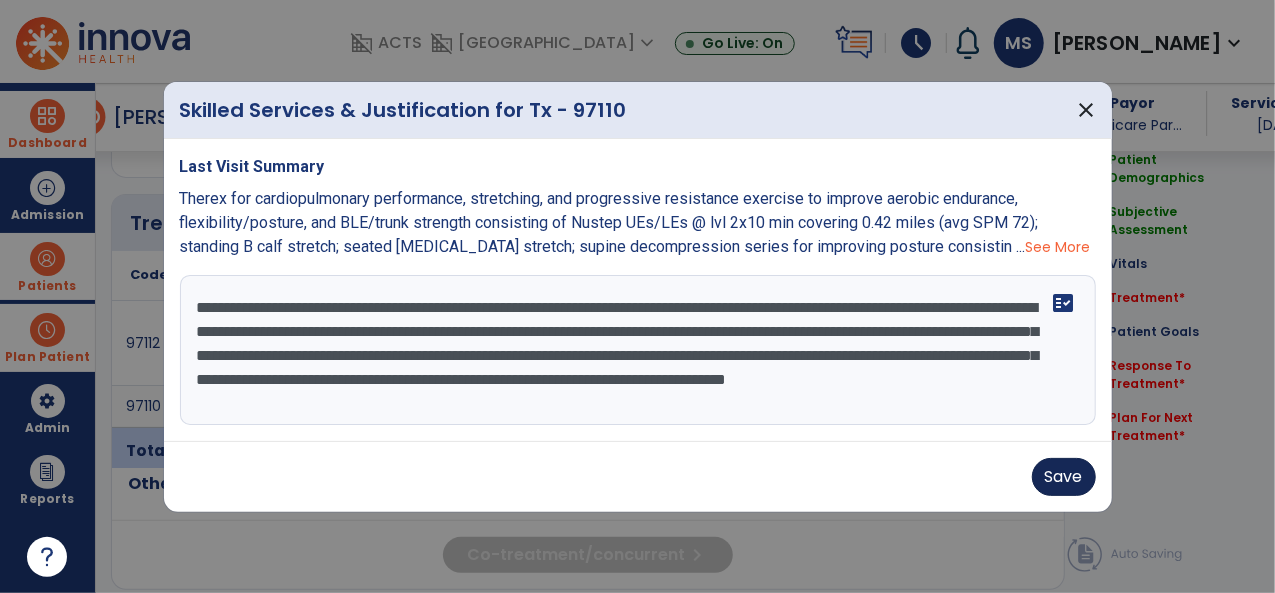 type on "**********" 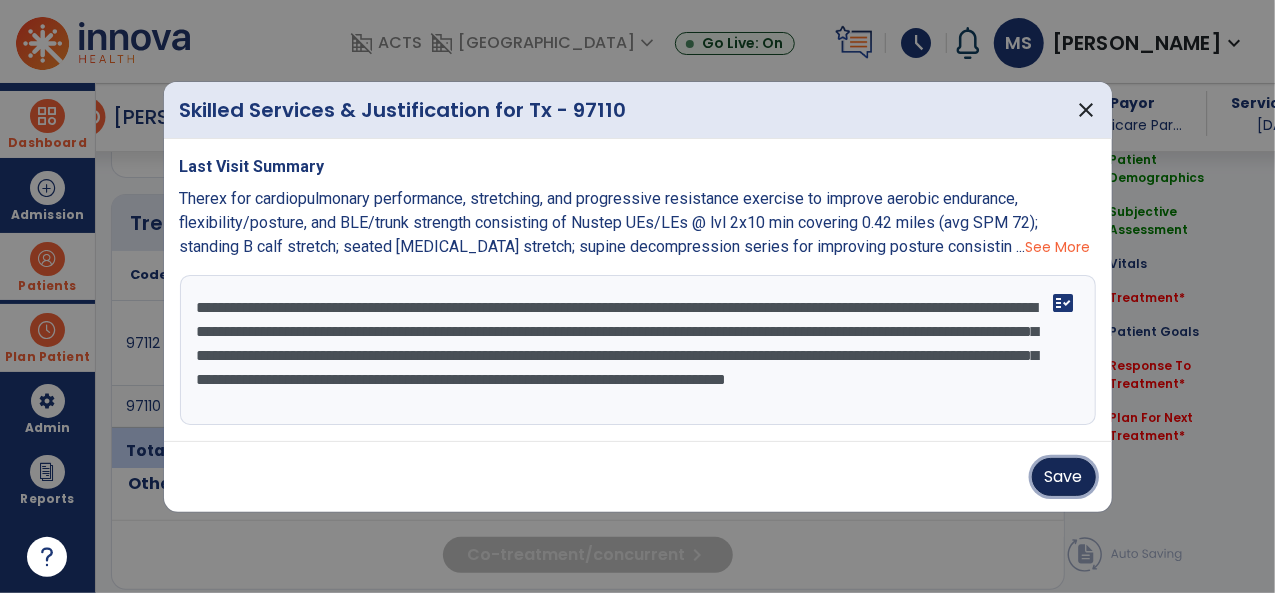 click on "Save" at bounding box center [1064, 477] 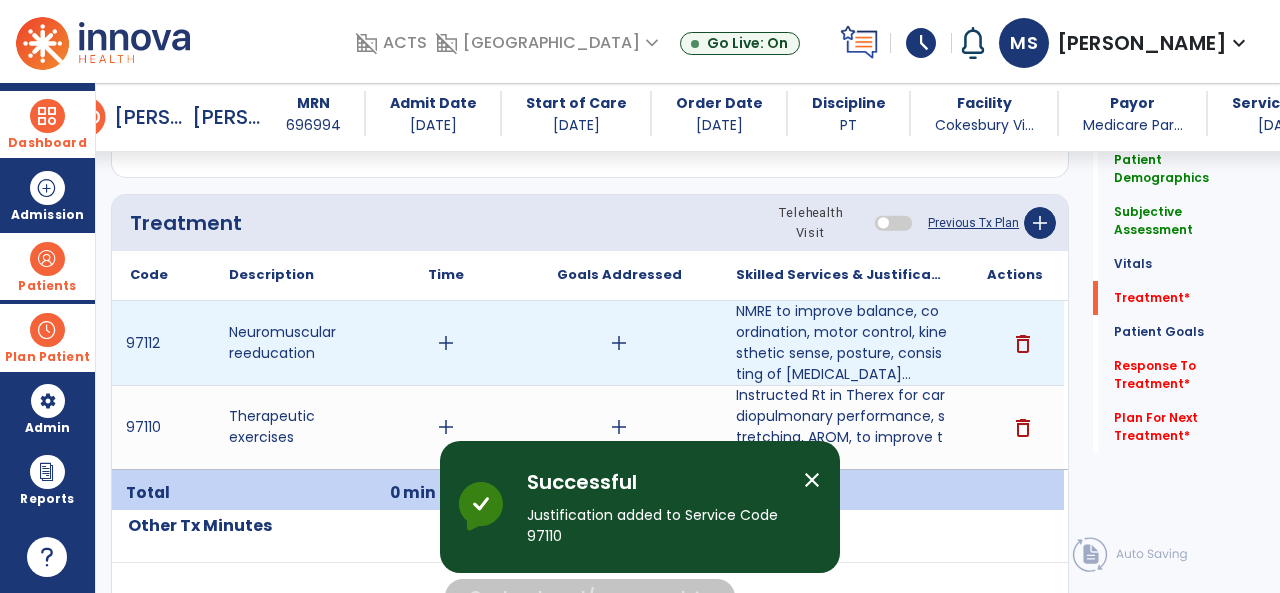 click on "add" at bounding box center (619, 343) 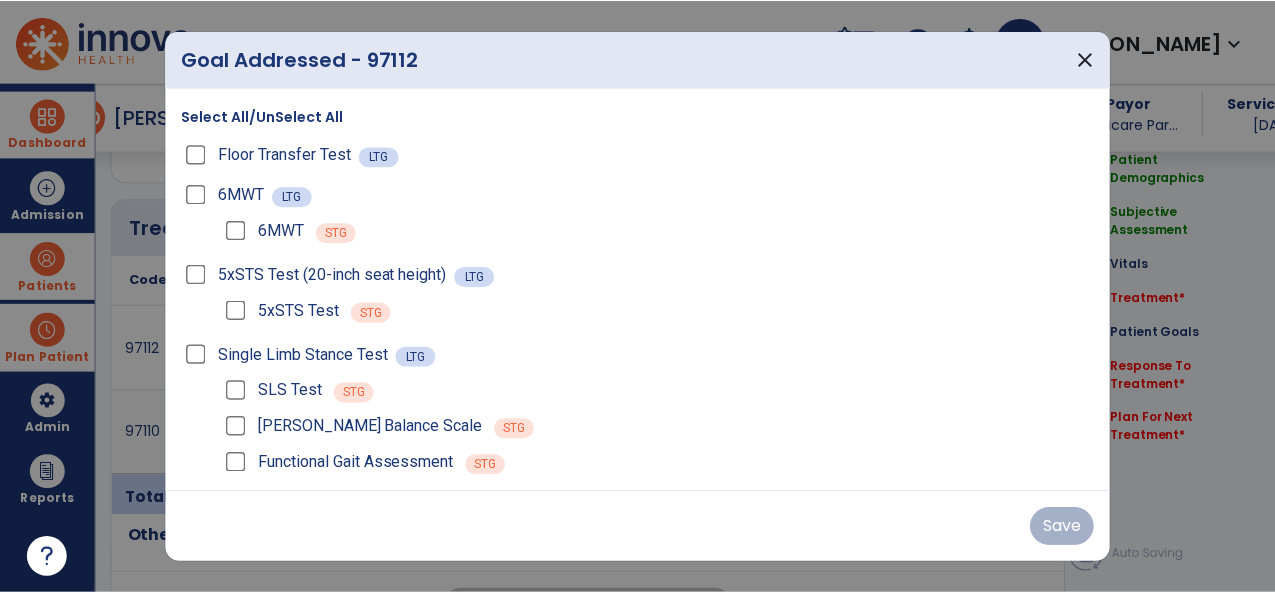 scroll, scrollTop: 1095, scrollLeft: 0, axis: vertical 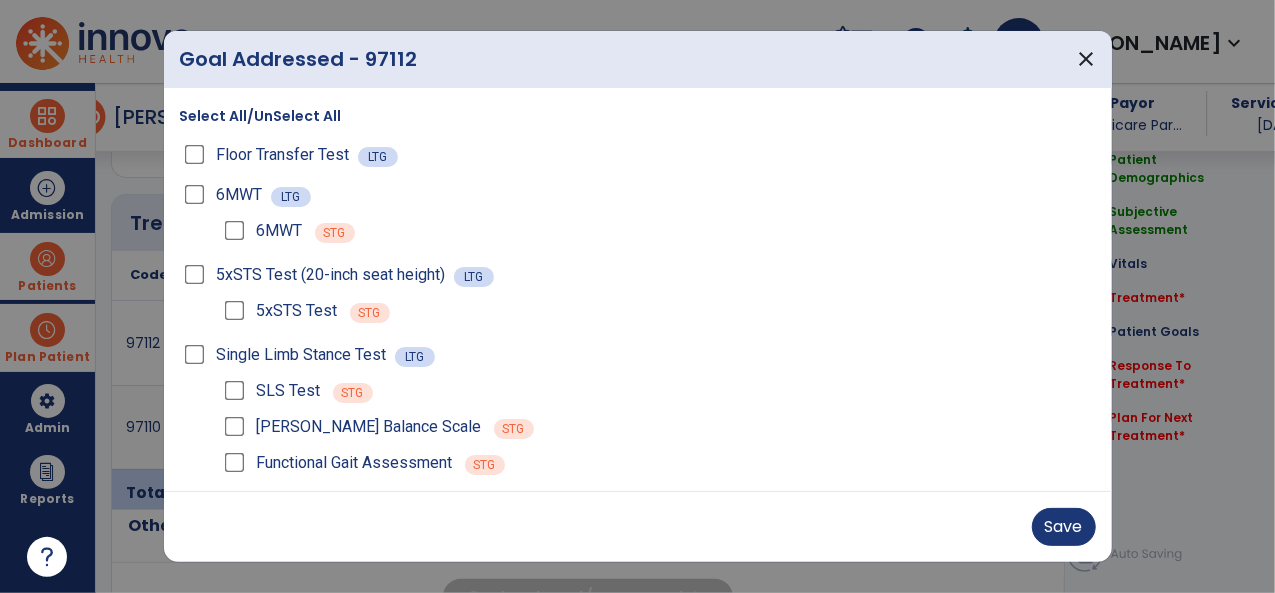 click on "Functional Gait Assessment  STG" at bounding box center (658, 463) 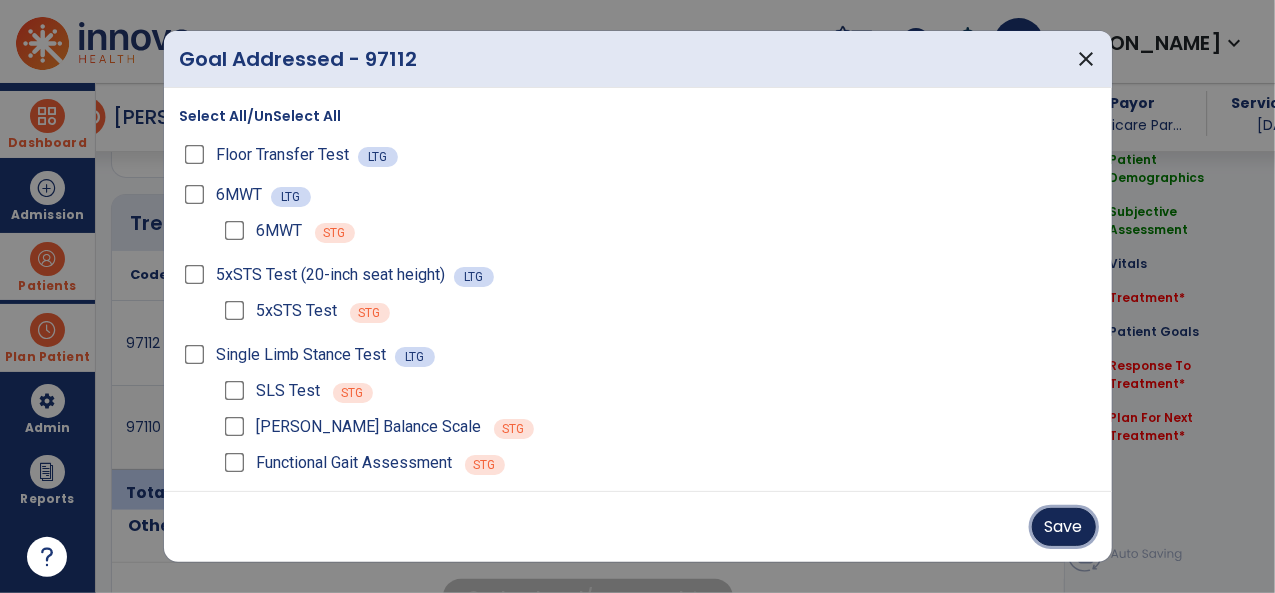 click on "Save" at bounding box center [1064, 527] 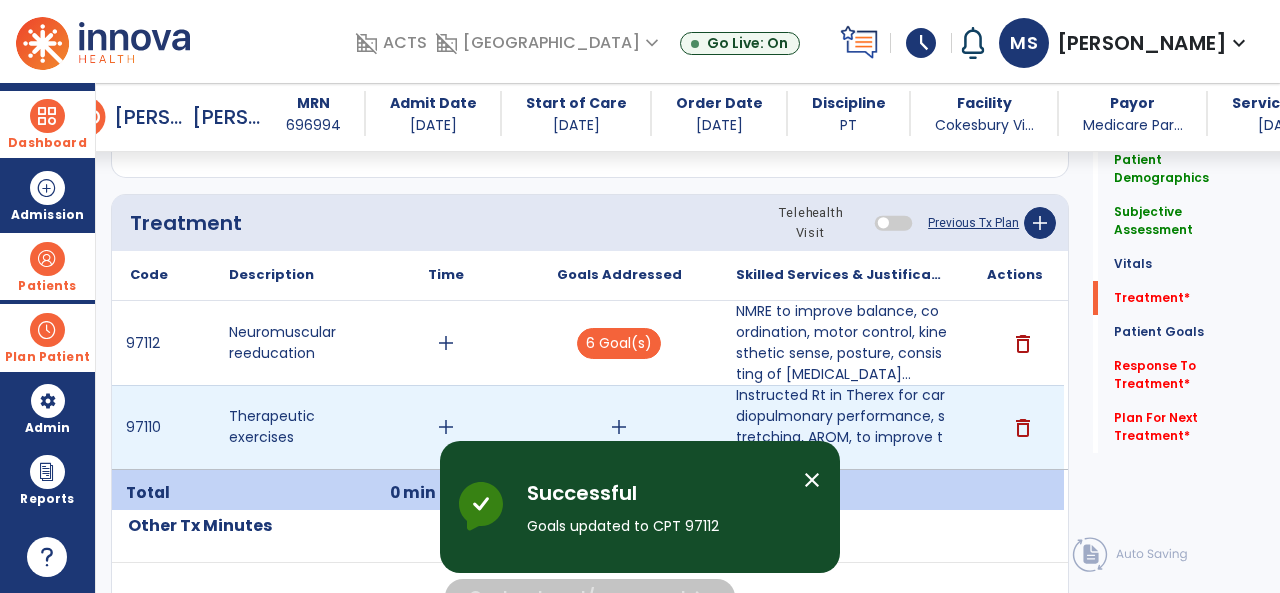 click on "add" at bounding box center (619, 427) 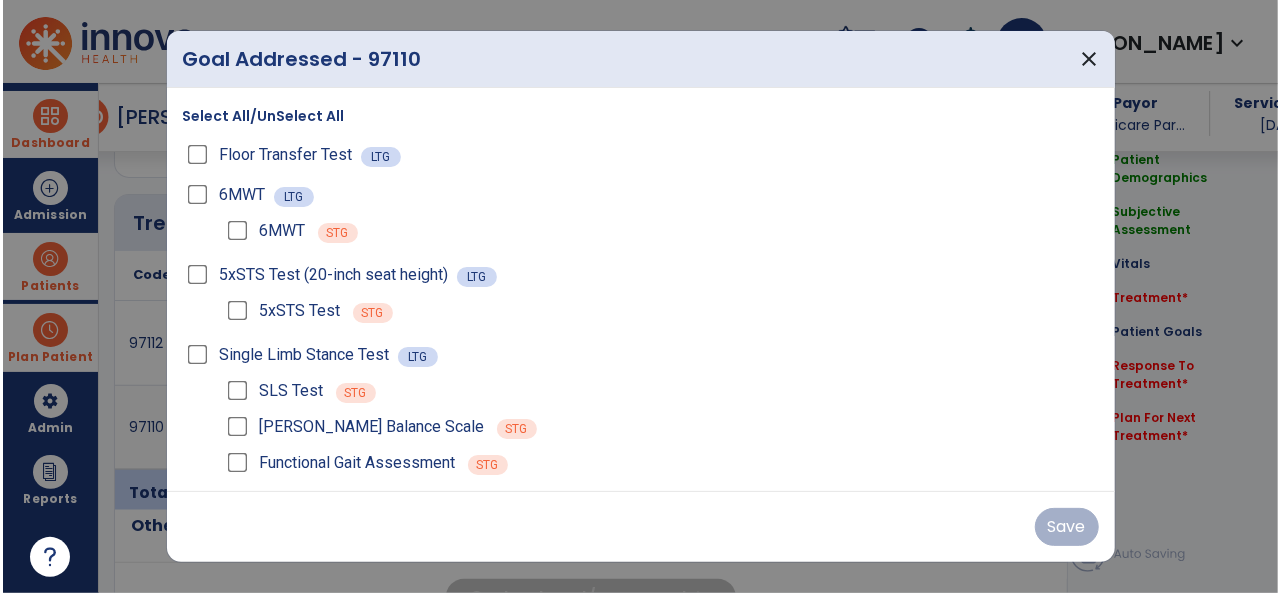 scroll, scrollTop: 1095, scrollLeft: 0, axis: vertical 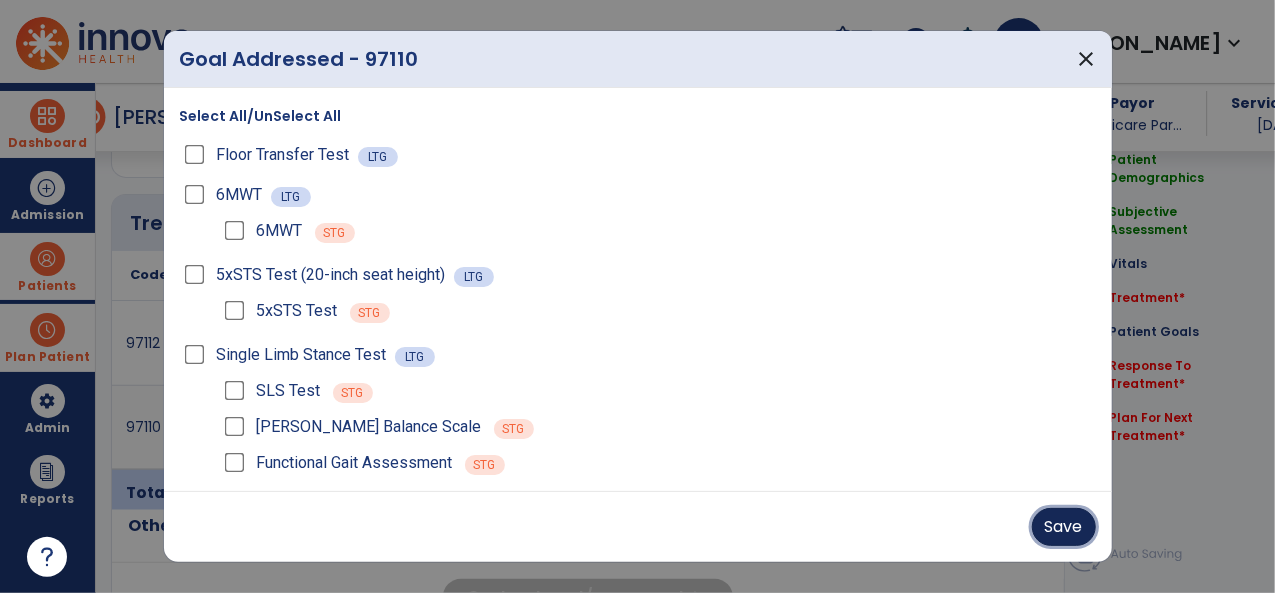 click on "Save" at bounding box center [1064, 527] 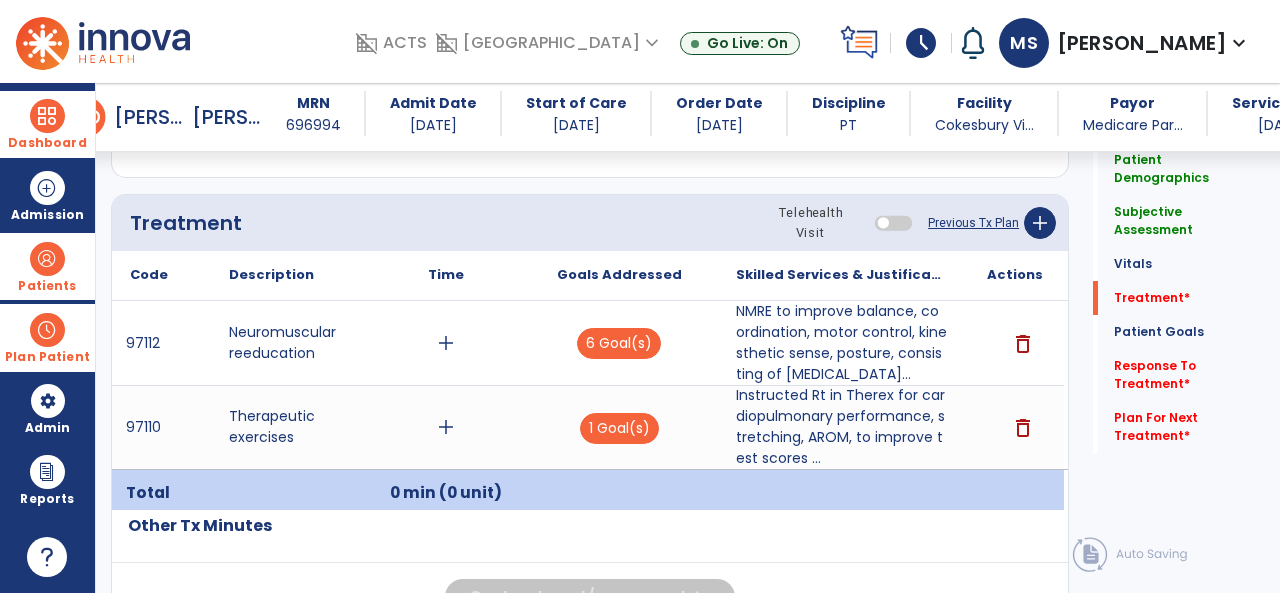 scroll, scrollTop: 1195, scrollLeft: 0, axis: vertical 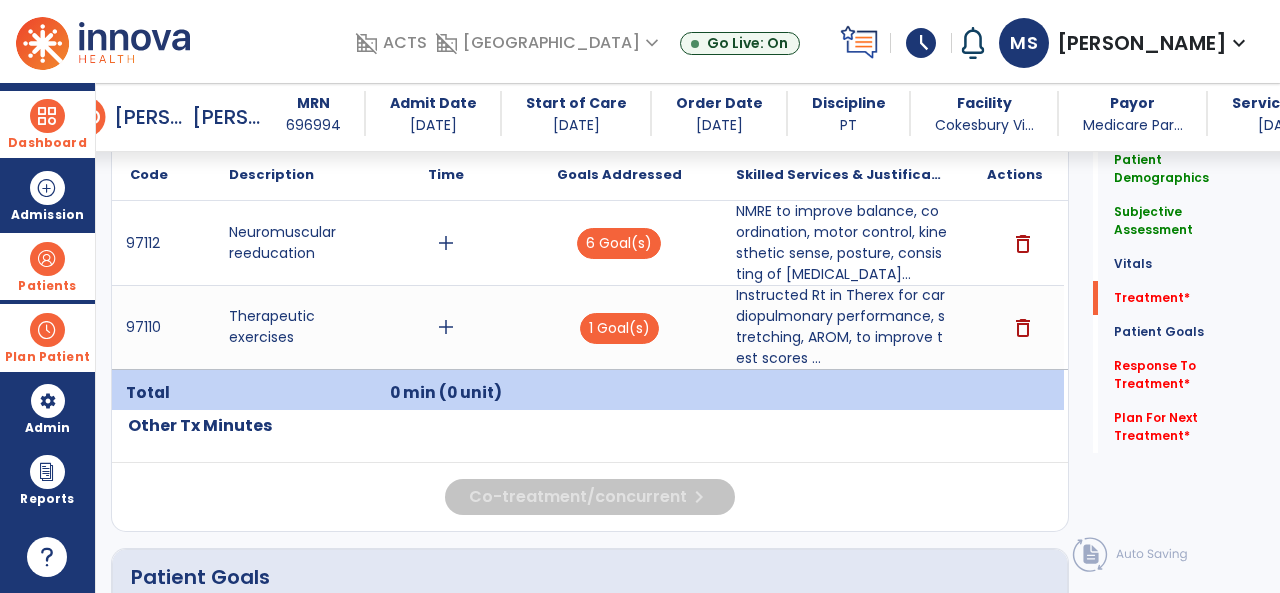 click at bounding box center [47, 116] 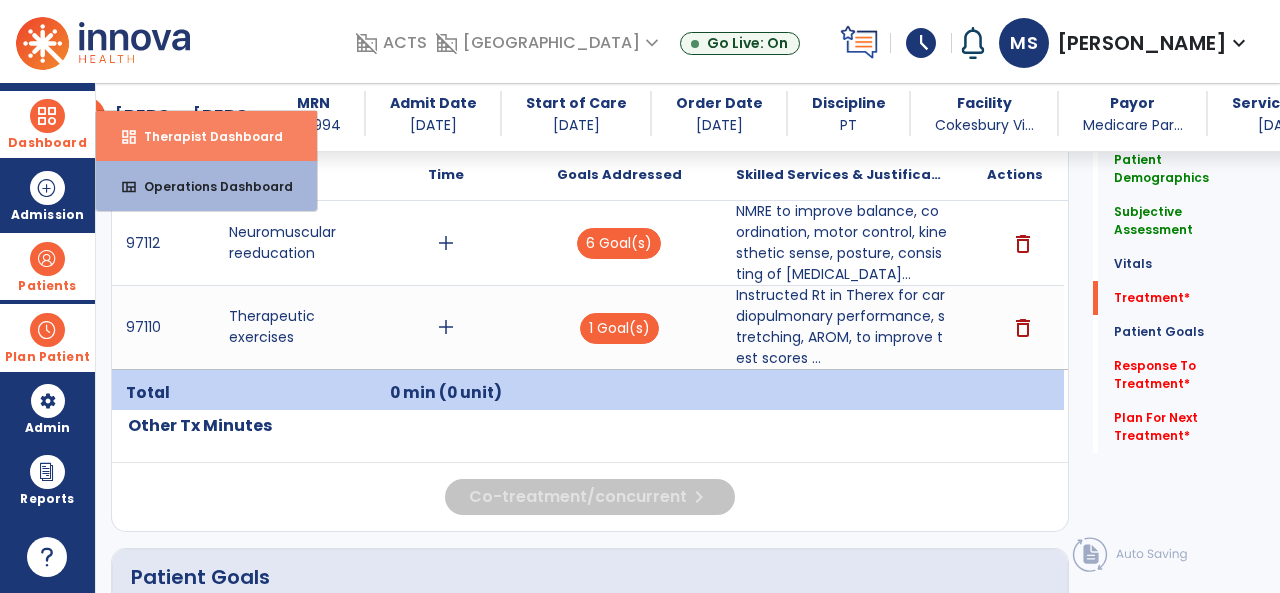click on "Therapist Dashboard" at bounding box center (205, 136) 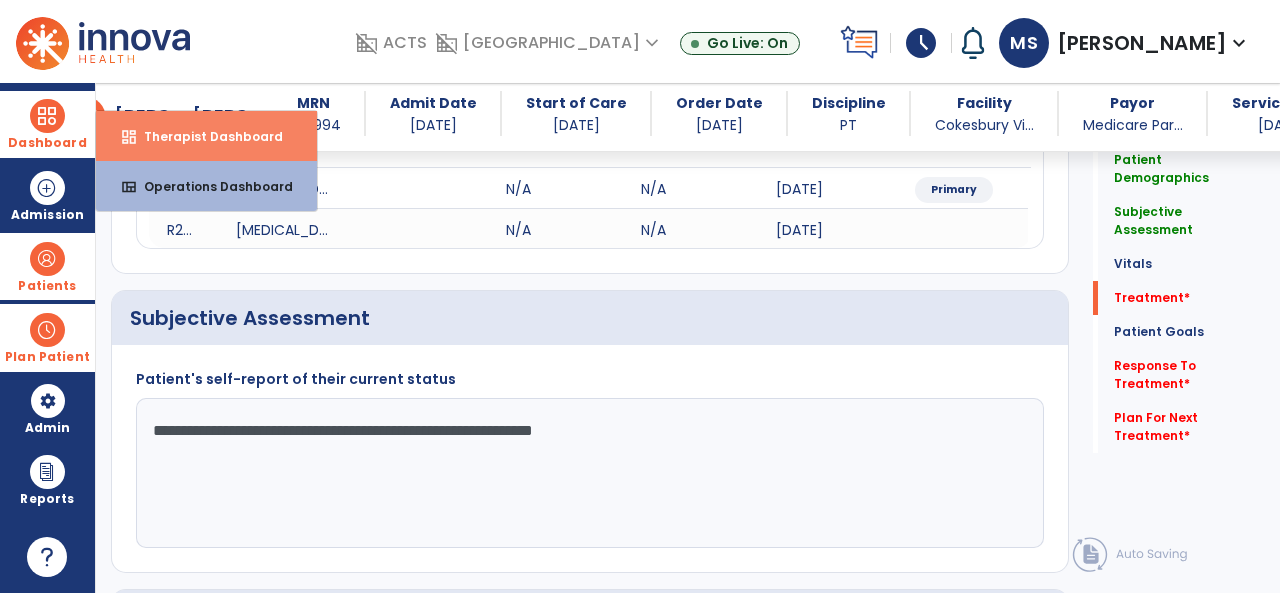 select on "****" 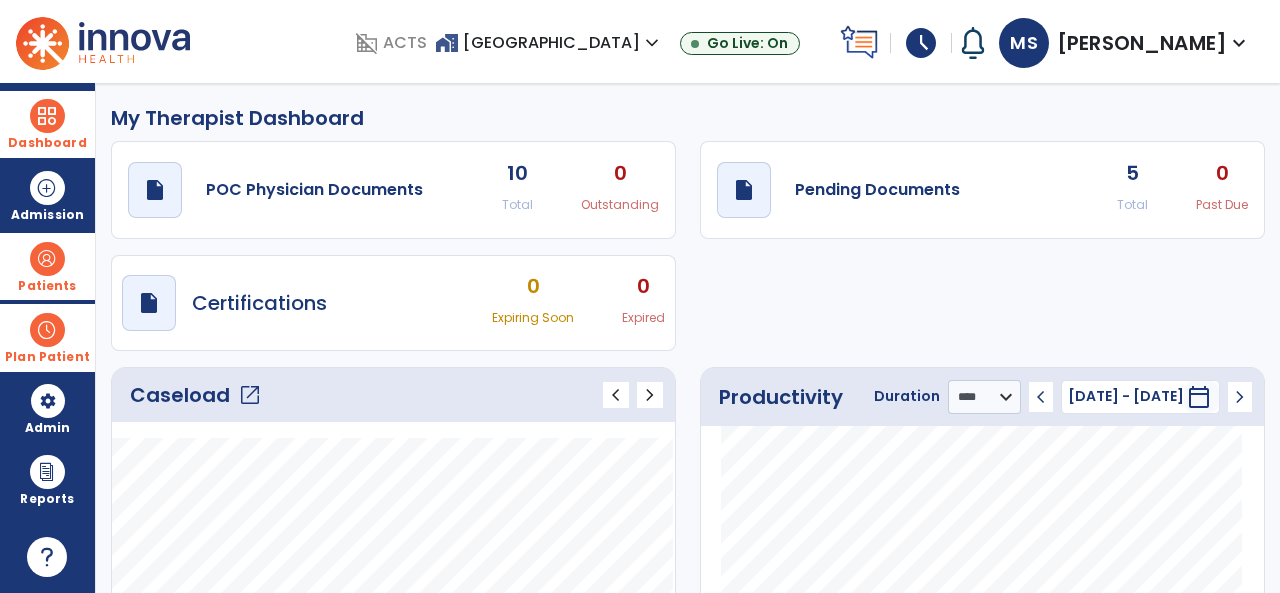 scroll, scrollTop: 0, scrollLeft: 0, axis: both 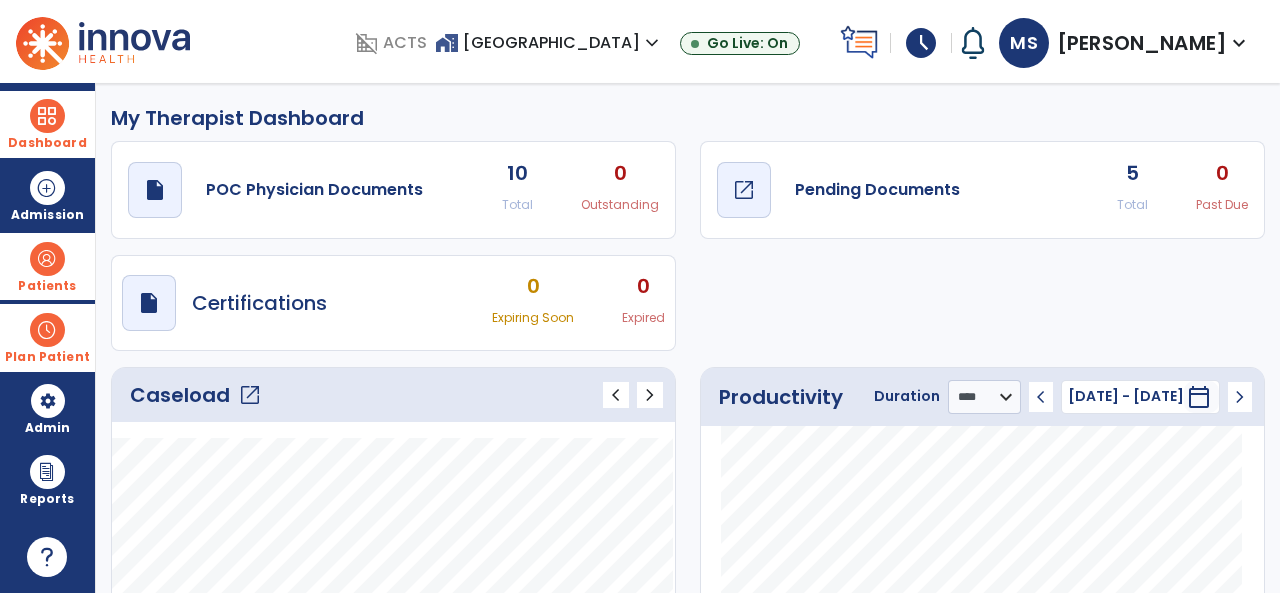 click on "Pending Documents" 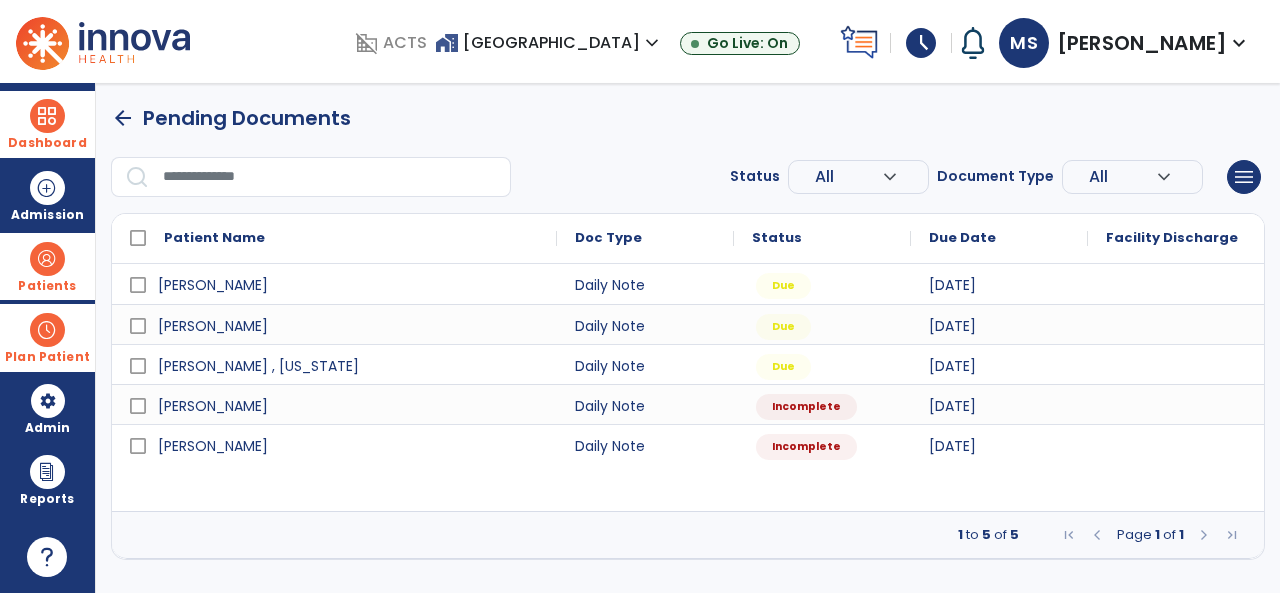 click at bounding box center [47, 259] 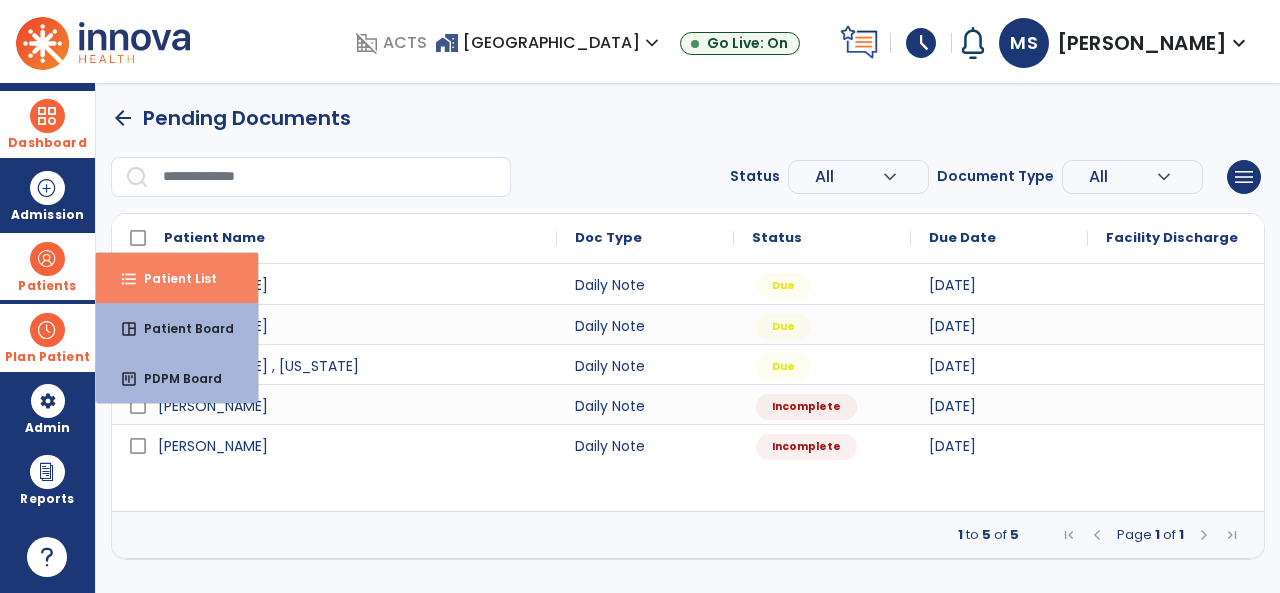click on "format_list_bulleted" at bounding box center [129, 279] 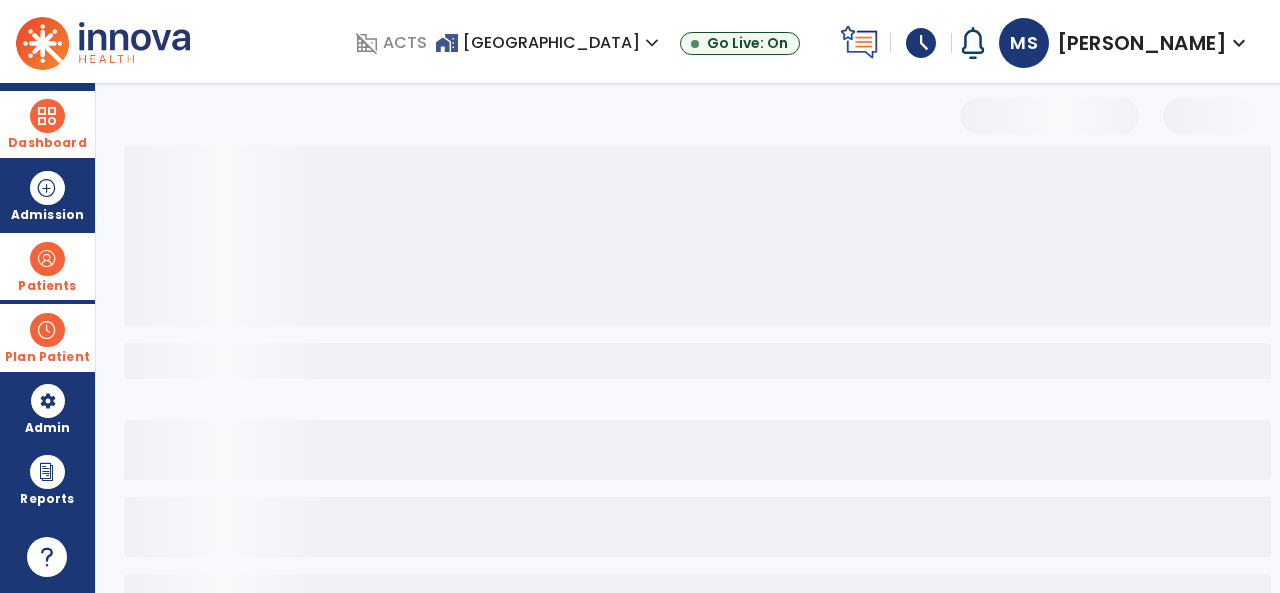 select on "***" 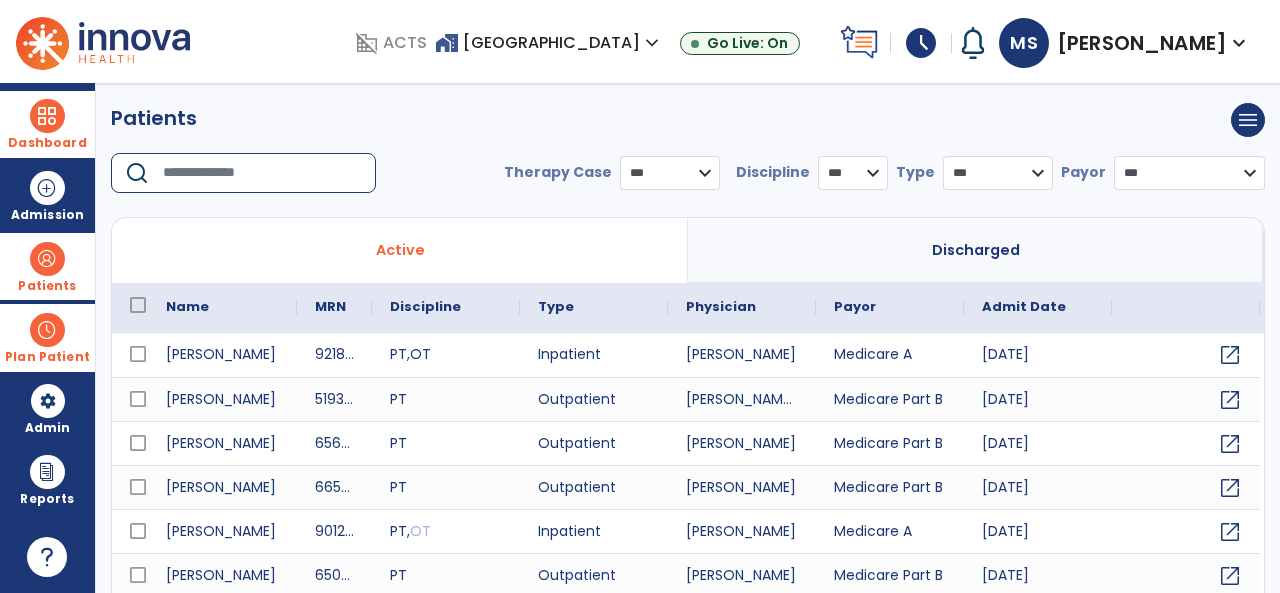 click at bounding box center [262, 173] 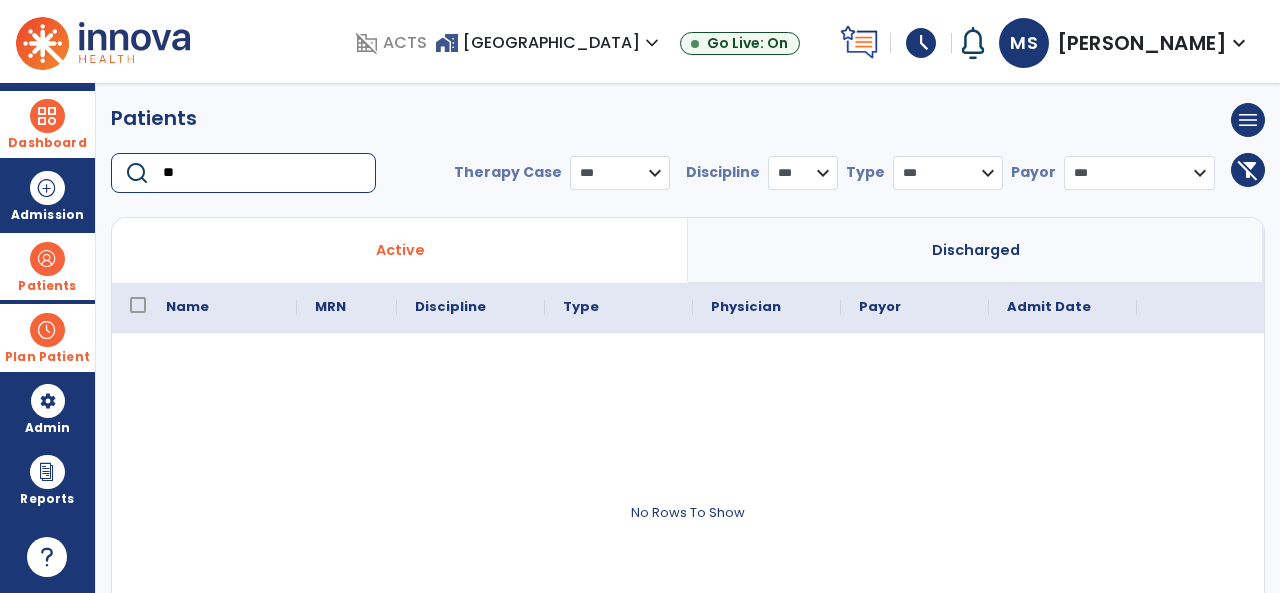 type on "*" 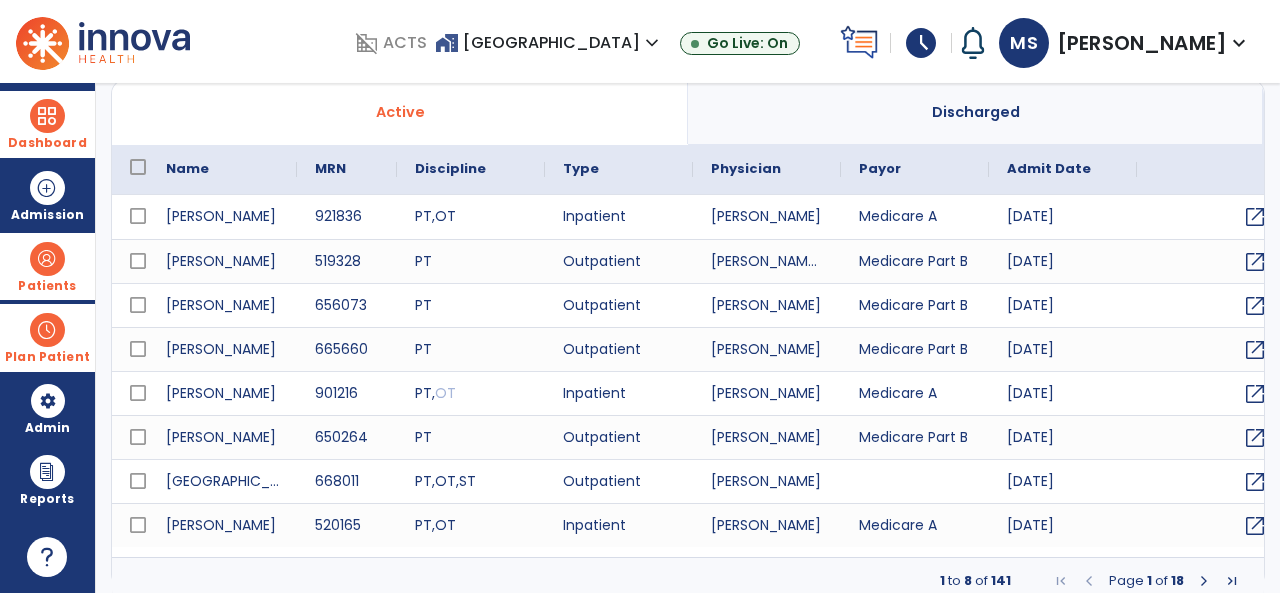 scroll, scrollTop: 148, scrollLeft: 0, axis: vertical 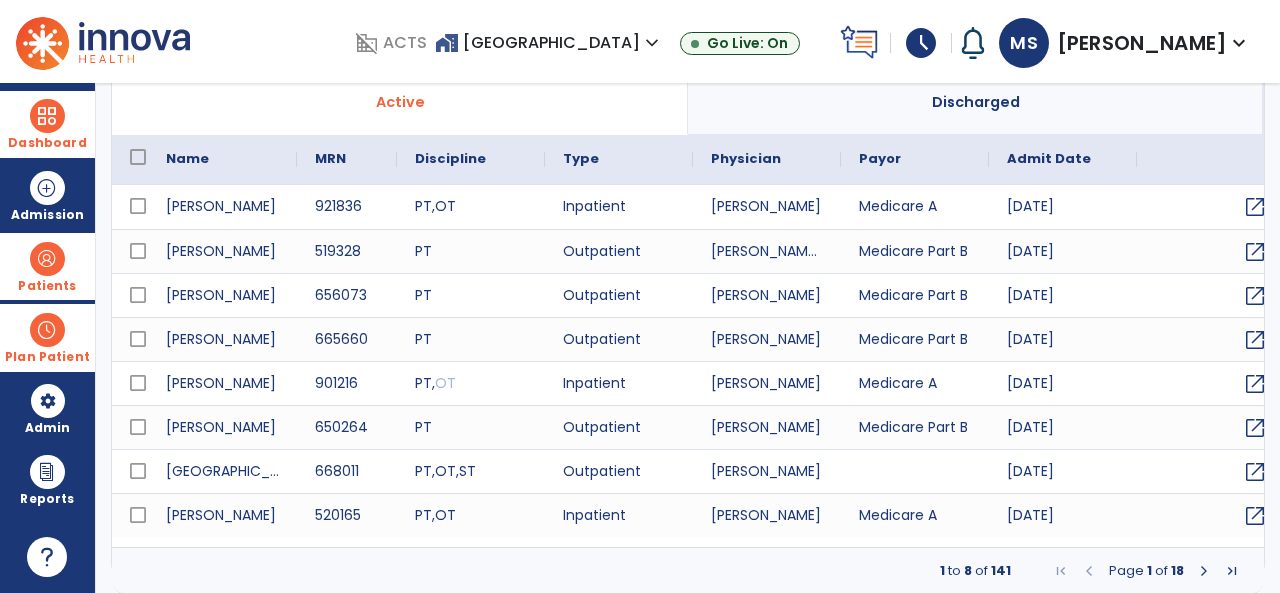 click at bounding box center (47, 259) 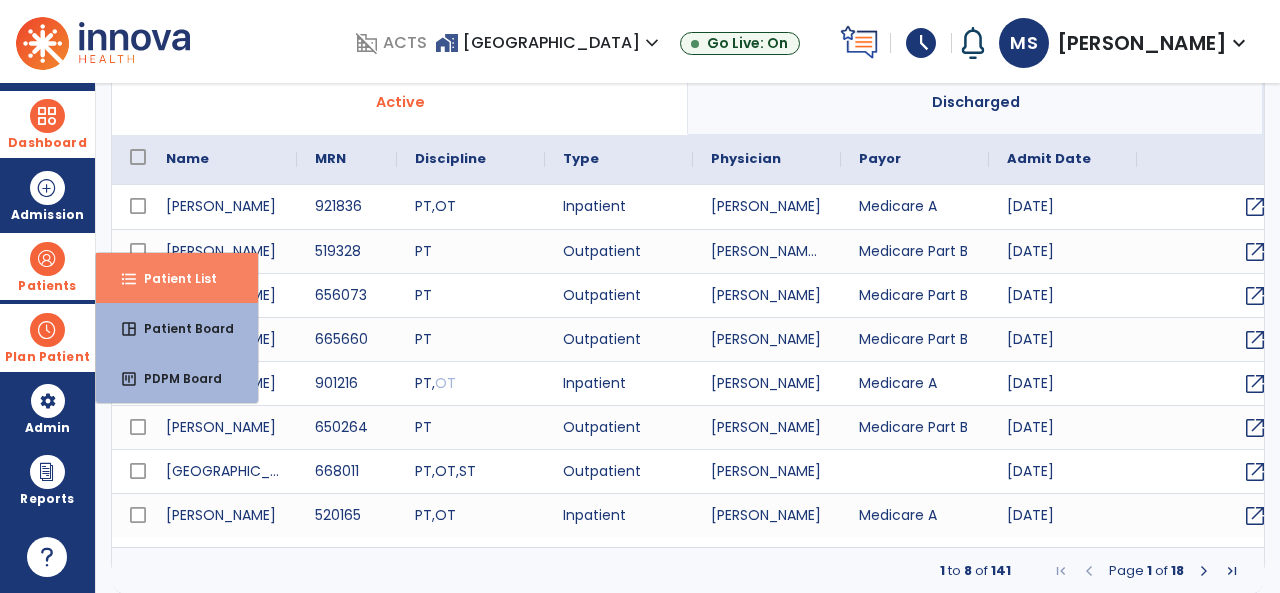 click on "Patient List" at bounding box center (172, 278) 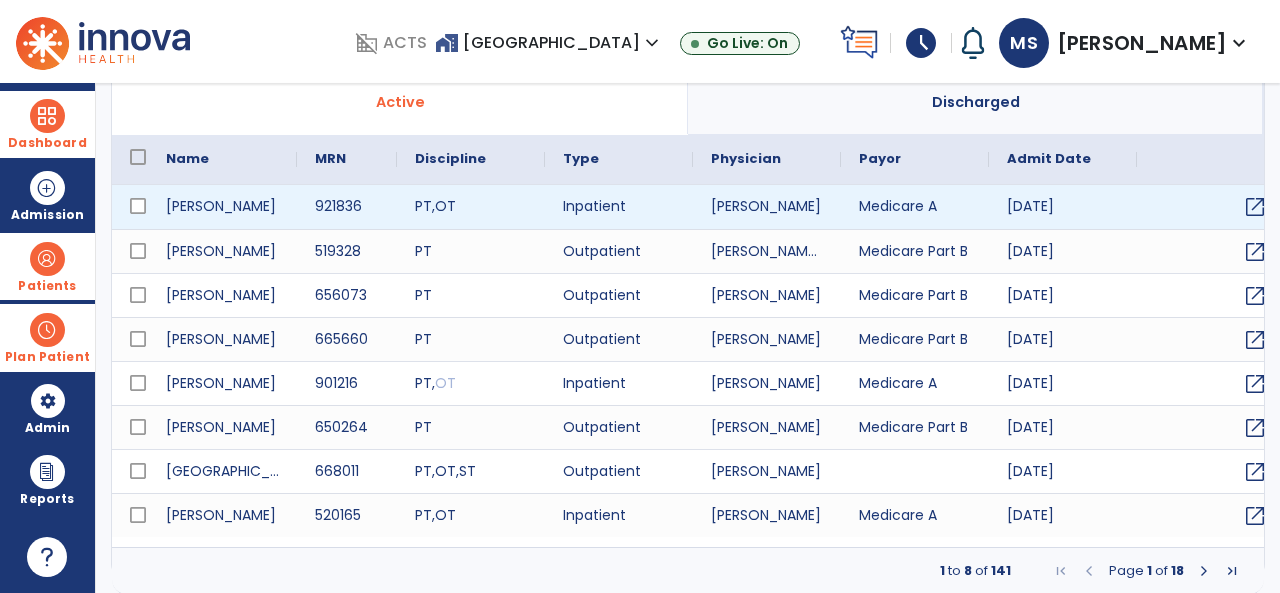scroll, scrollTop: 0, scrollLeft: 0, axis: both 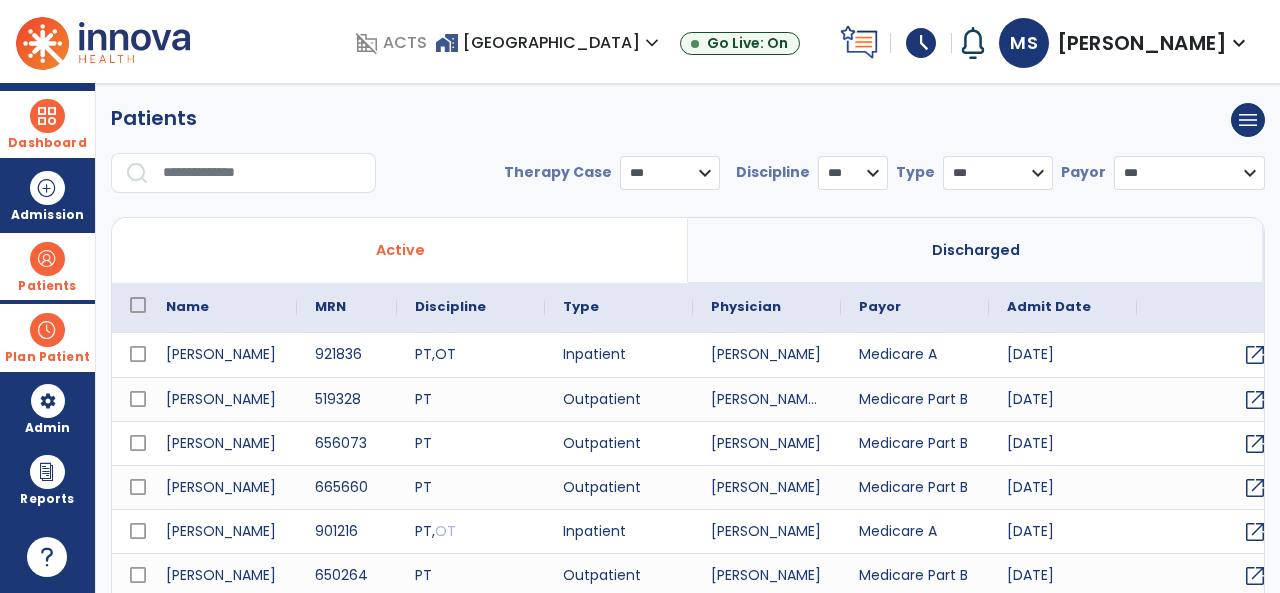 click at bounding box center [262, 173] 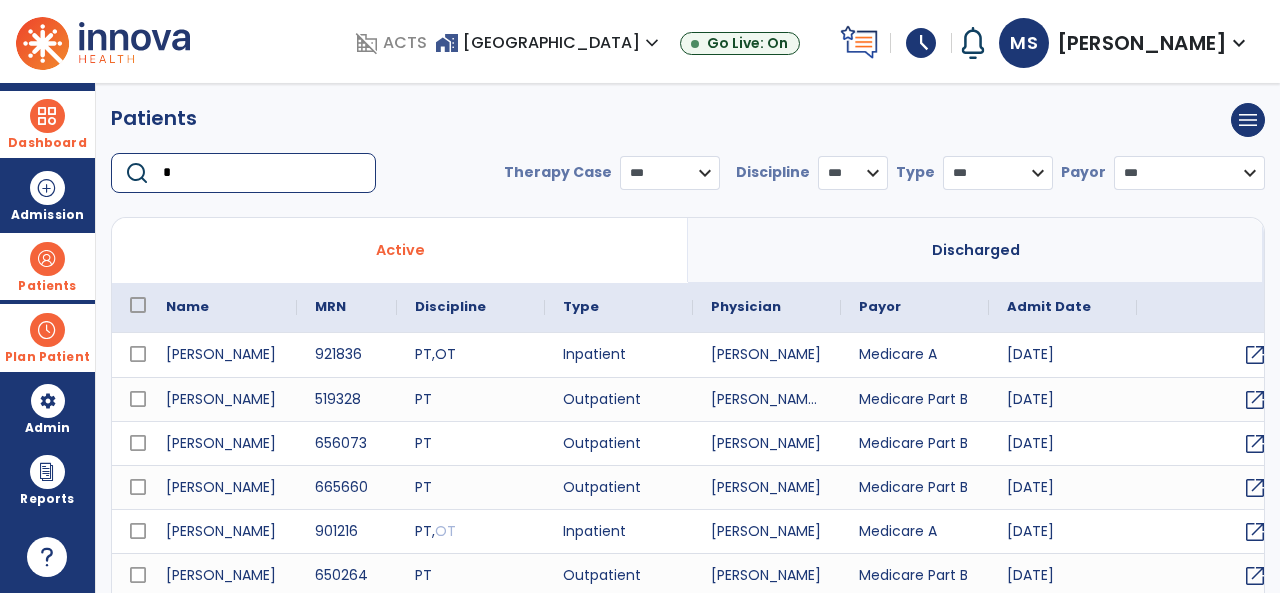 click on "*" at bounding box center (262, 173) 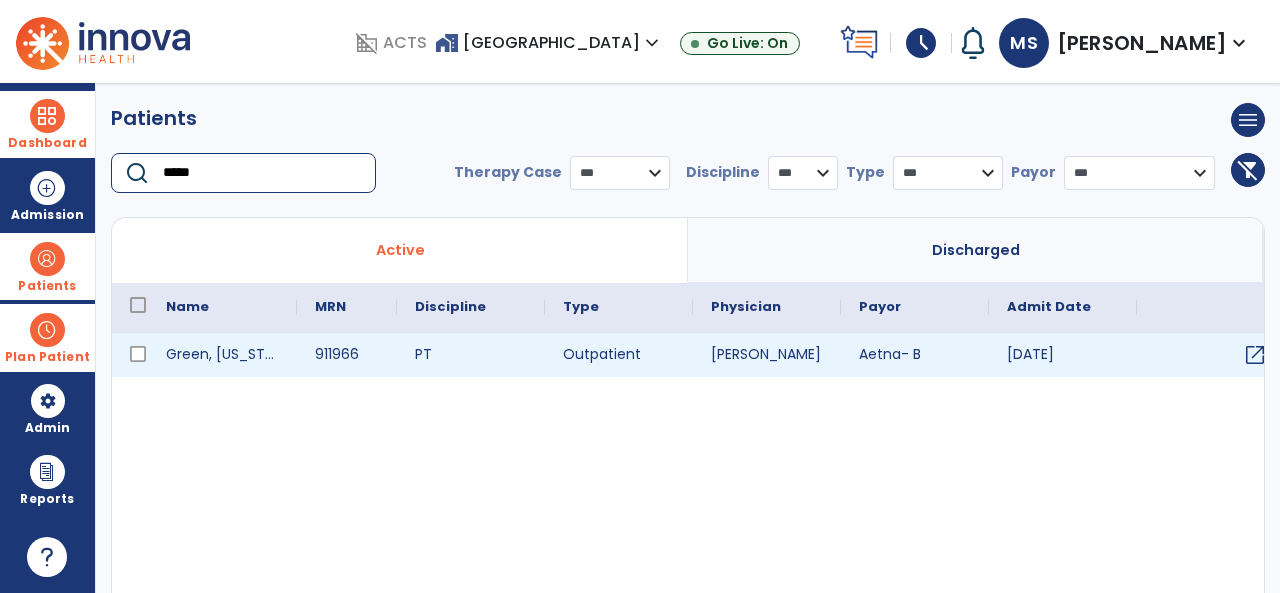 type on "*****" 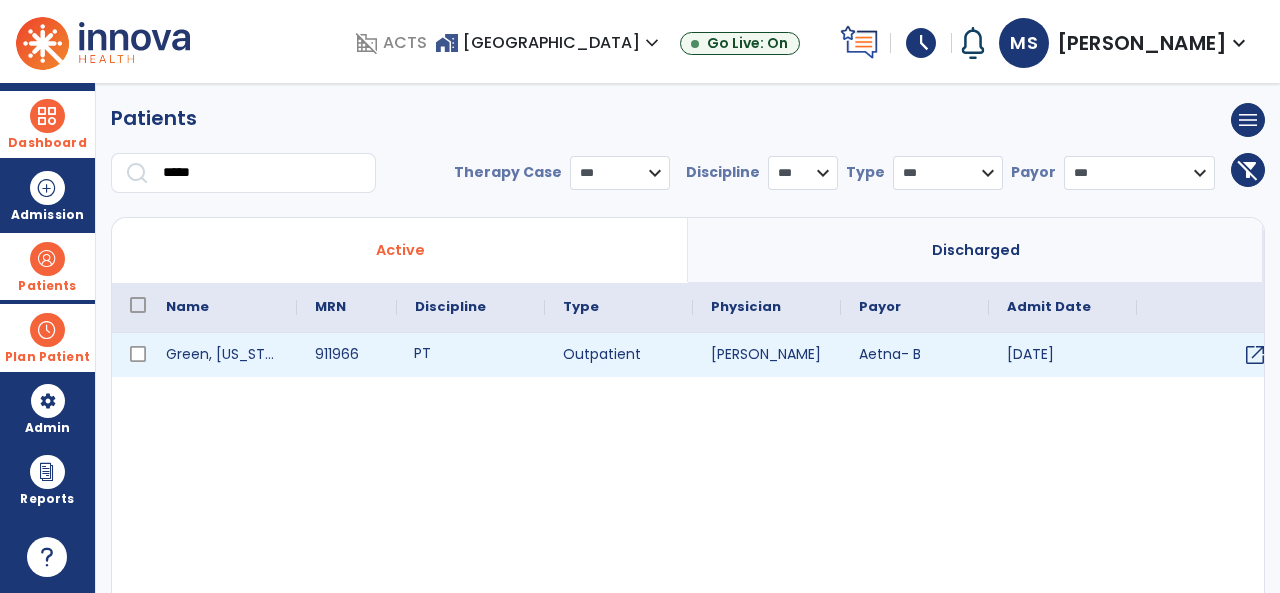 click on "PT" at bounding box center [471, 355] 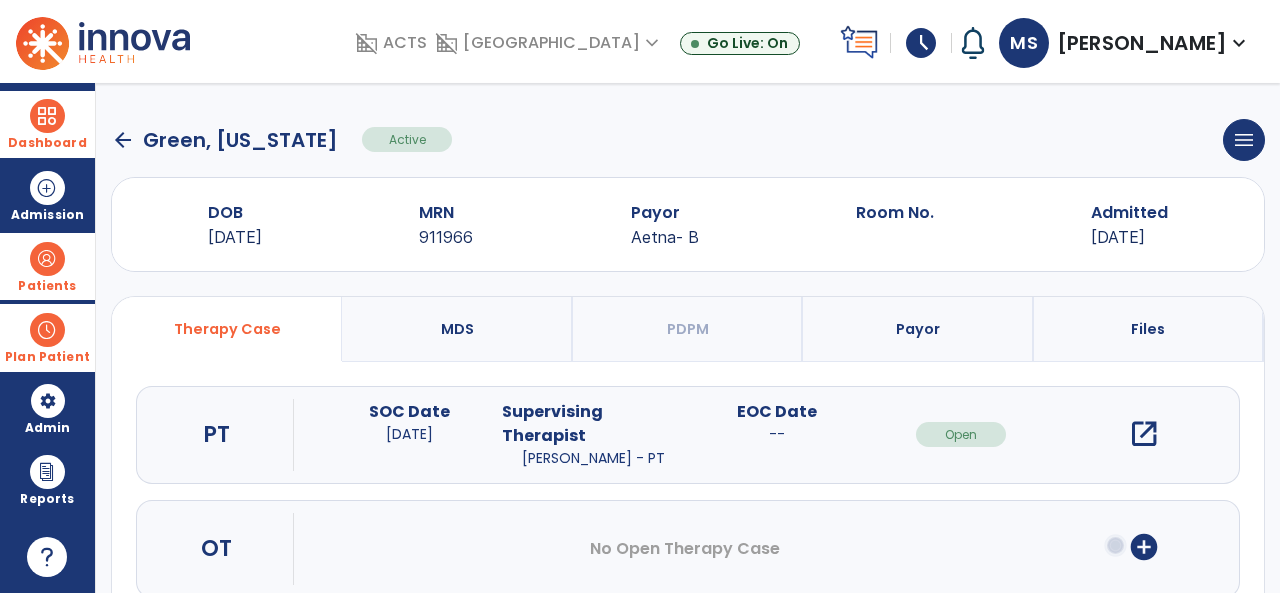 click on "open_in_new" at bounding box center [1144, 434] 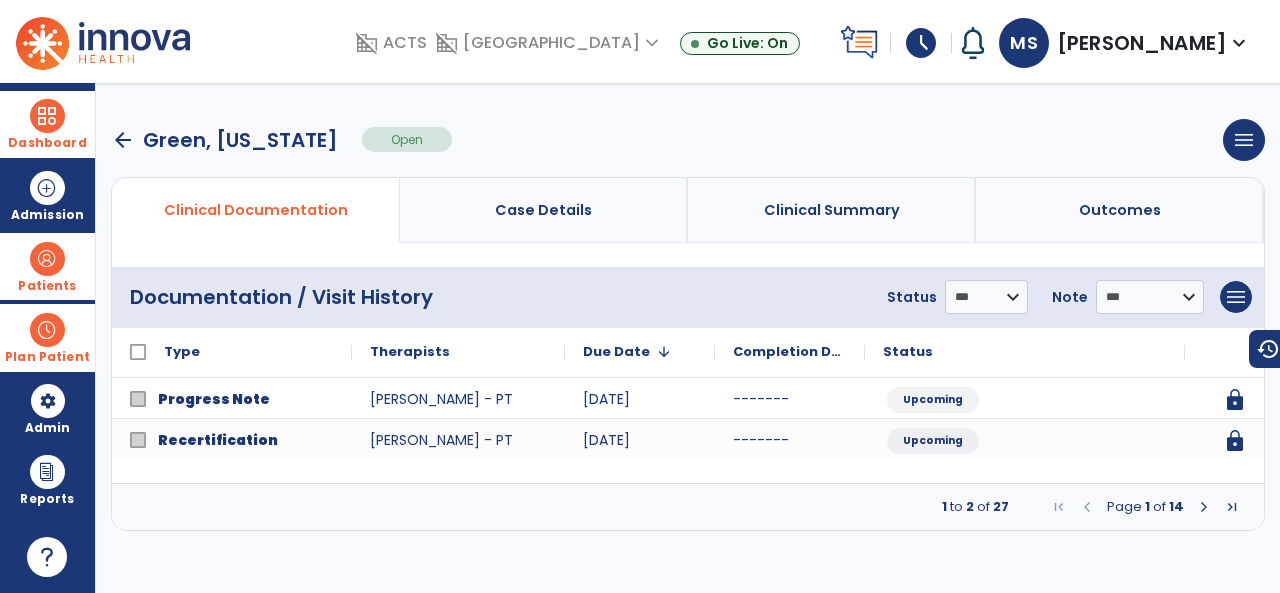 click at bounding box center [1204, 507] 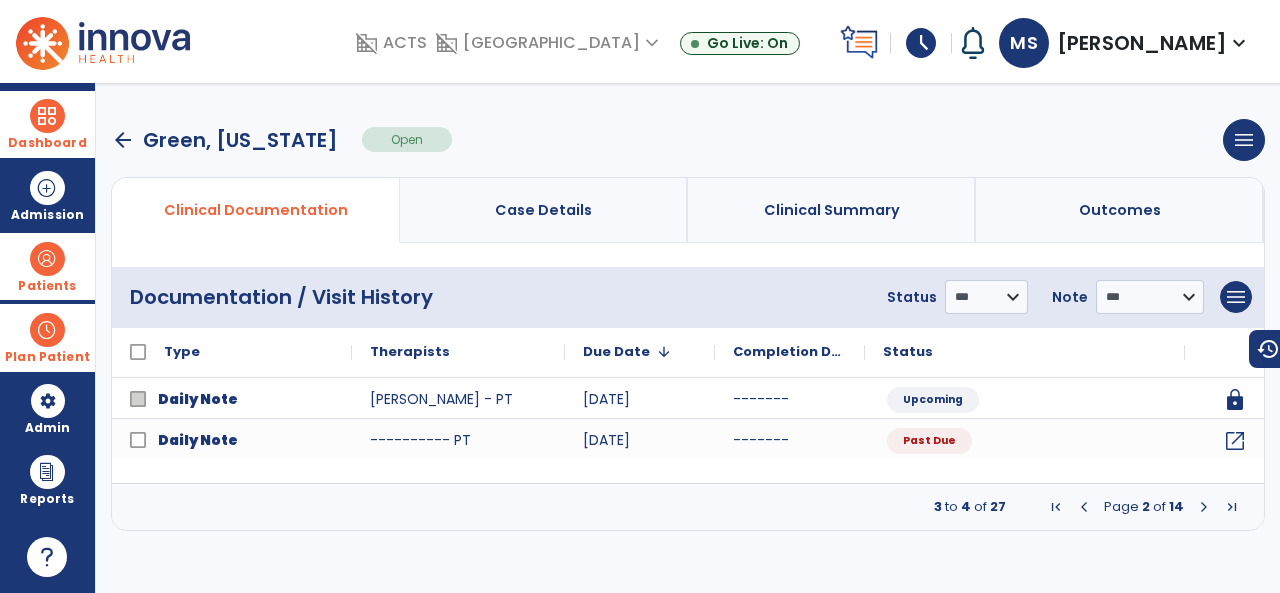 click at bounding box center (1204, 507) 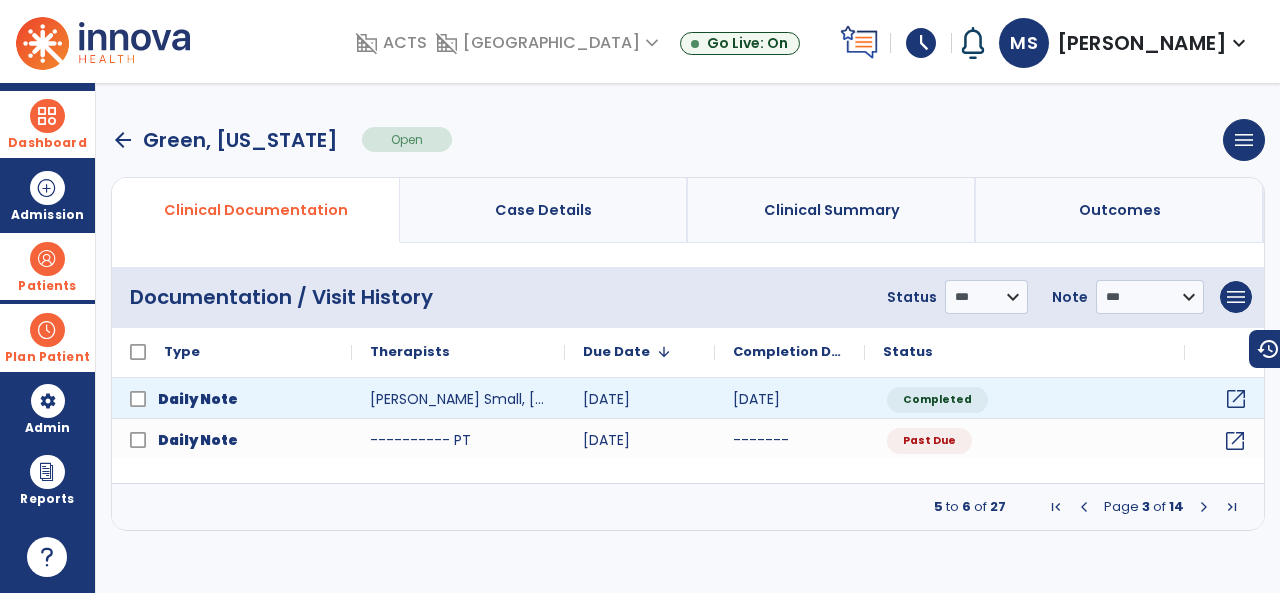 click on "open_in_new" 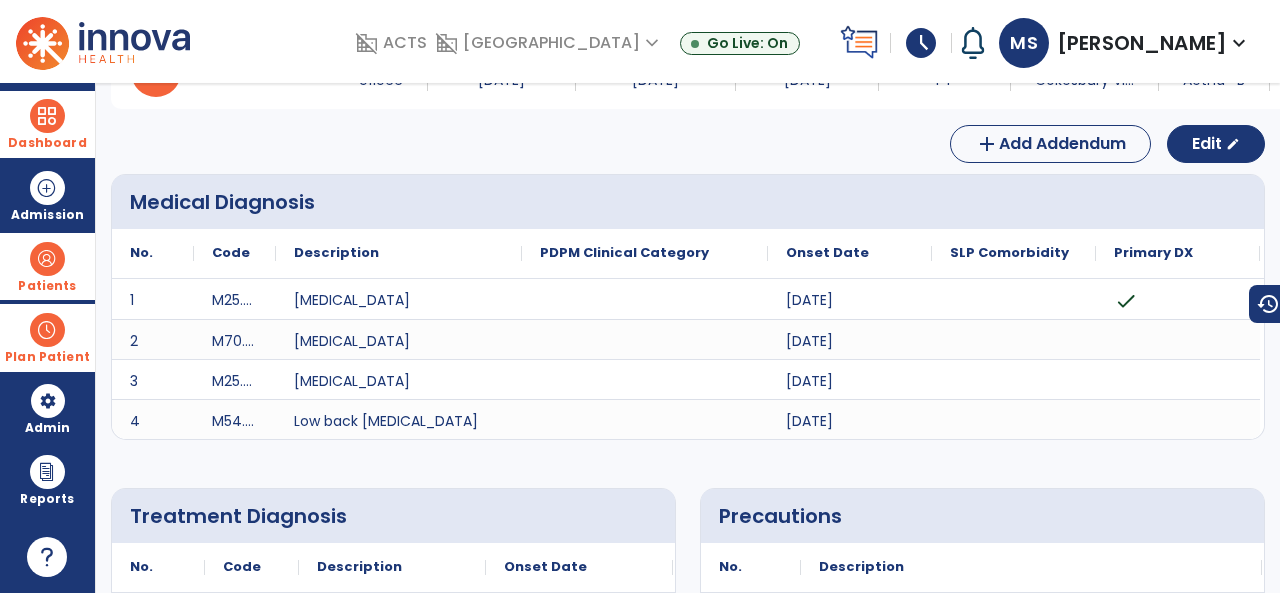scroll, scrollTop: 0, scrollLeft: 0, axis: both 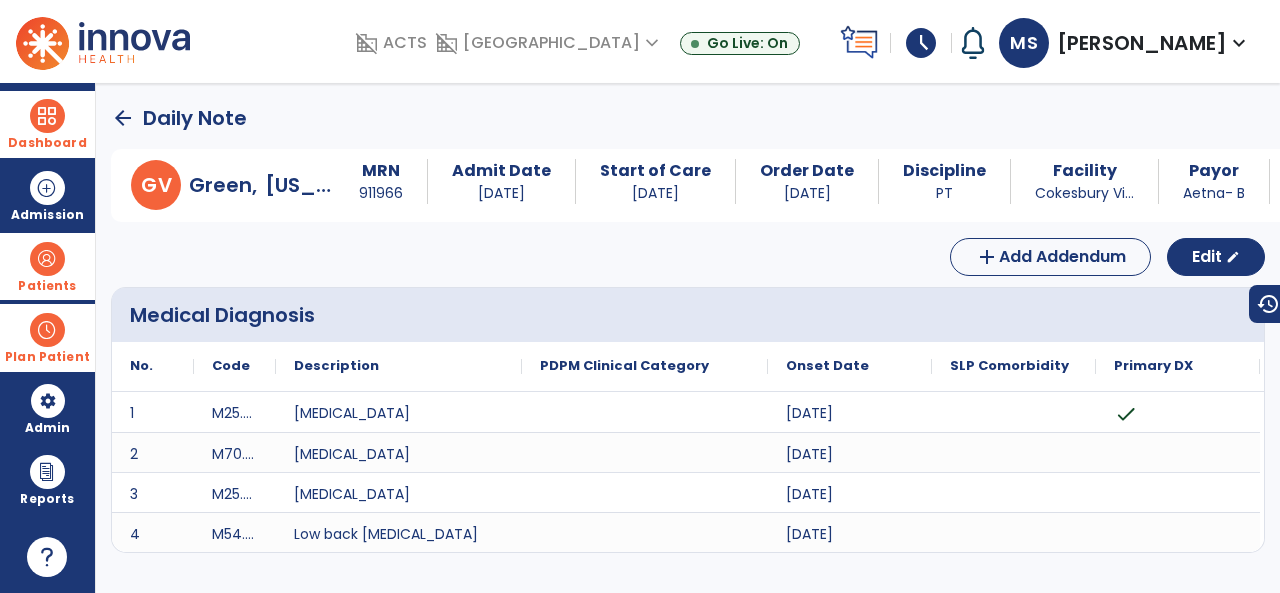 click on "arrow_back" 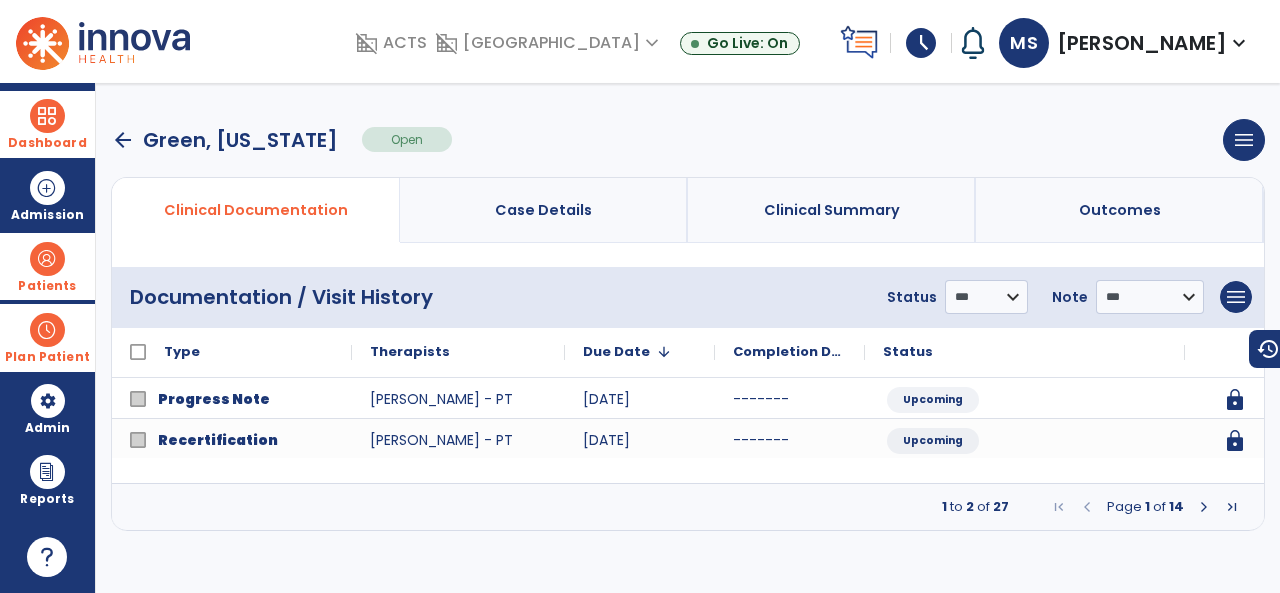 click at bounding box center [47, 116] 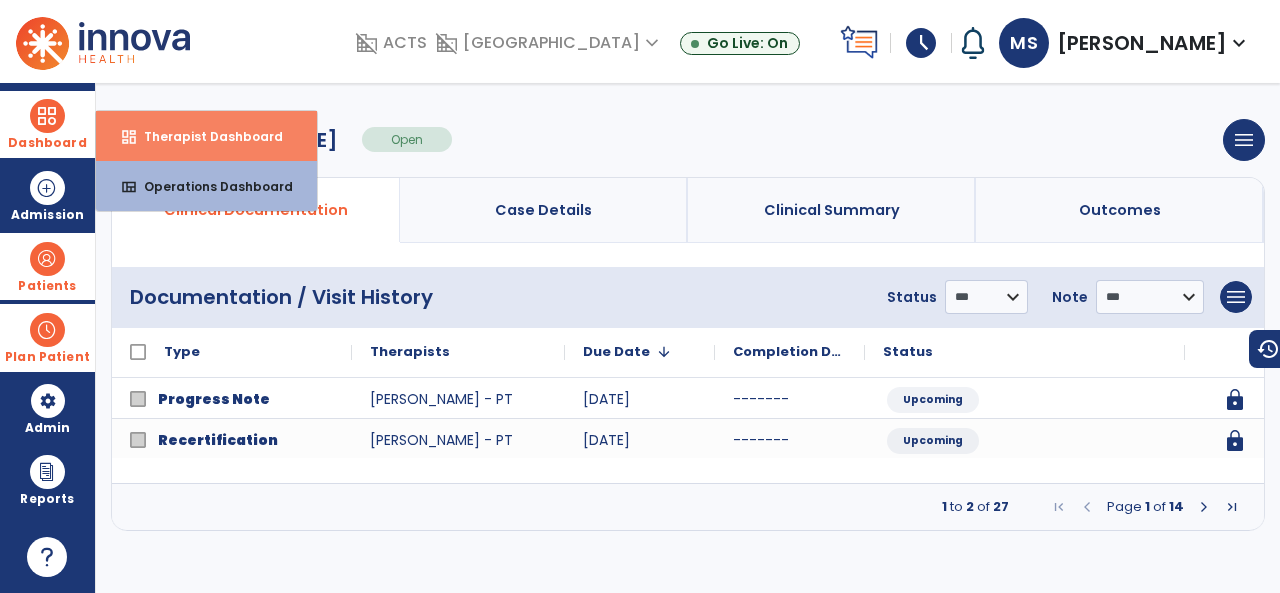 click on "dashboard  Therapist Dashboard" at bounding box center (206, 136) 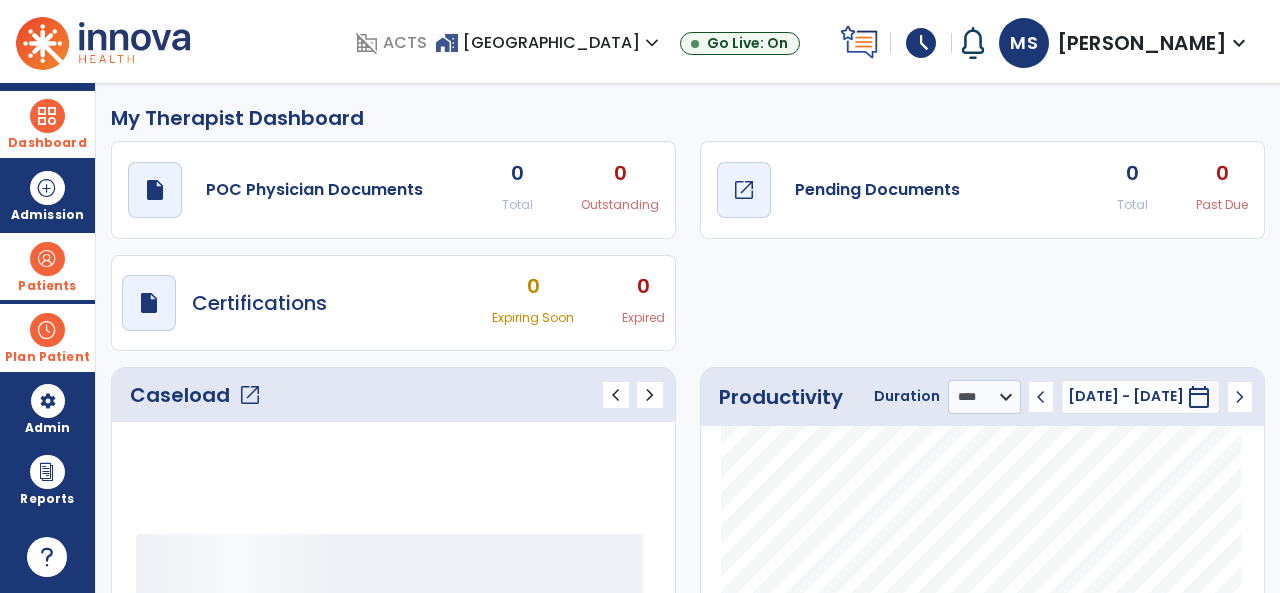click on "Pending Documents" 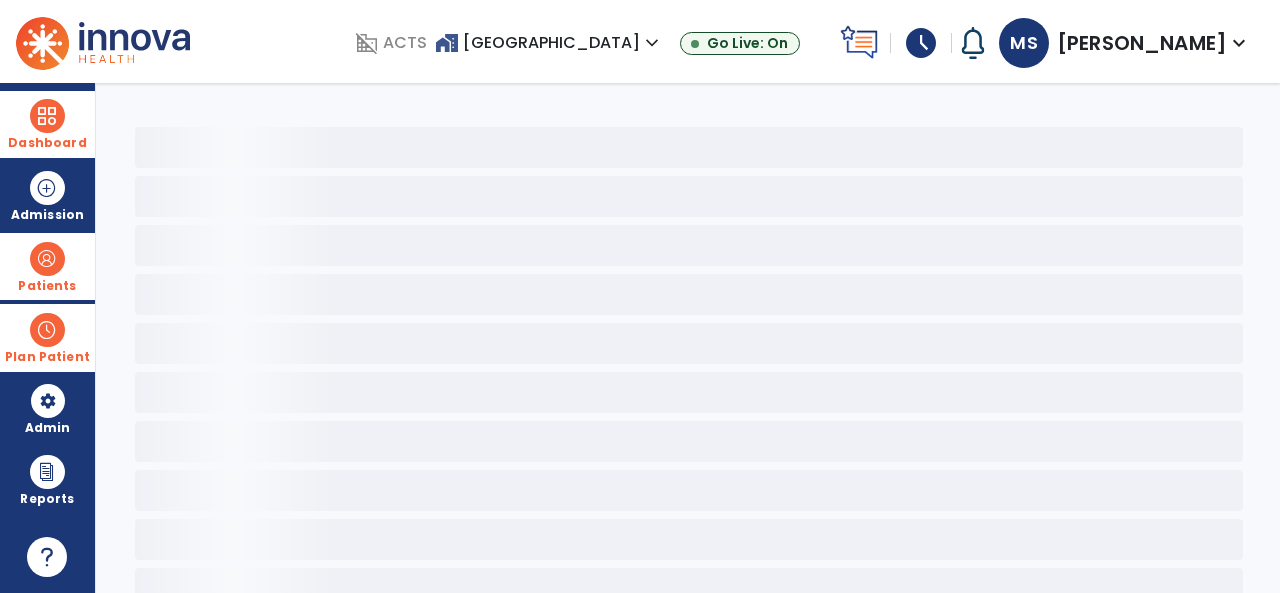 click at bounding box center [47, 116] 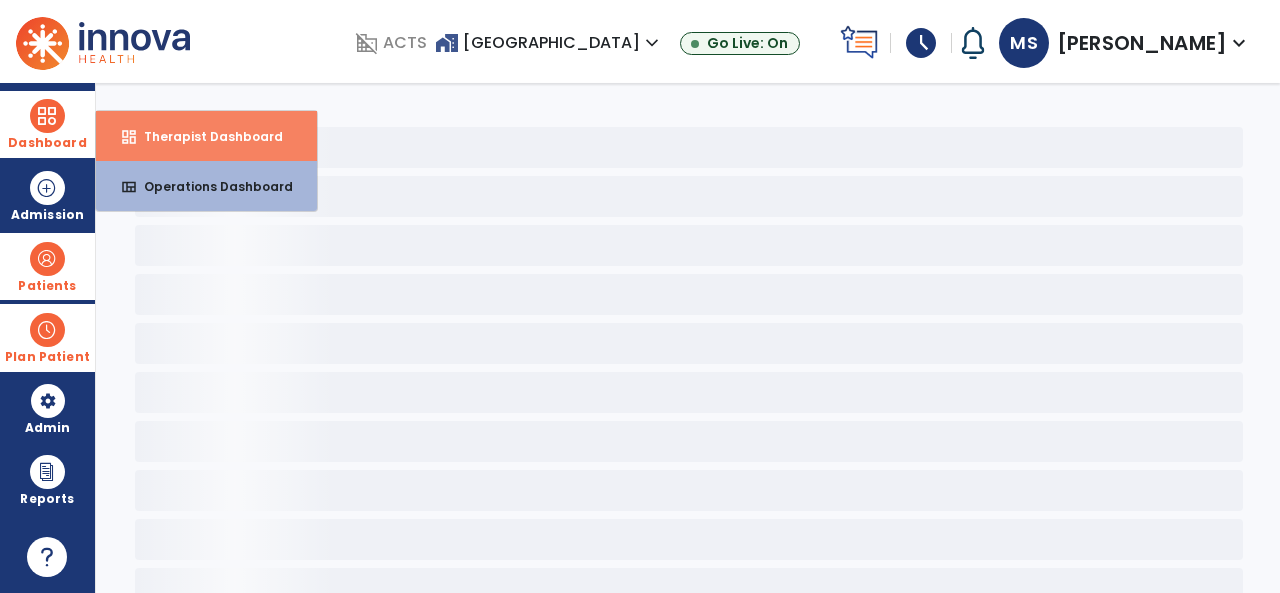 click on "Therapist Dashboard" at bounding box center [205, 136] 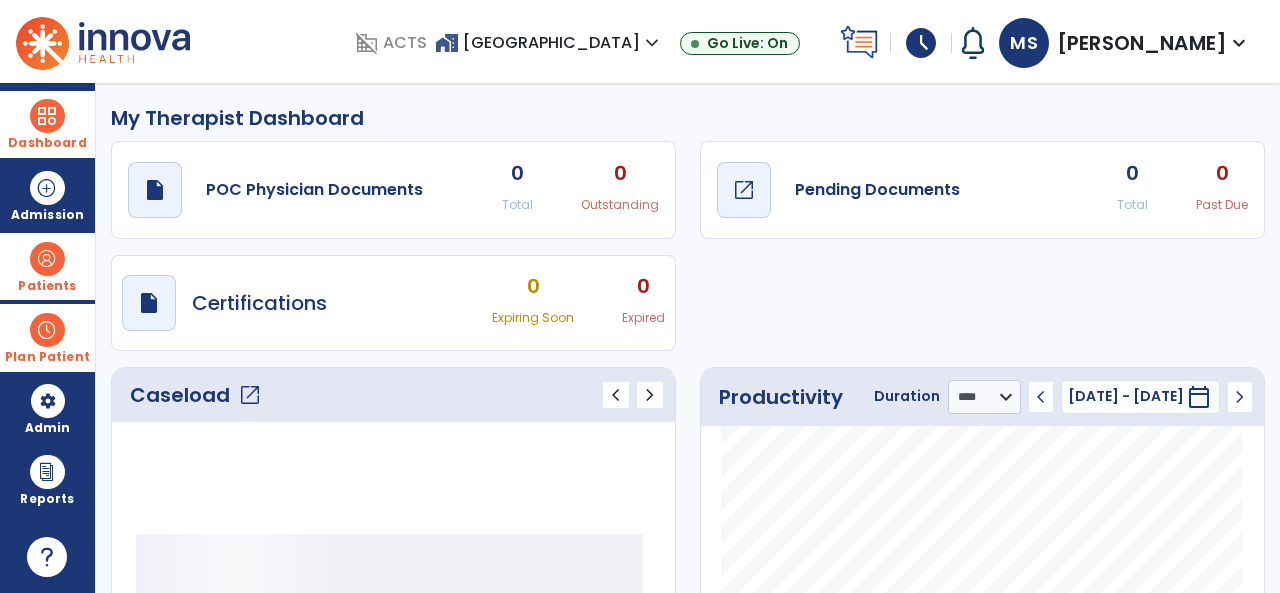 click on "Pending Documents" 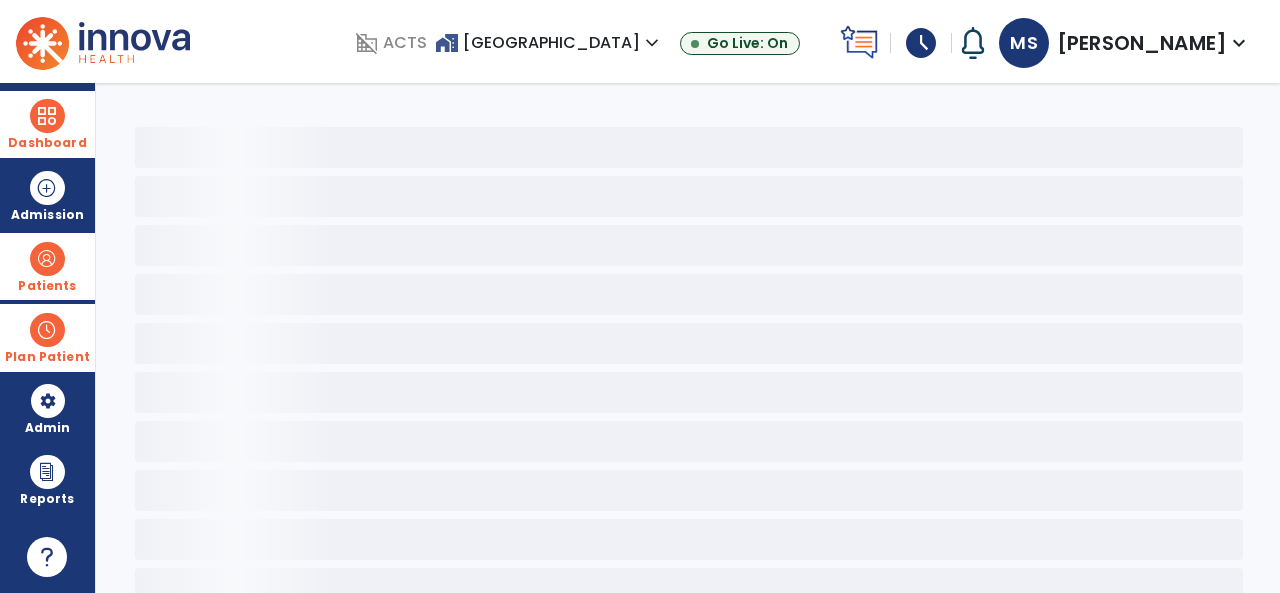 click at bounding box center (47, 116) 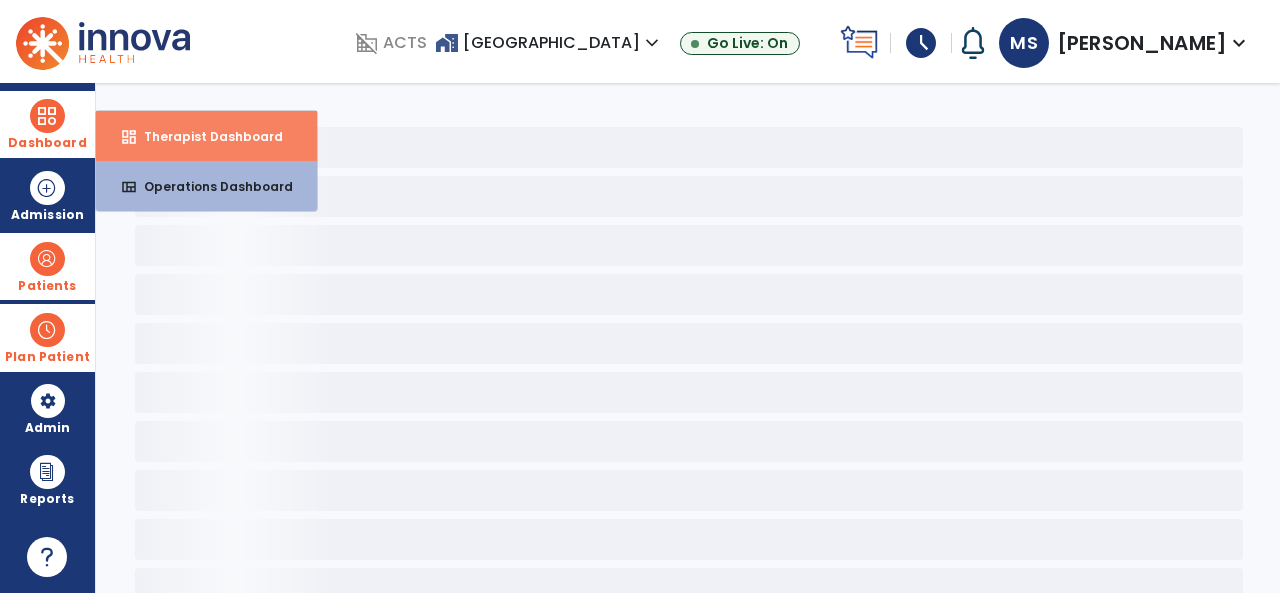 click on "dashboard  Therapist Dashboard" at bounding box center (206, 136) 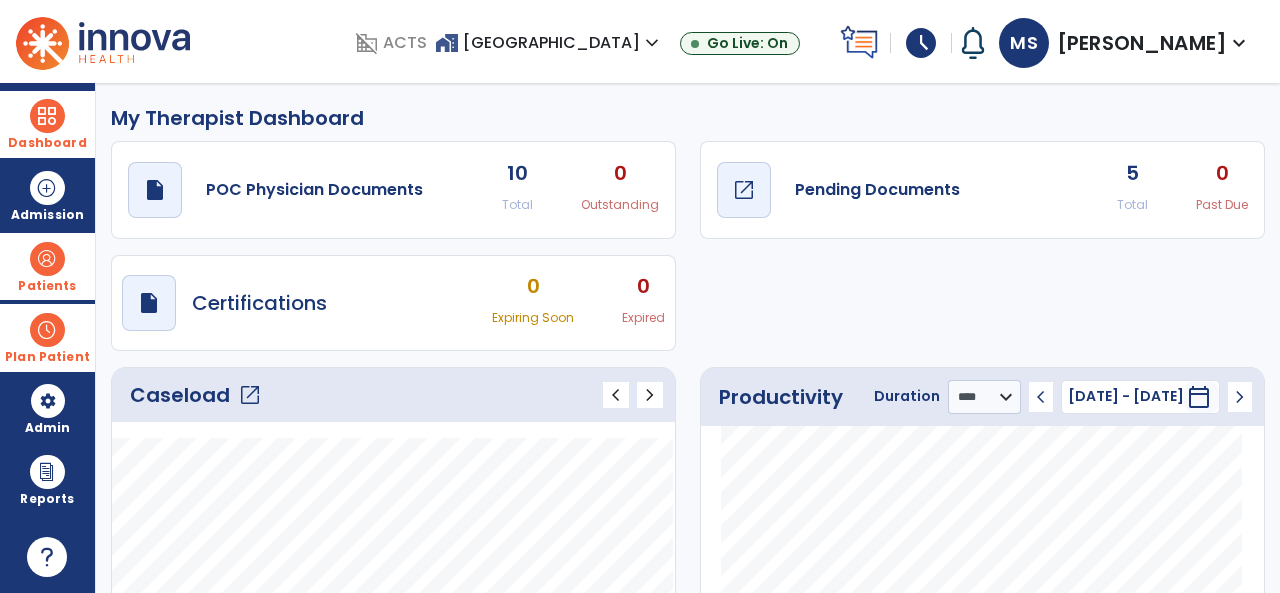click on "Pending Documents" 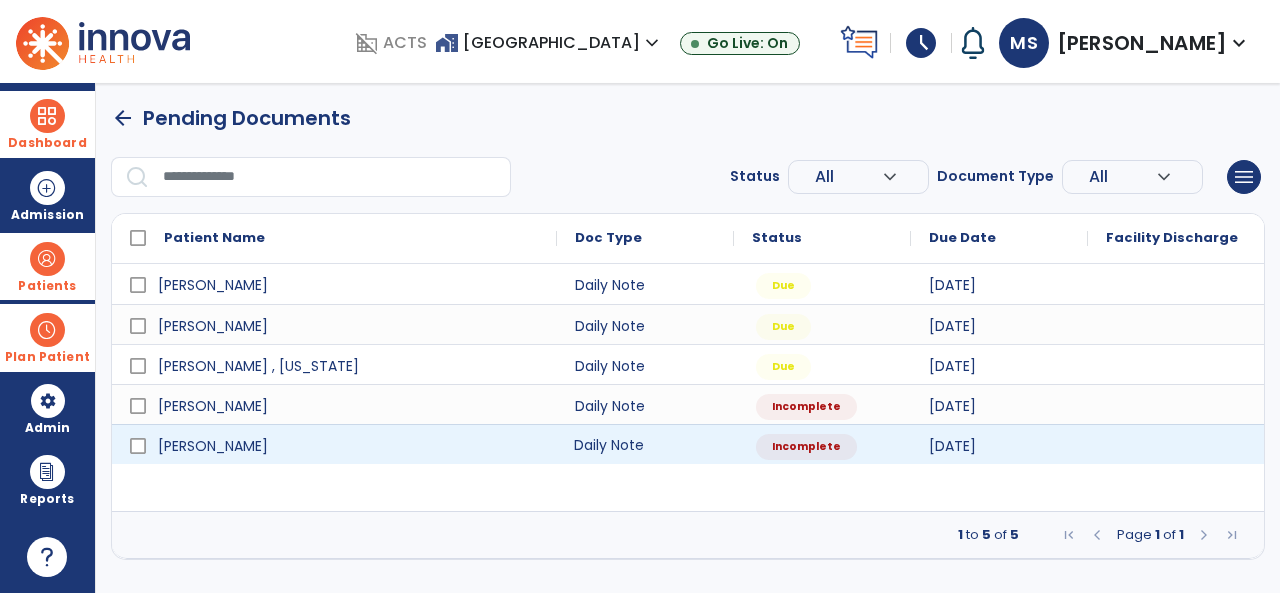 click on "Daily Note" at bounding box center (645, 444) 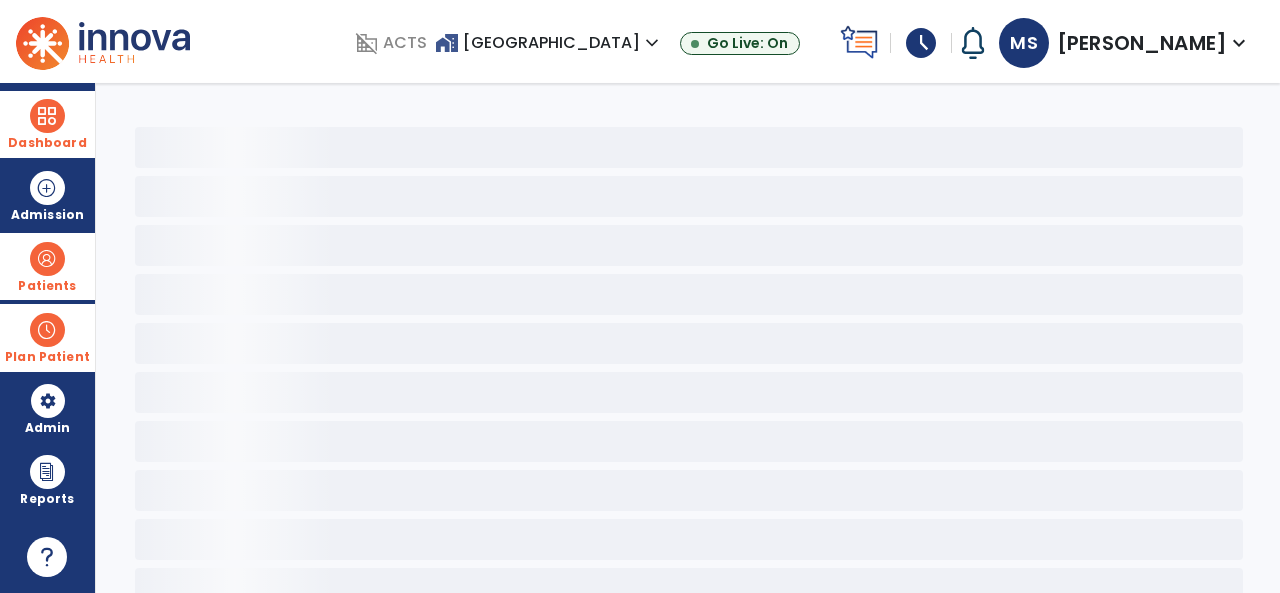 select on "*" 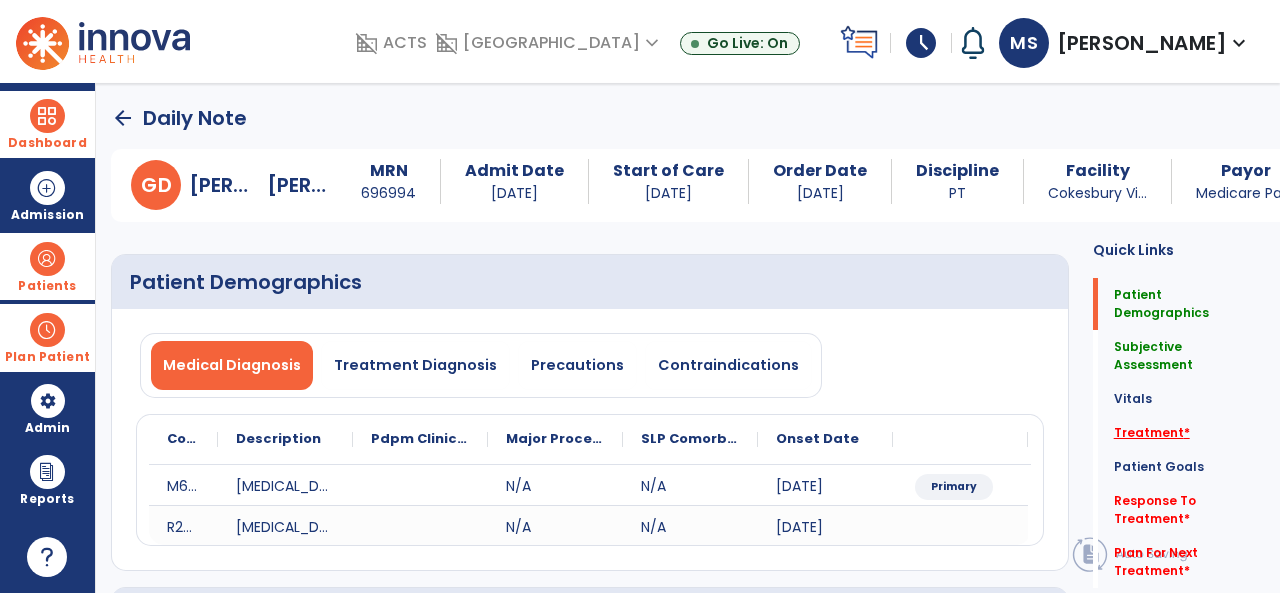 click on "Treatment   *" 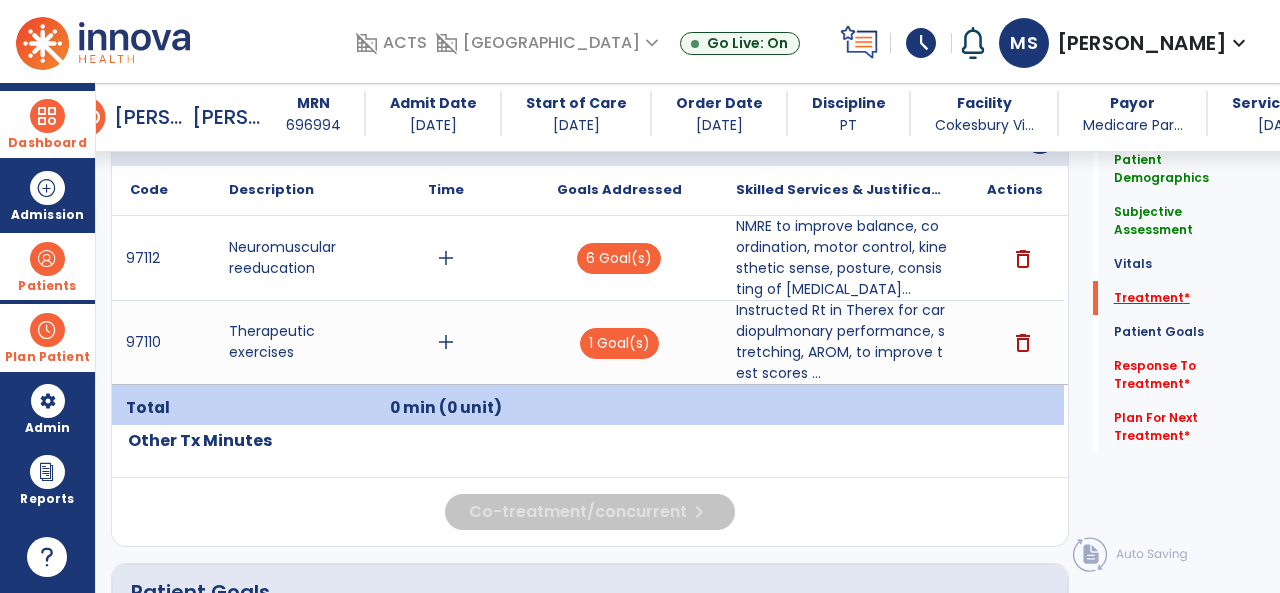 scroll, scrollTop: 1186, scrollLeft: 0, axis: vertical 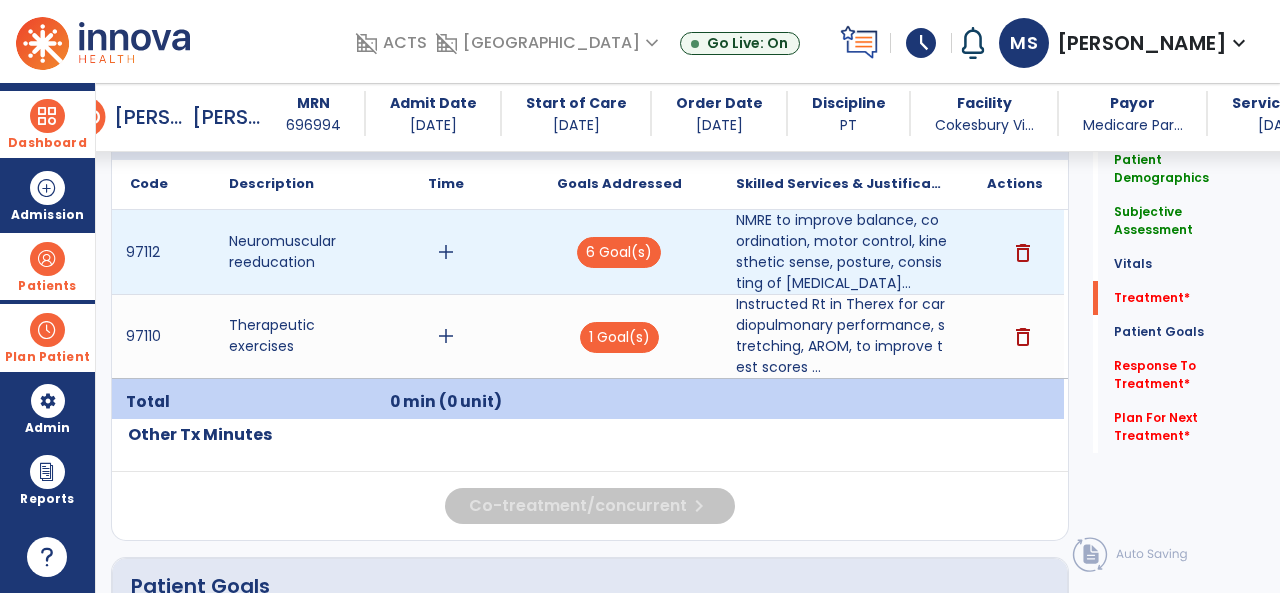click on "add" at bounding box center (446, 252) 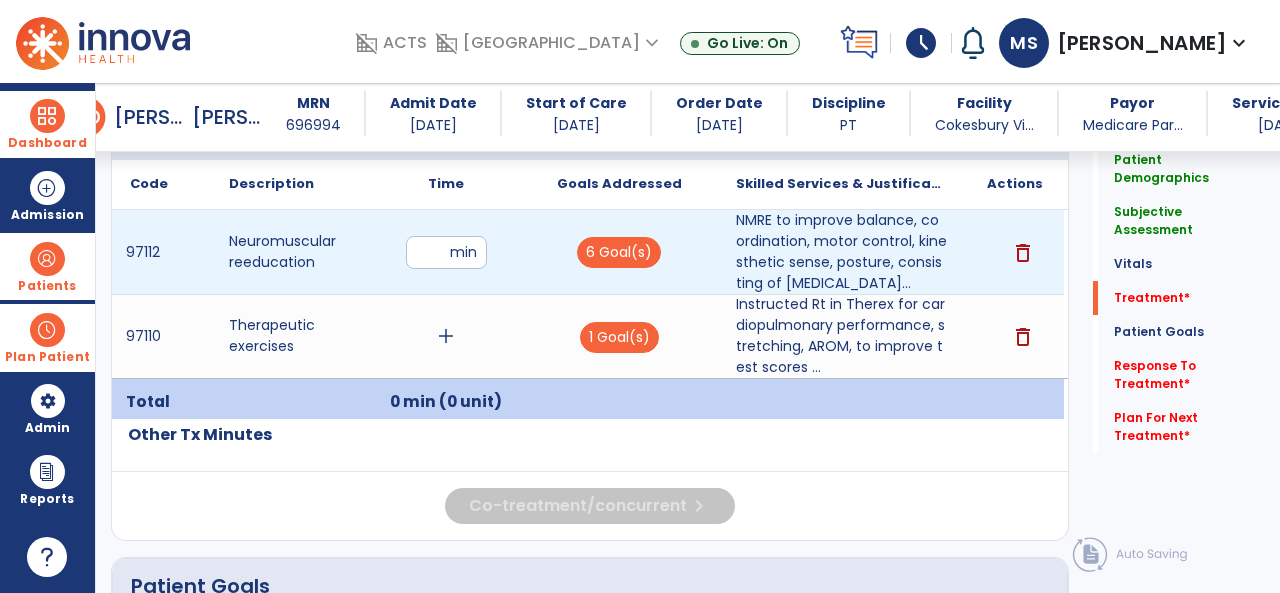 type on "**" 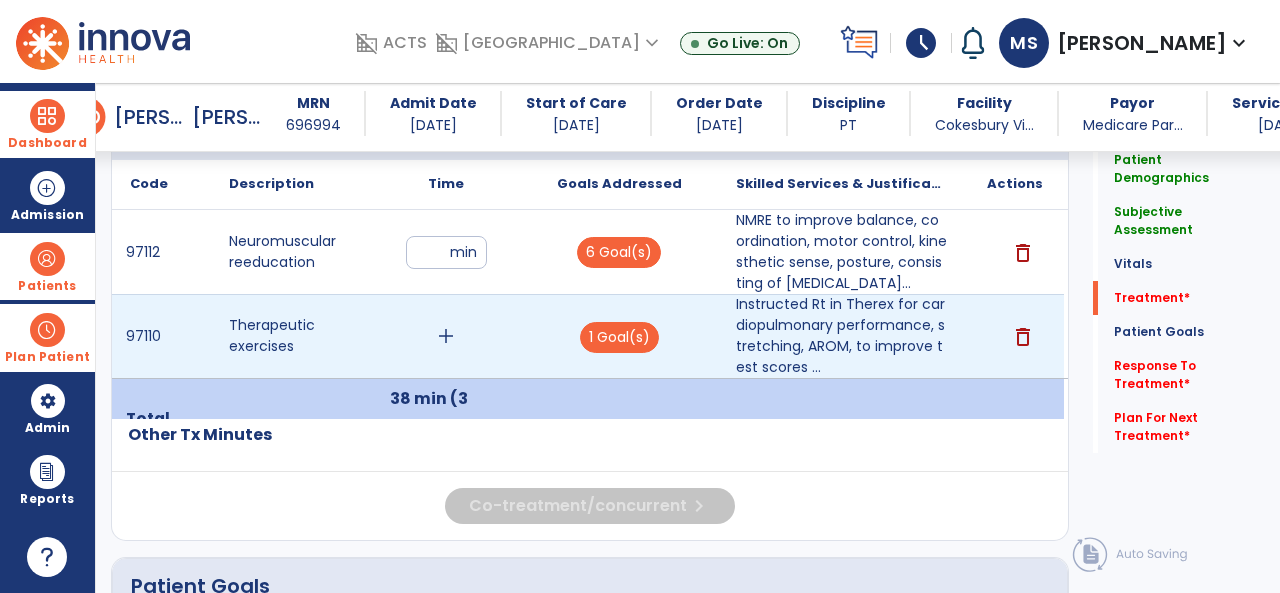 click on "add" at bounding box center (446, 336) 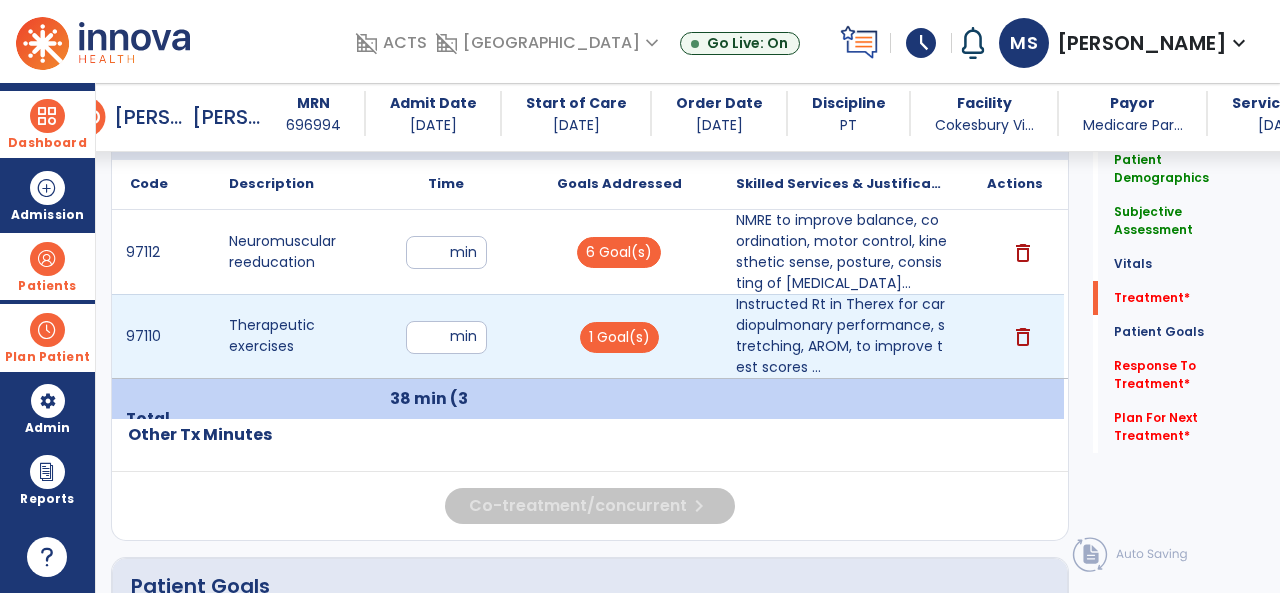 type on "**" 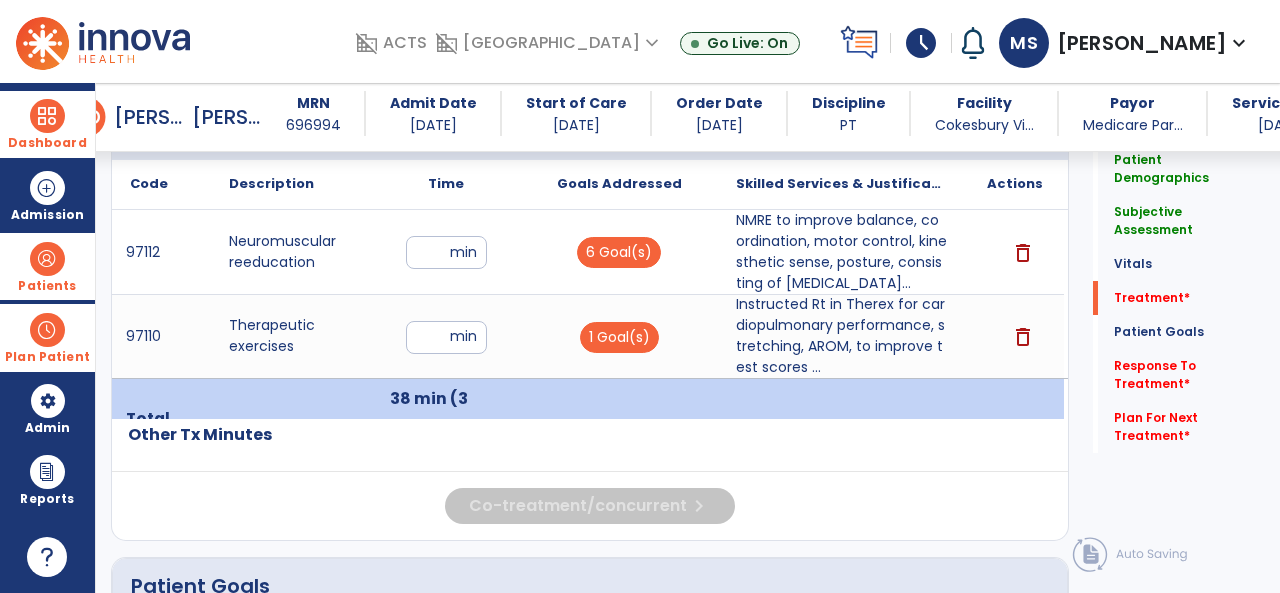 click on "Patient Demographics  Medical Diagnosis   Treatment Diagnosis   Precautions   Contraindications
Code
Description
Pdpm Clinical Category
M62.81" 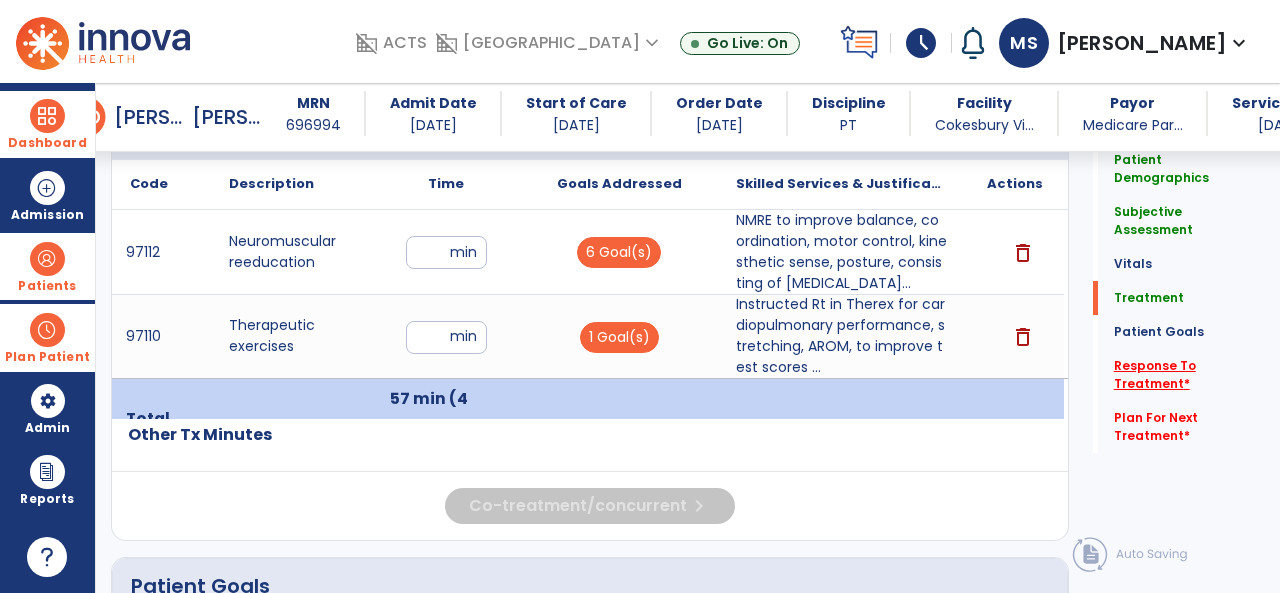 click on "Response To Treatment   *" 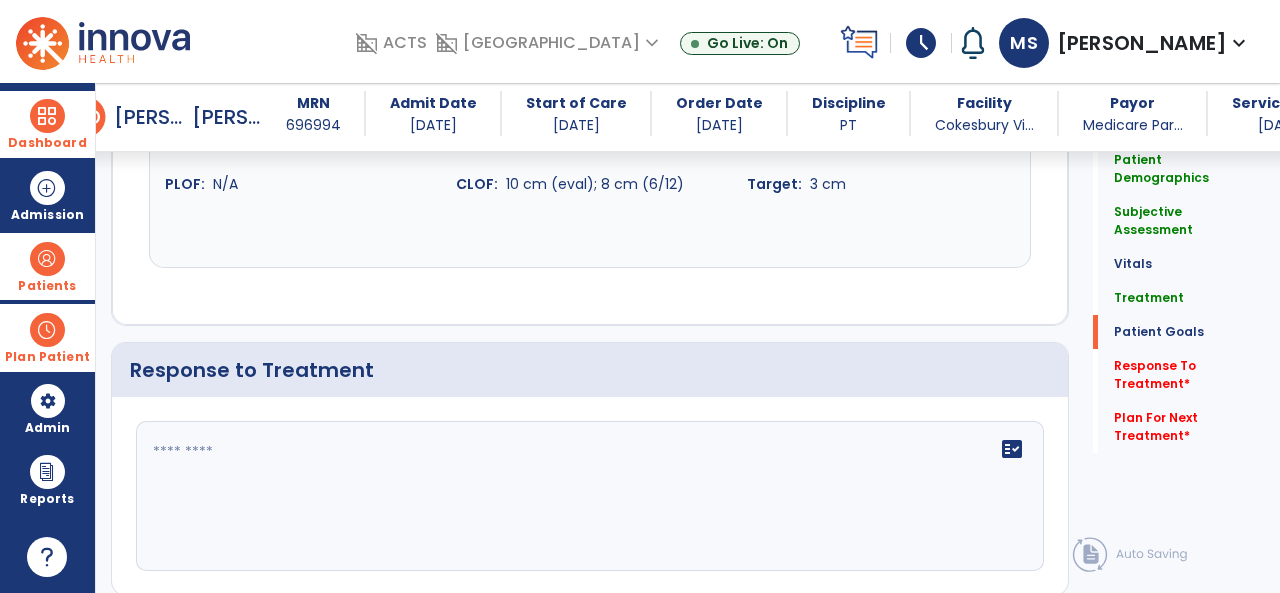 scroll, scrollTop: 3358, scrollLeft: 0, axis: vertical 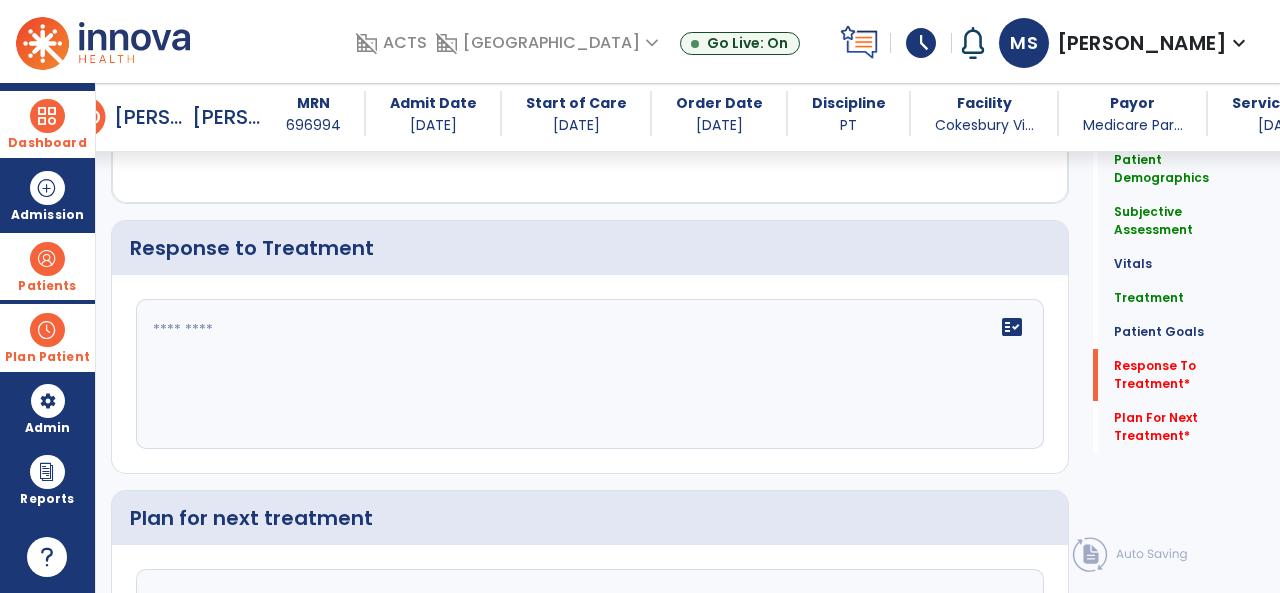 drag, startPoint x: 260, startPoint y: 327, endPoint x: 279, endPoint y: 325, distance: 19.104973 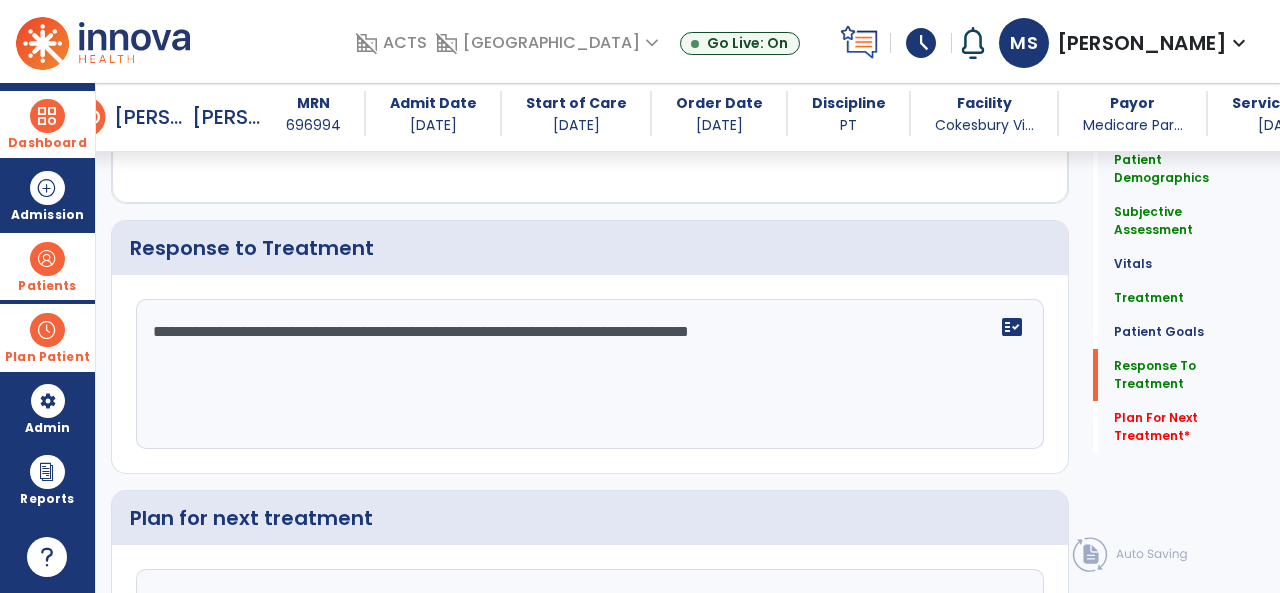 scroll, scrollTop: 3358, scrollLeft: 0, axis: vertical 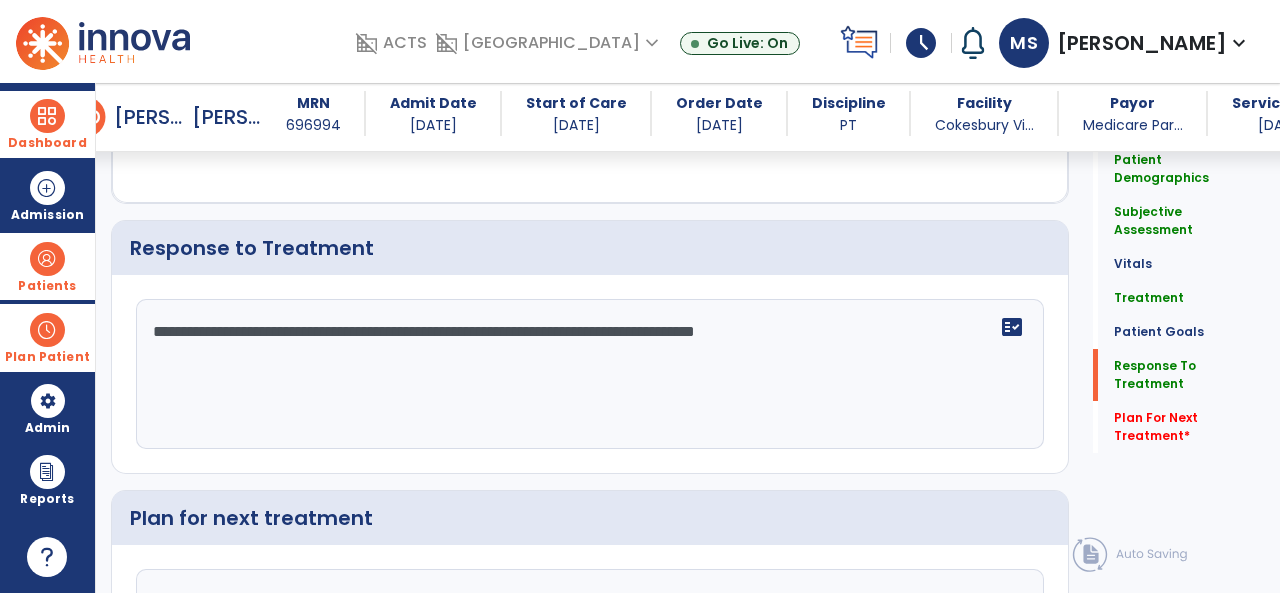 click on "**********" 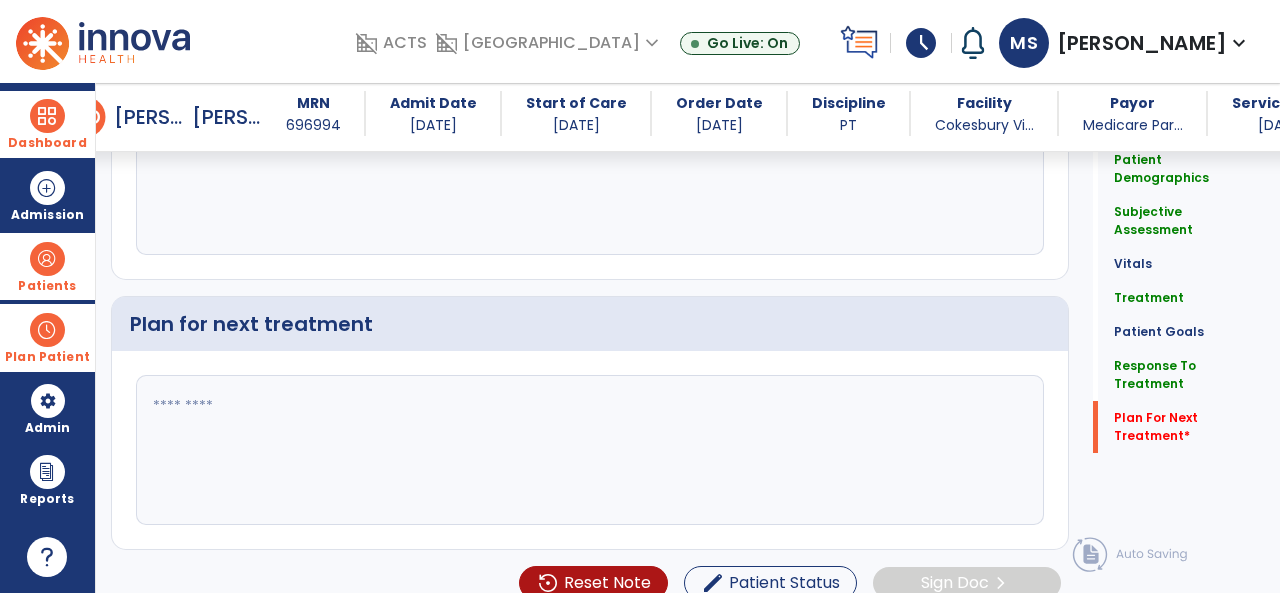 scroll, scrollTop: 3558, scrollLeft: 0, axis: vertical 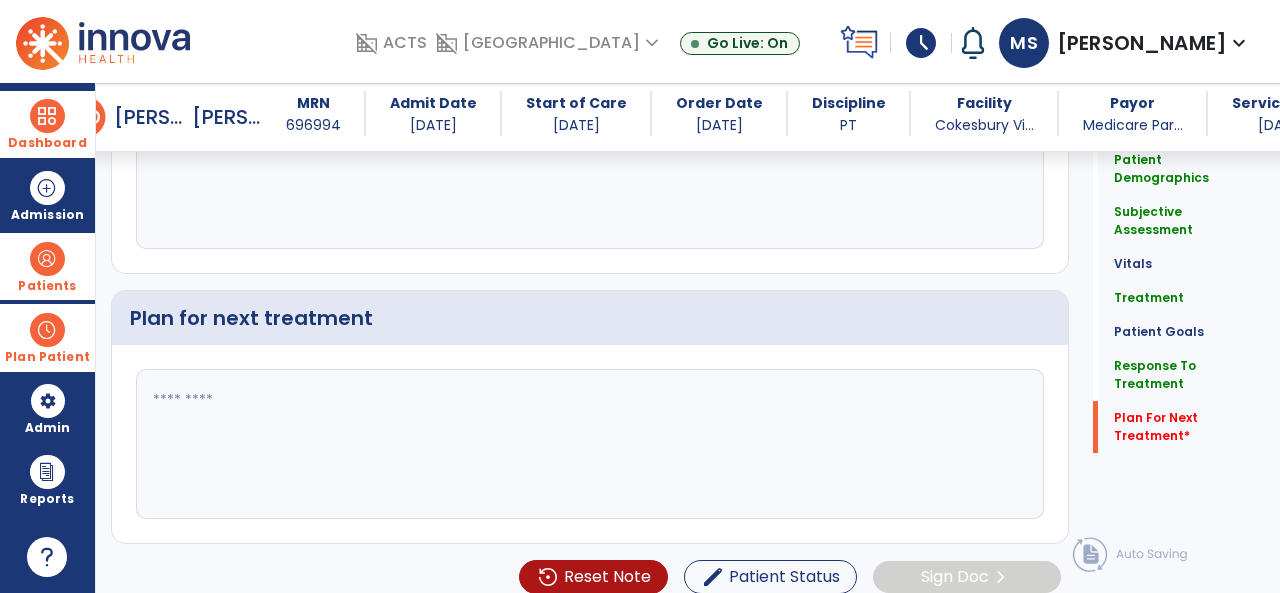 type on "**********" 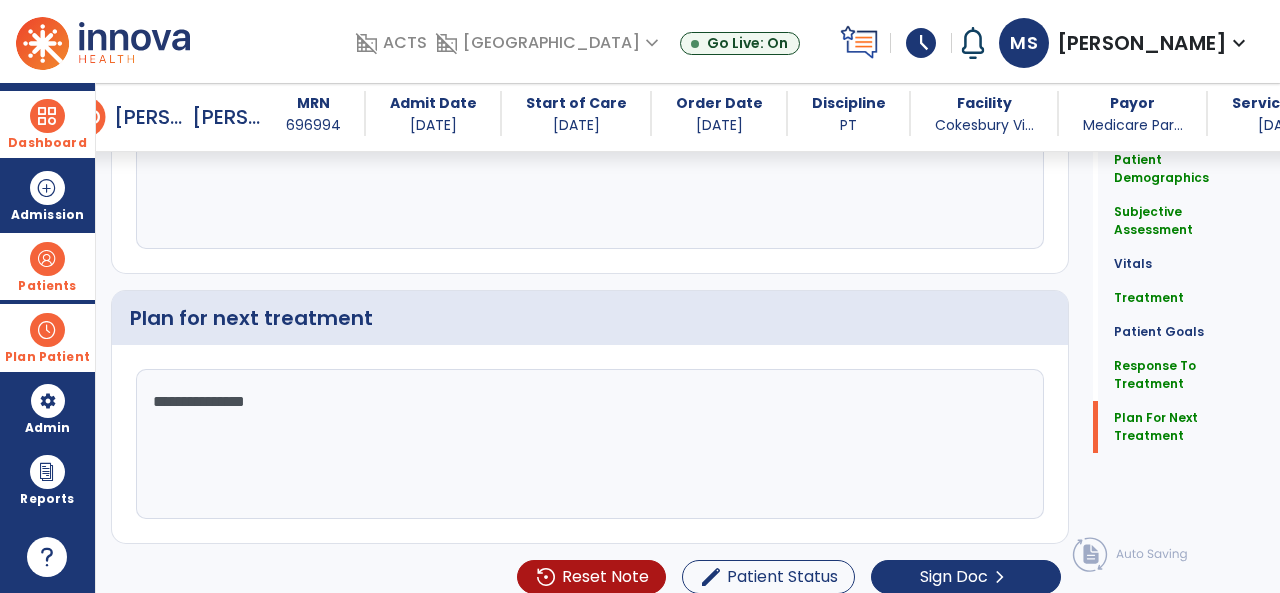scroll, scrollTop: 3558, scrollLeft: 0, axis: vertical 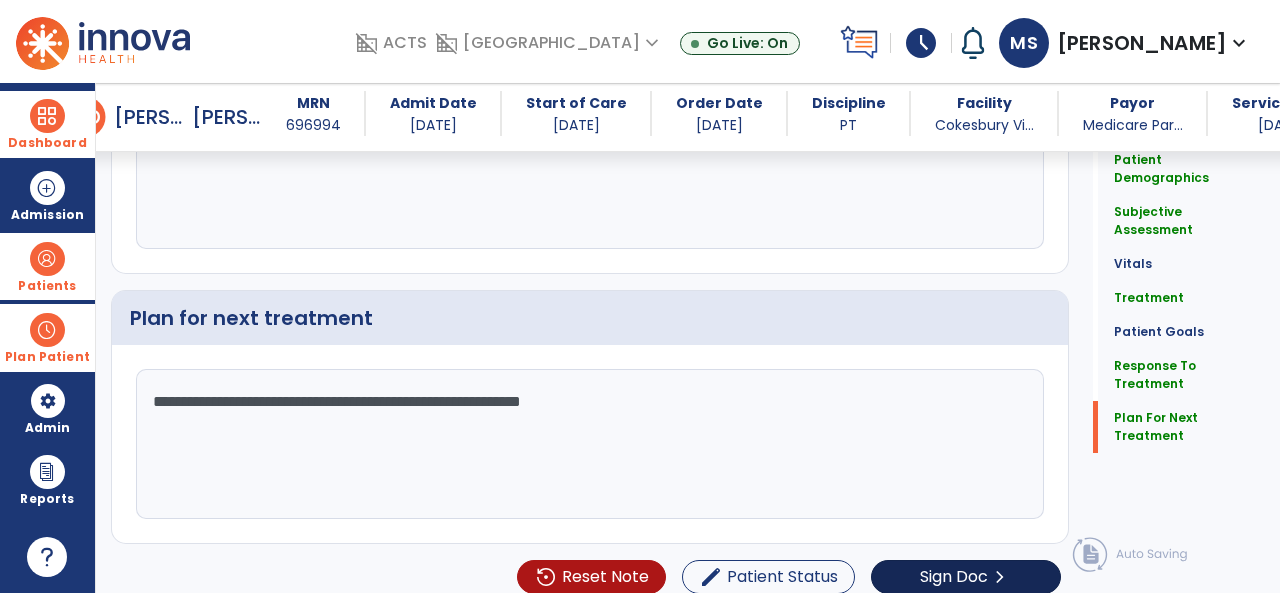 type on "**********" 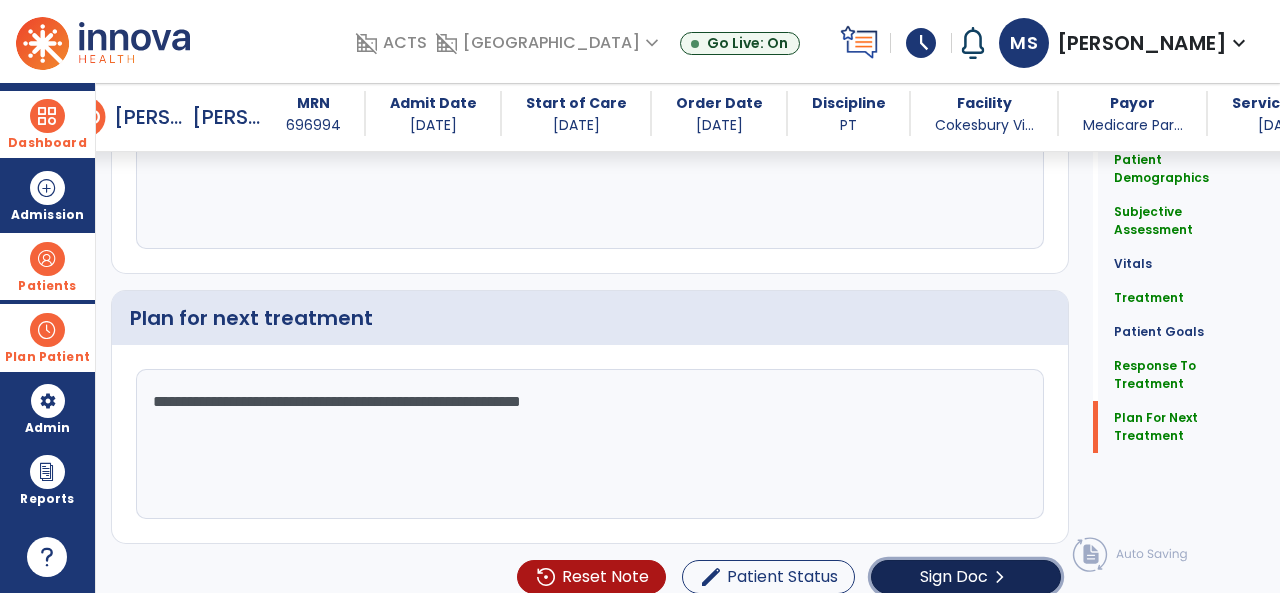 click on "Sign Doc" 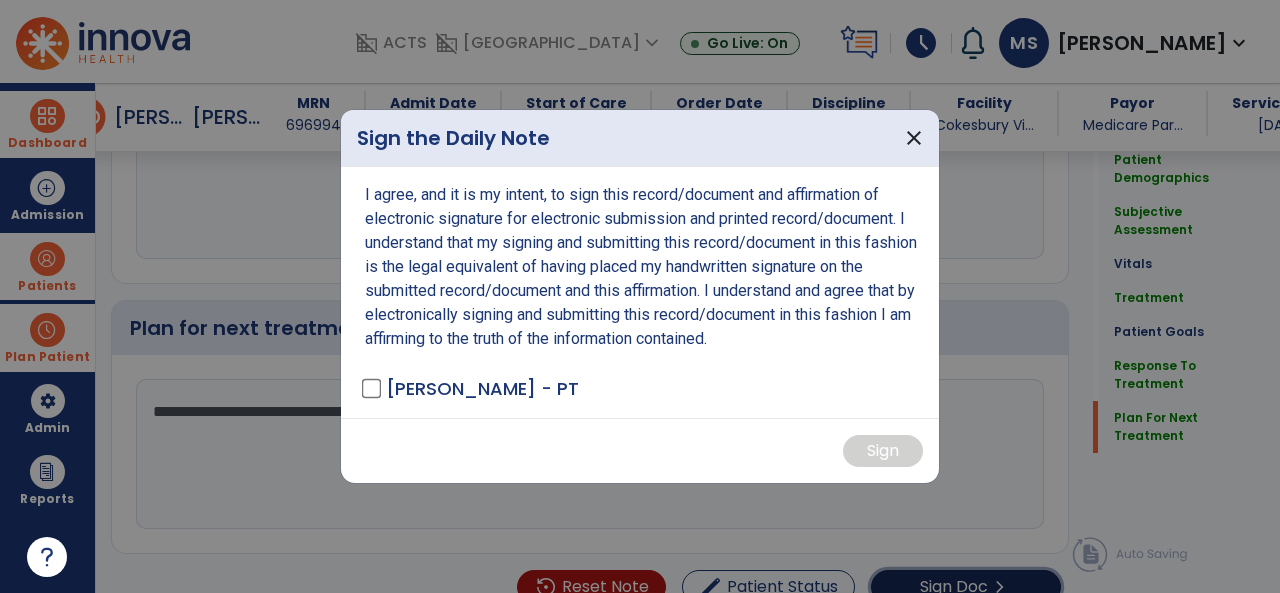 scroll, scrollTop: 3558, scrollLeft: 0, axis: vertical 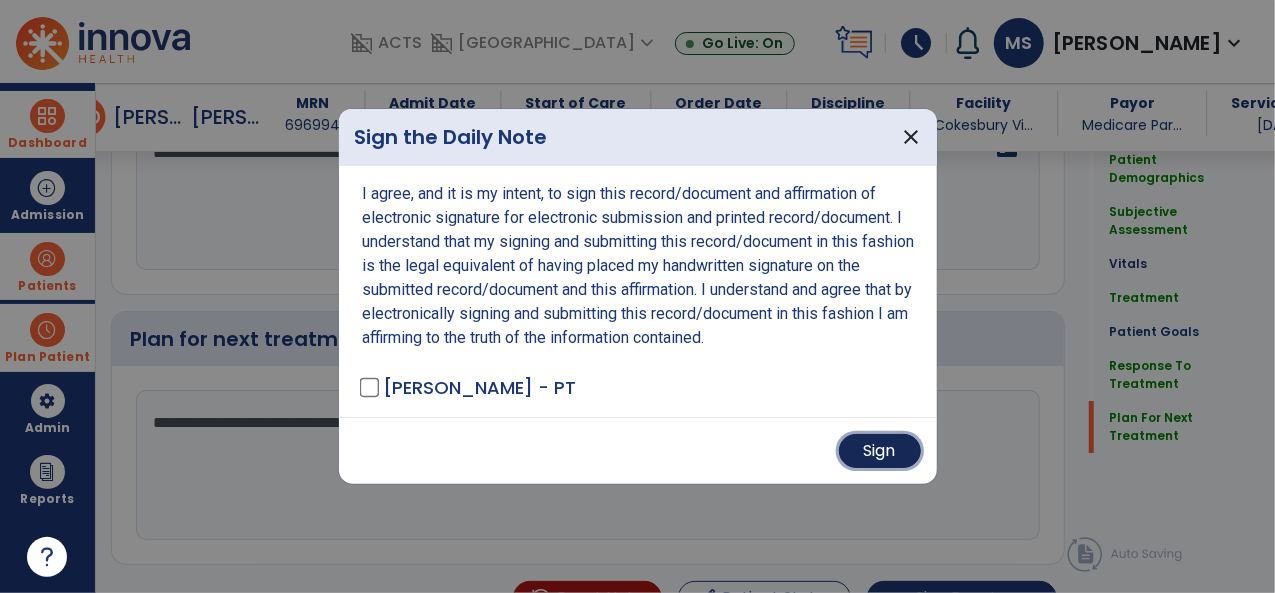 click on "Sign" at bounding box center [880, 451] 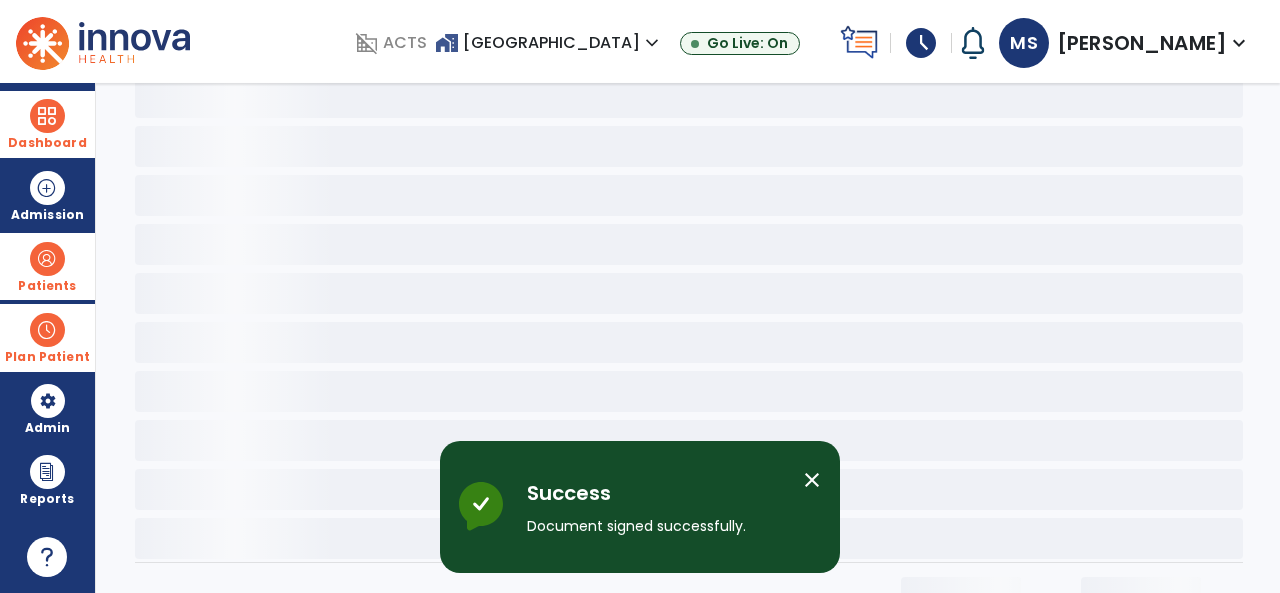 scroll, scrollTop: 0, scrollLeft: 0, axis: both 